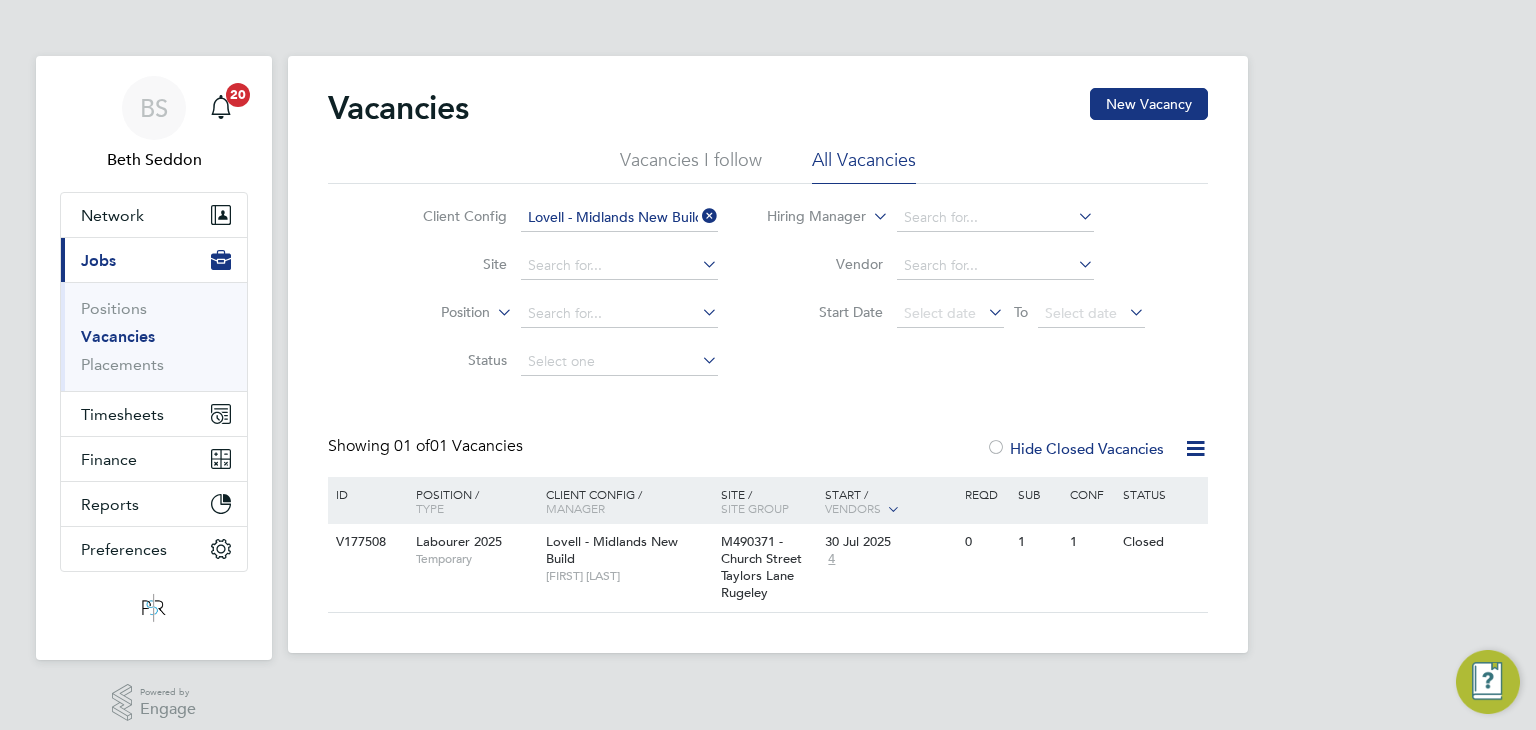 scroll, scrollTop: 0, scrollLeft: 0, axis: both 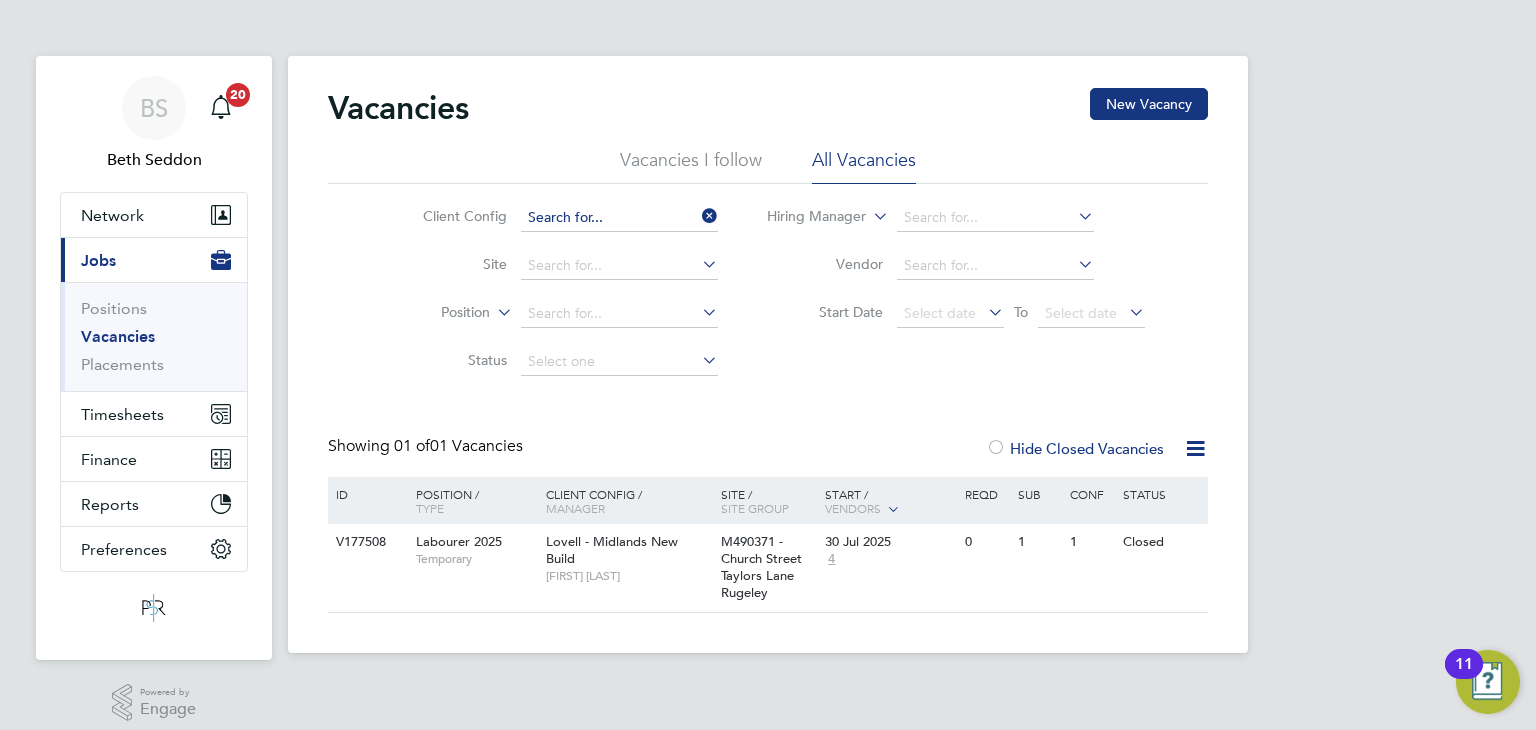 click 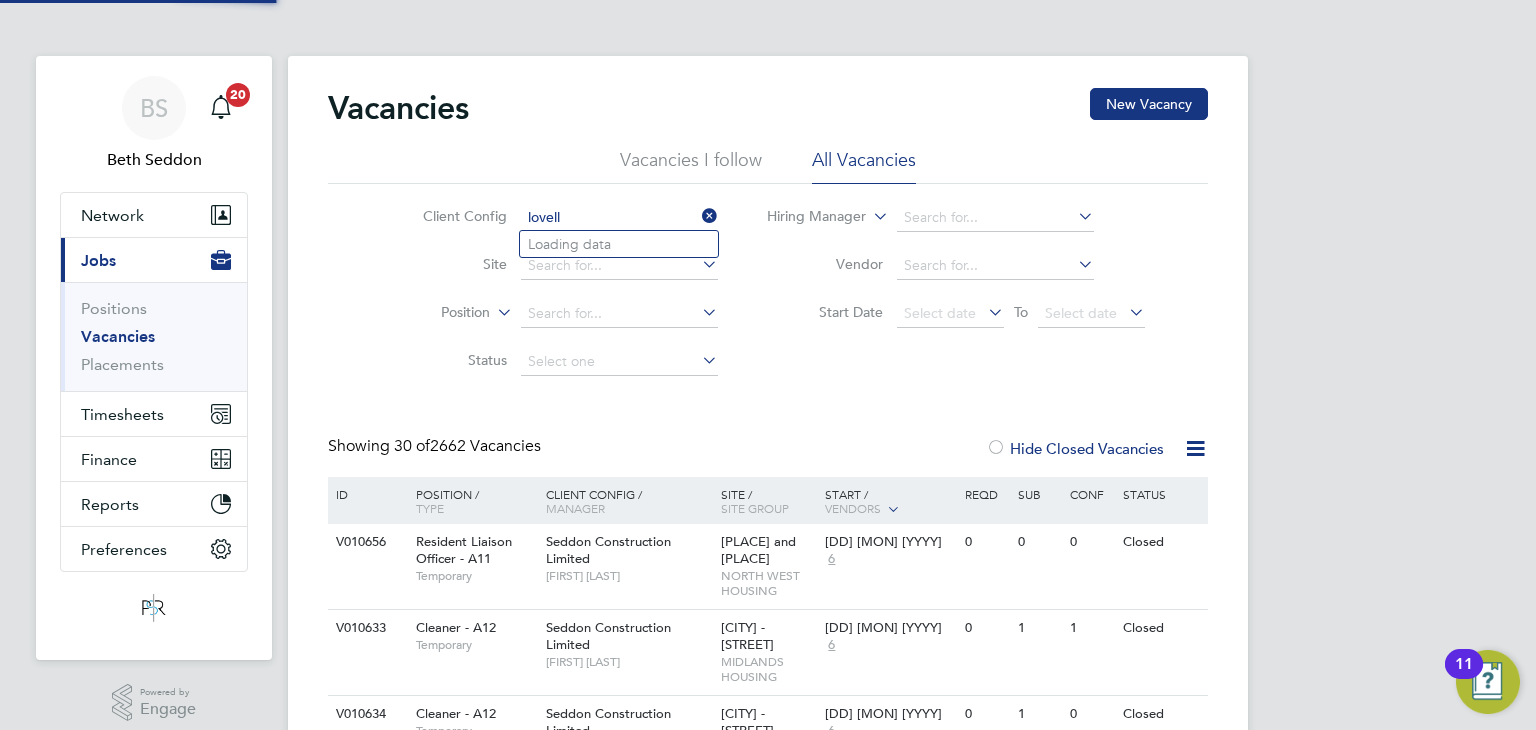 type on "Lovell - East Anglia" 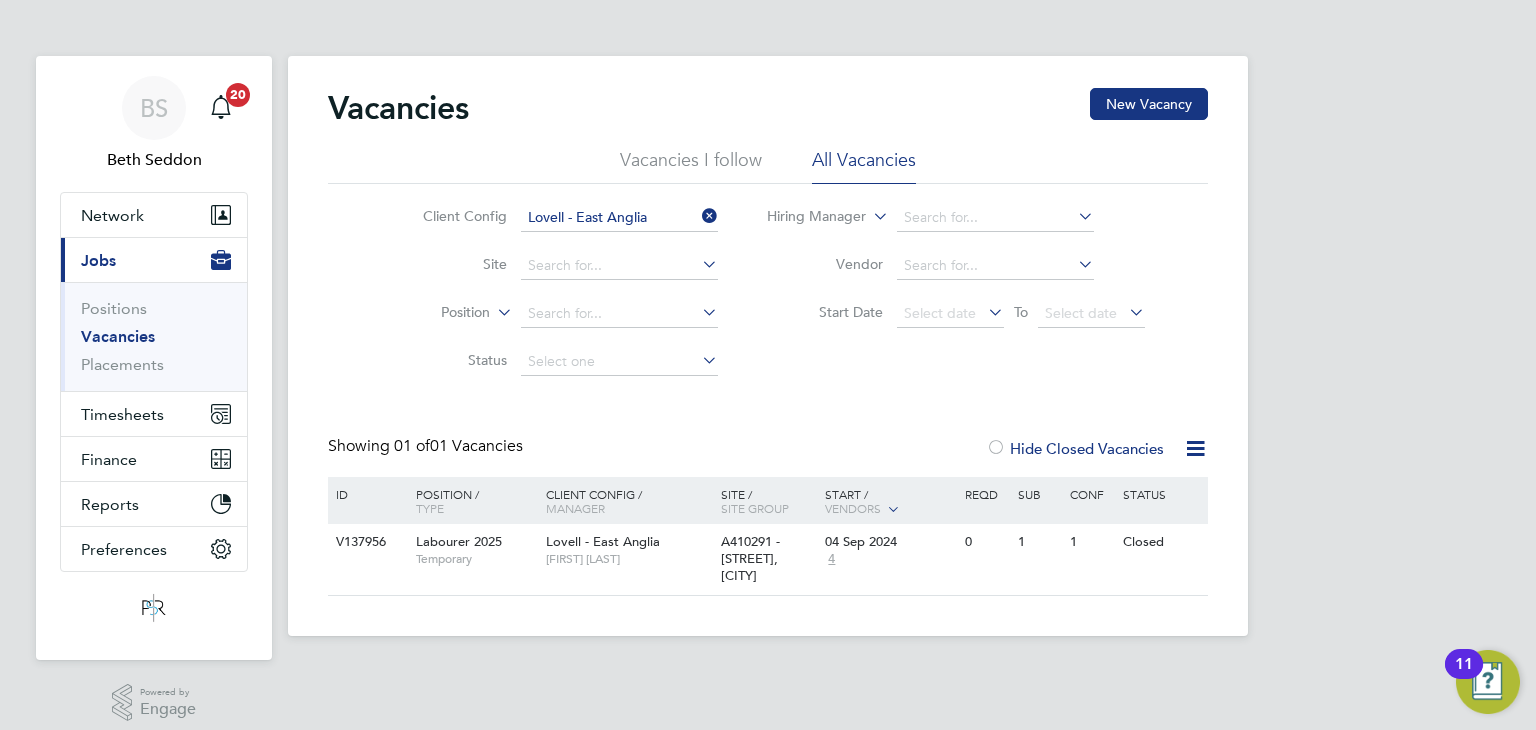 click 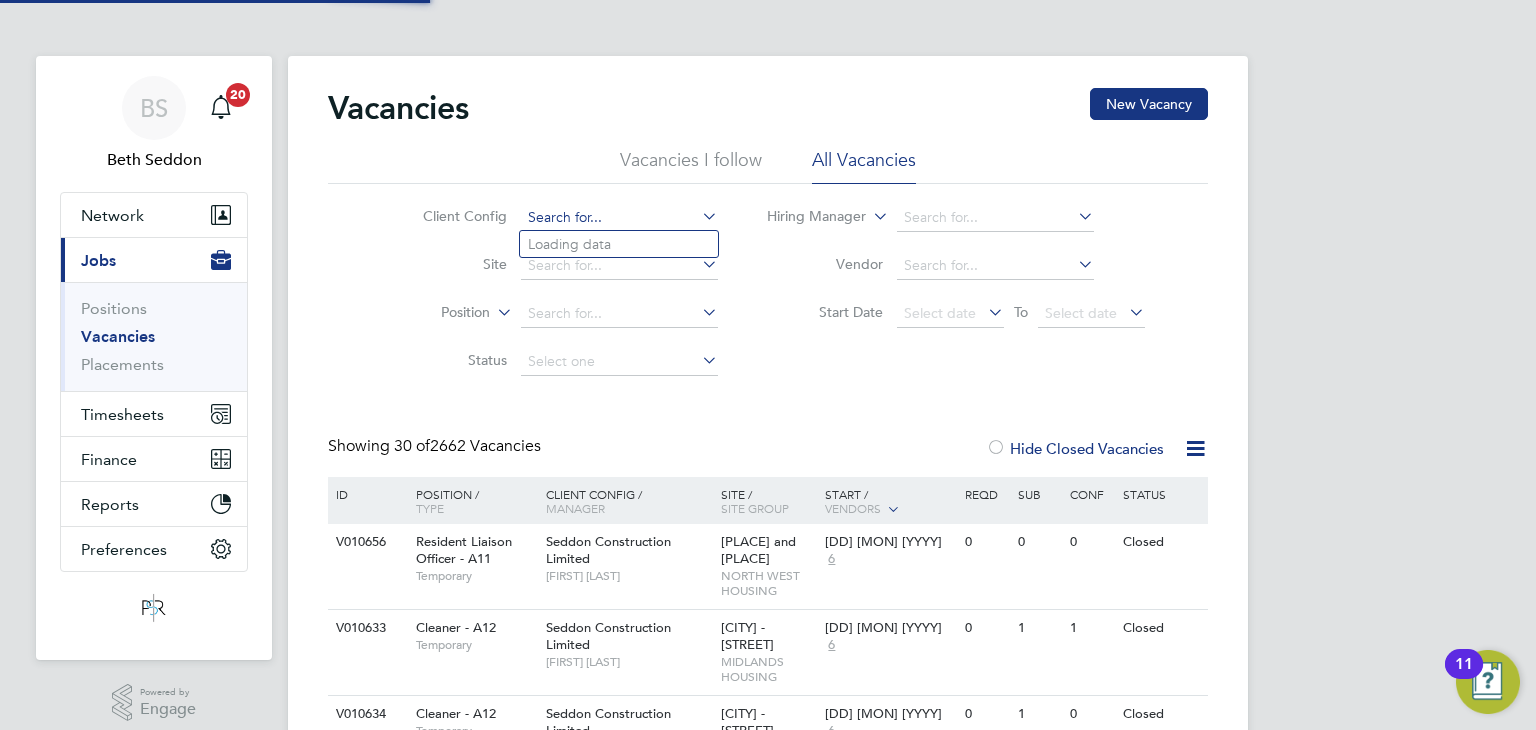click 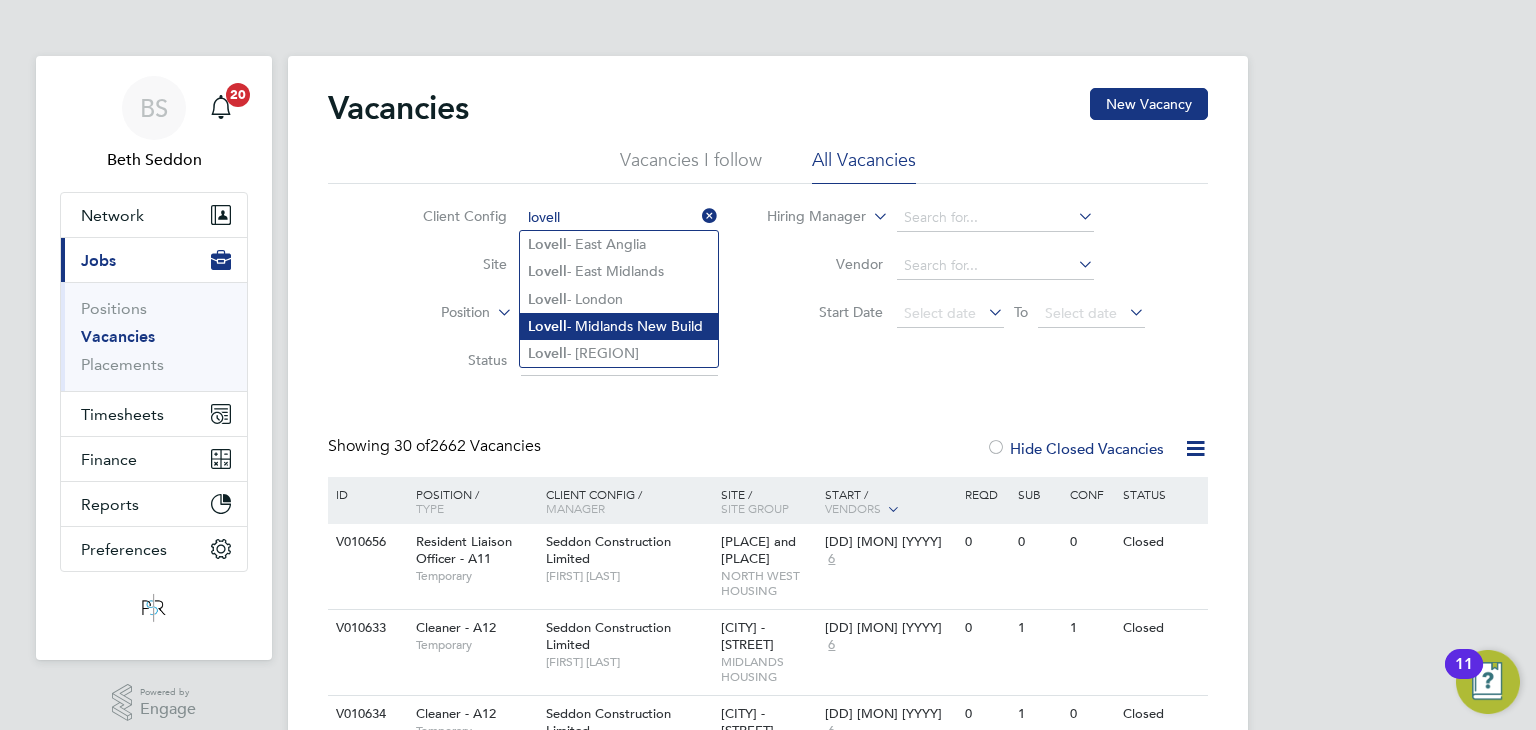 click on "Lovell  - Midlands New Build" 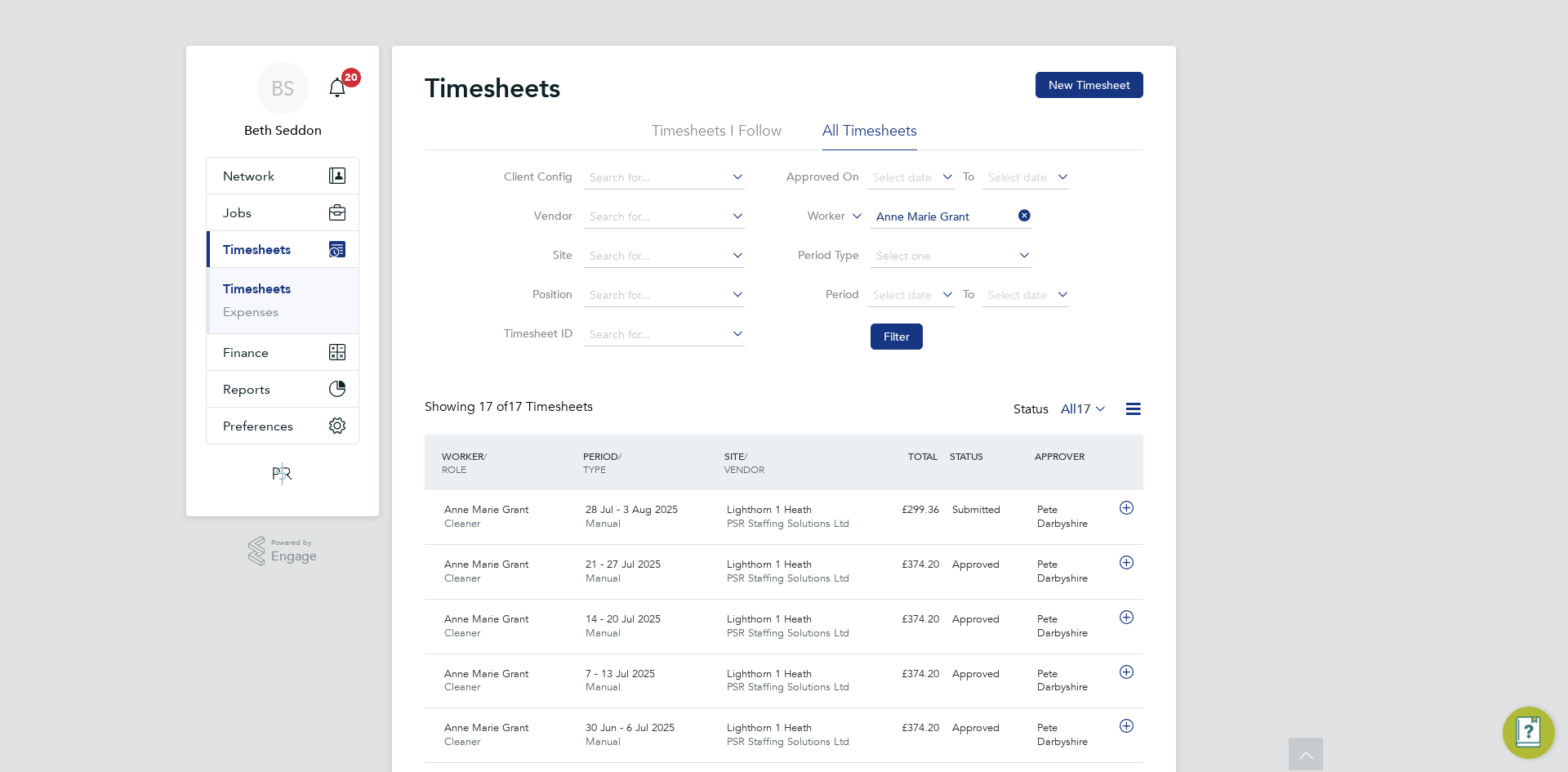 scroll, scrollTop: 82, scrollLeft: 0, axis: vertical 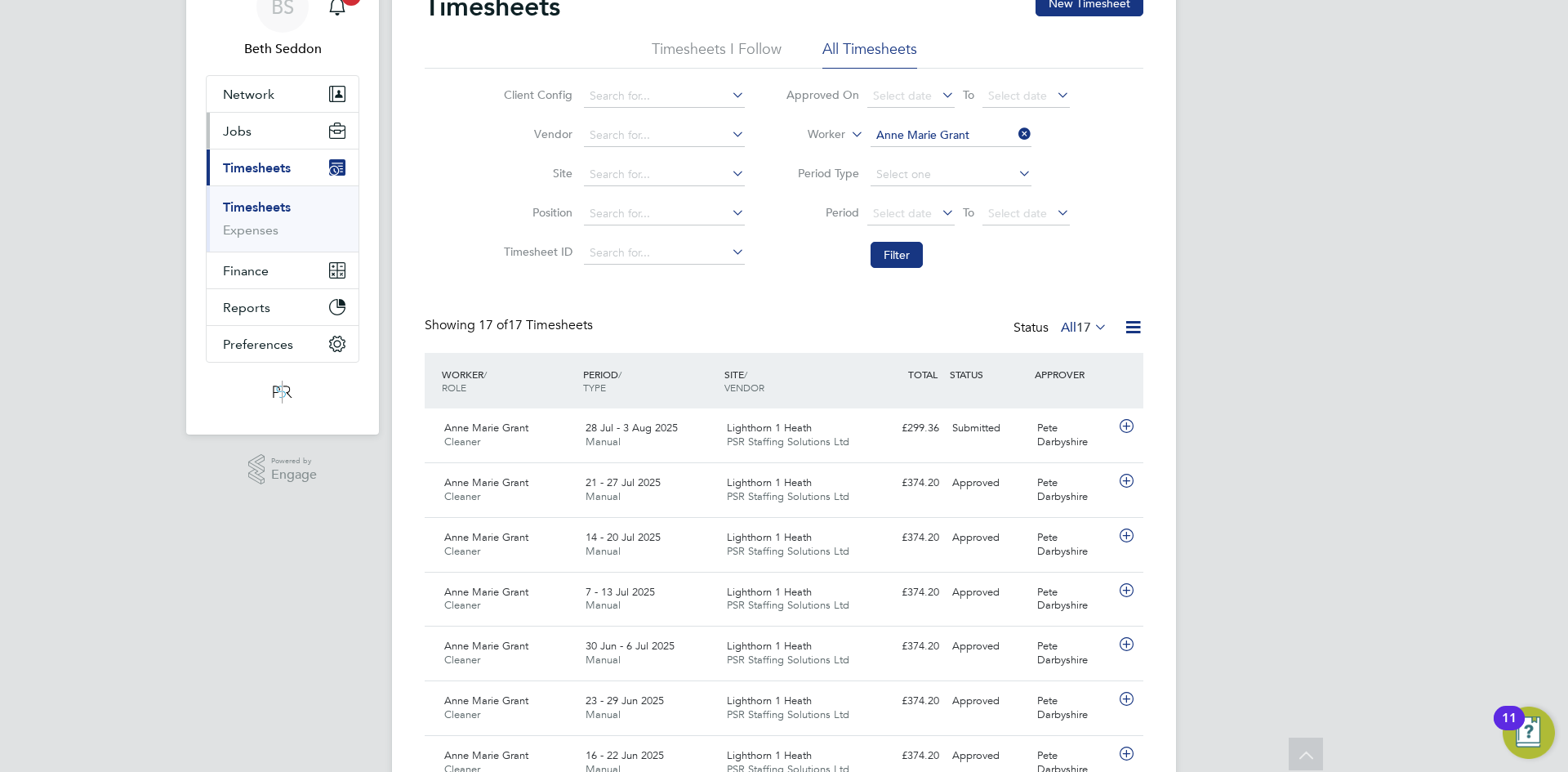 click on "Jobs" at bounding box center [283, 131] 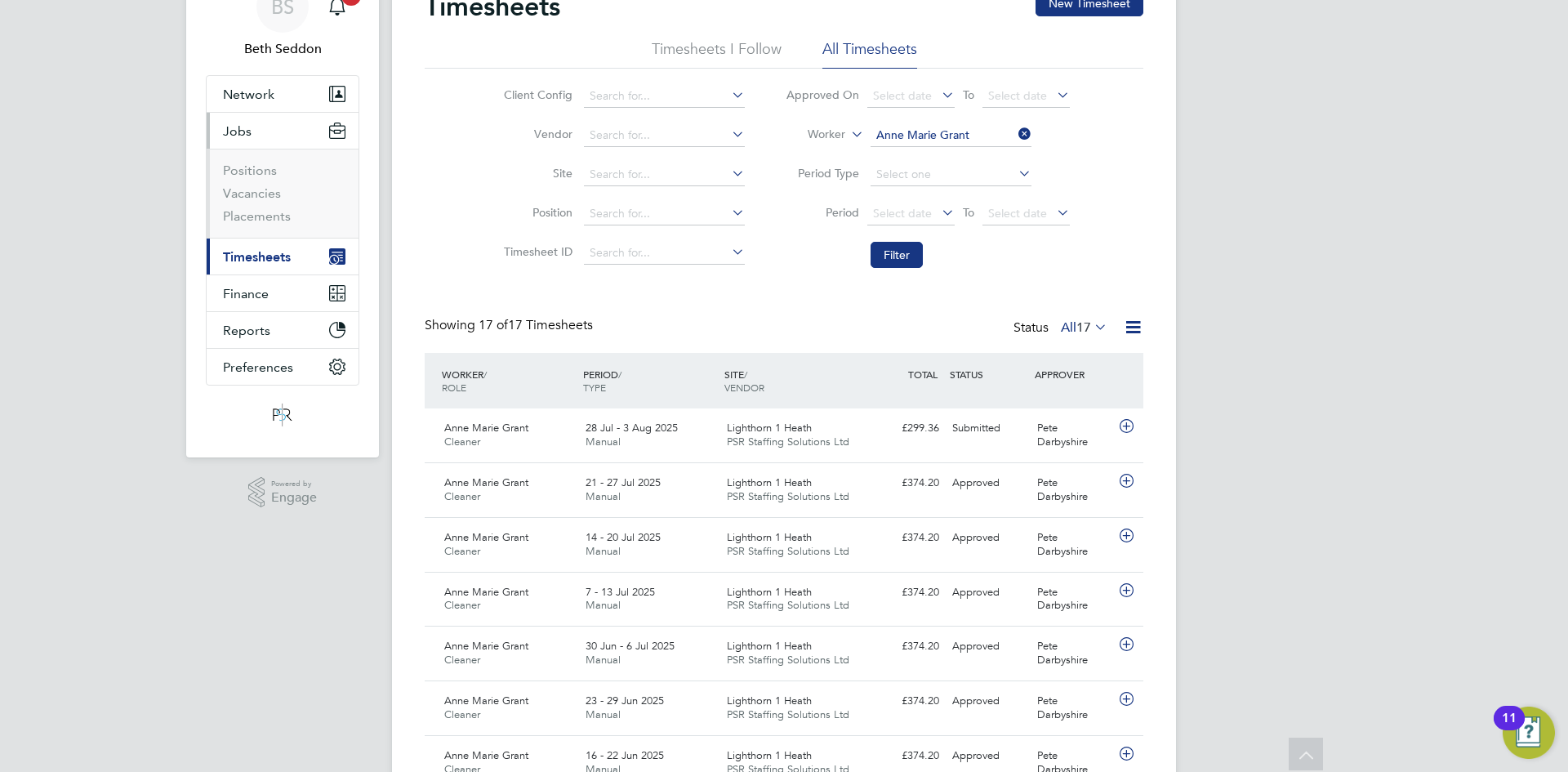 click on "Vacancies" at bounding box center [284, 197] 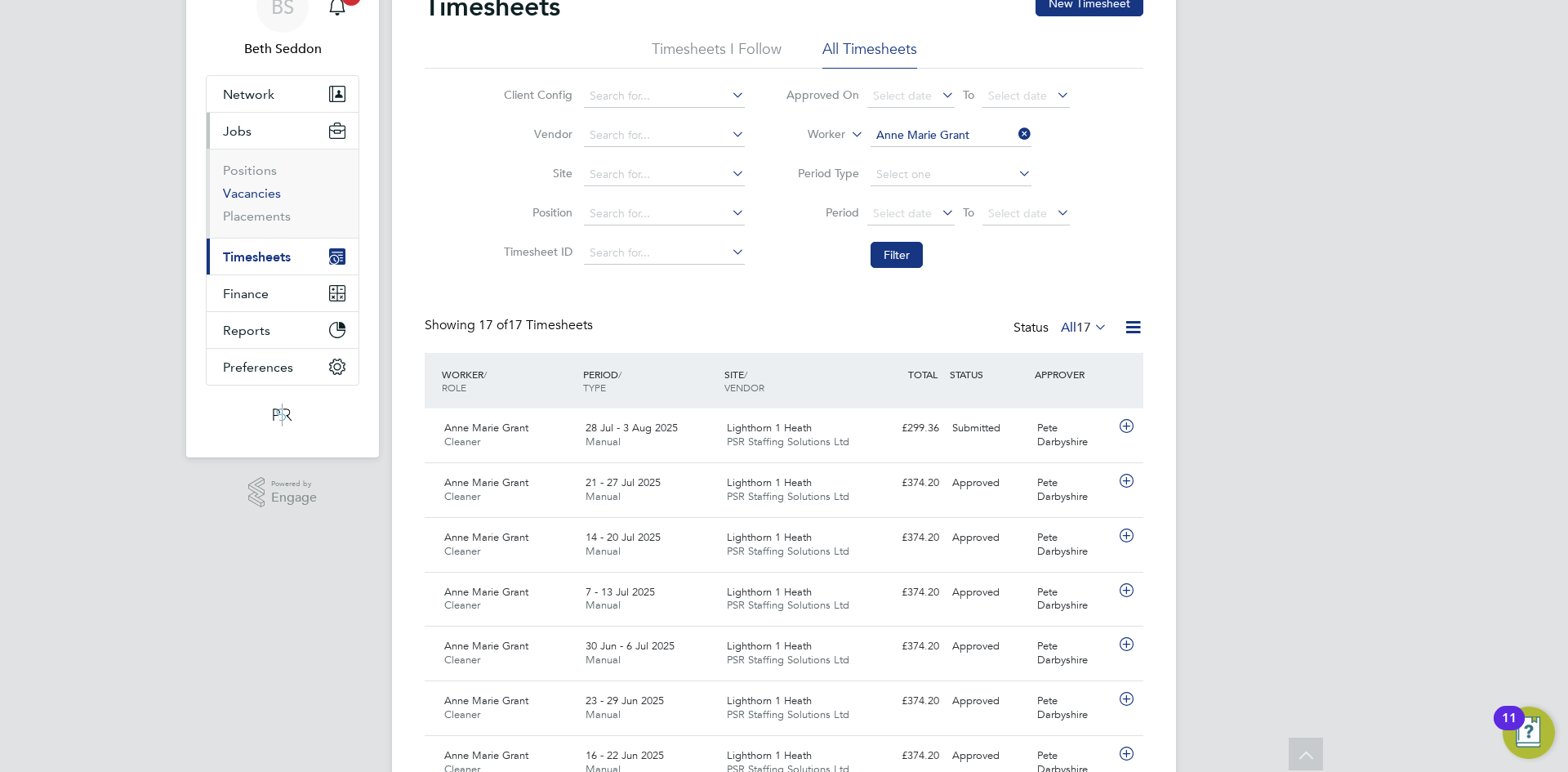 click on "Vacancies" at bounding box center (252, 193) 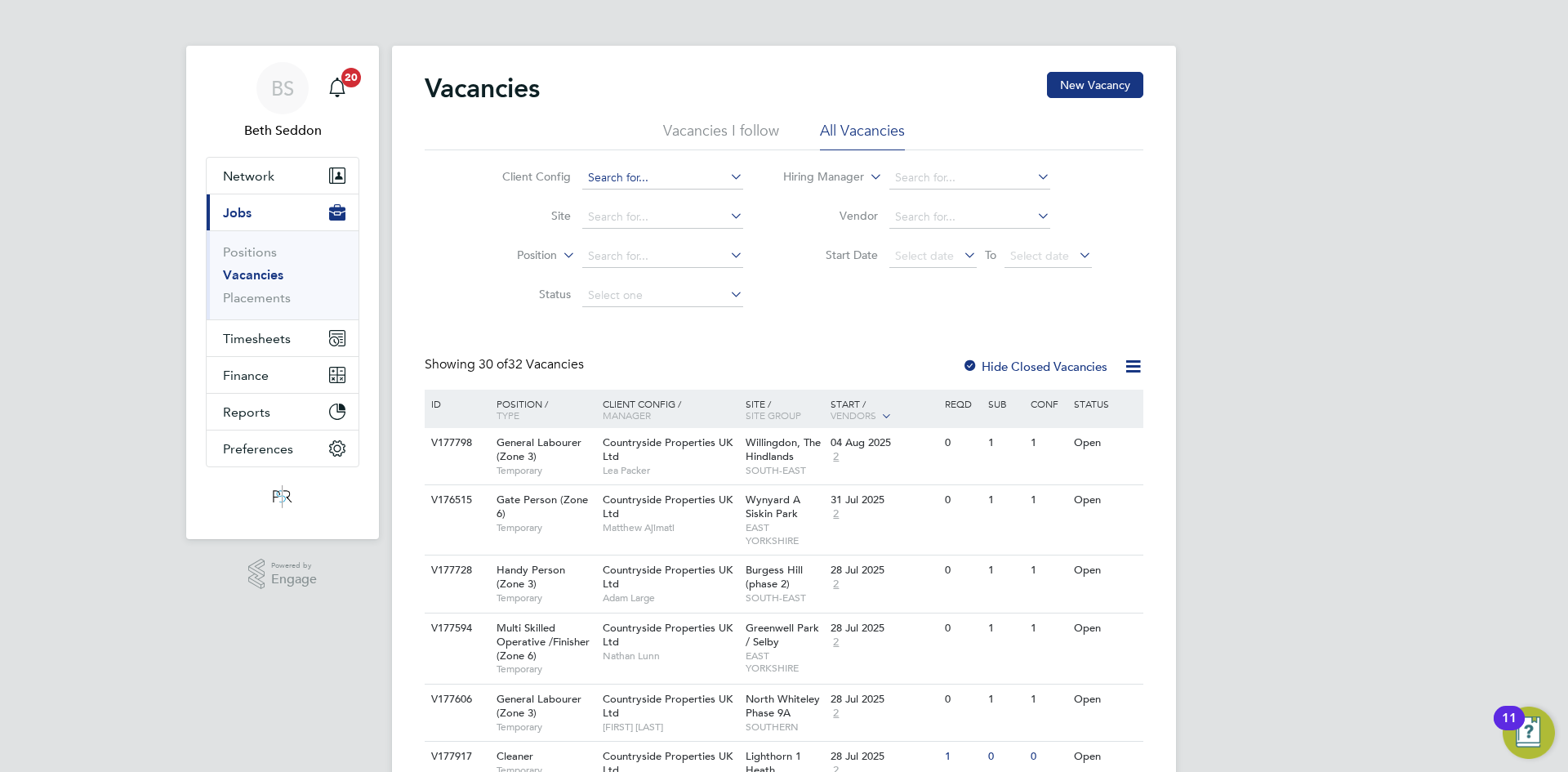 click 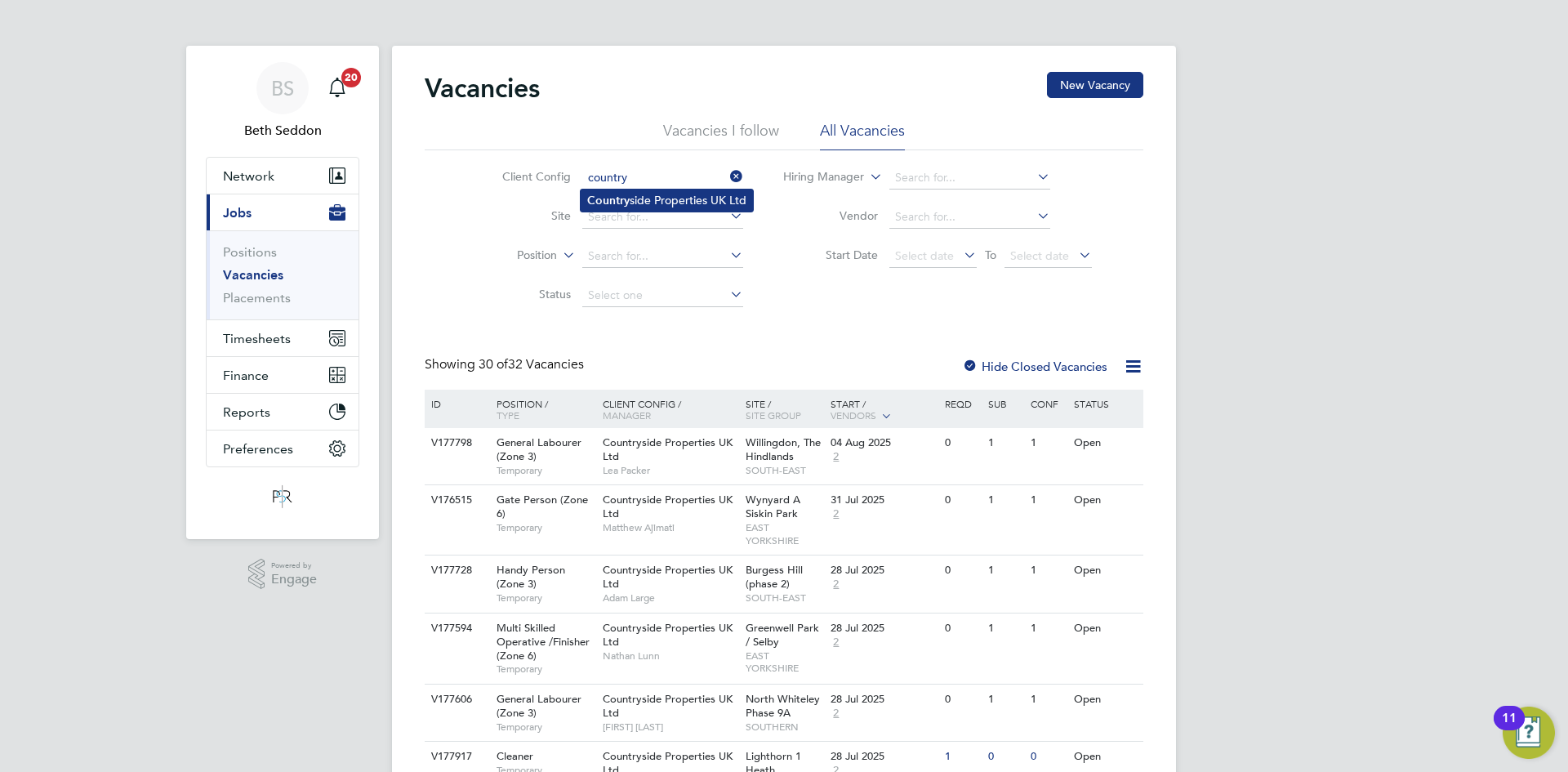 click on "Country" 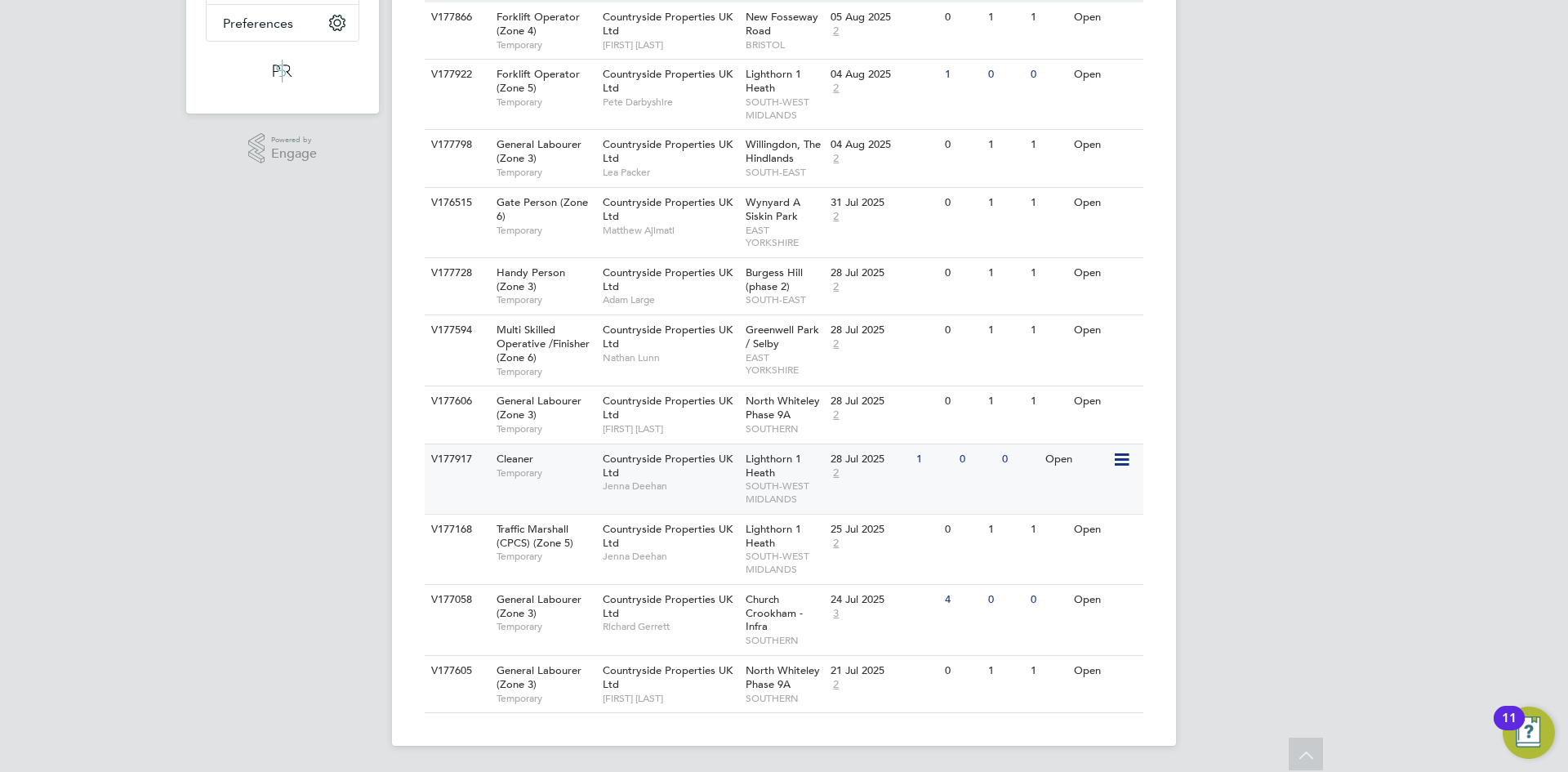 click on "Cleaner   Temporary" 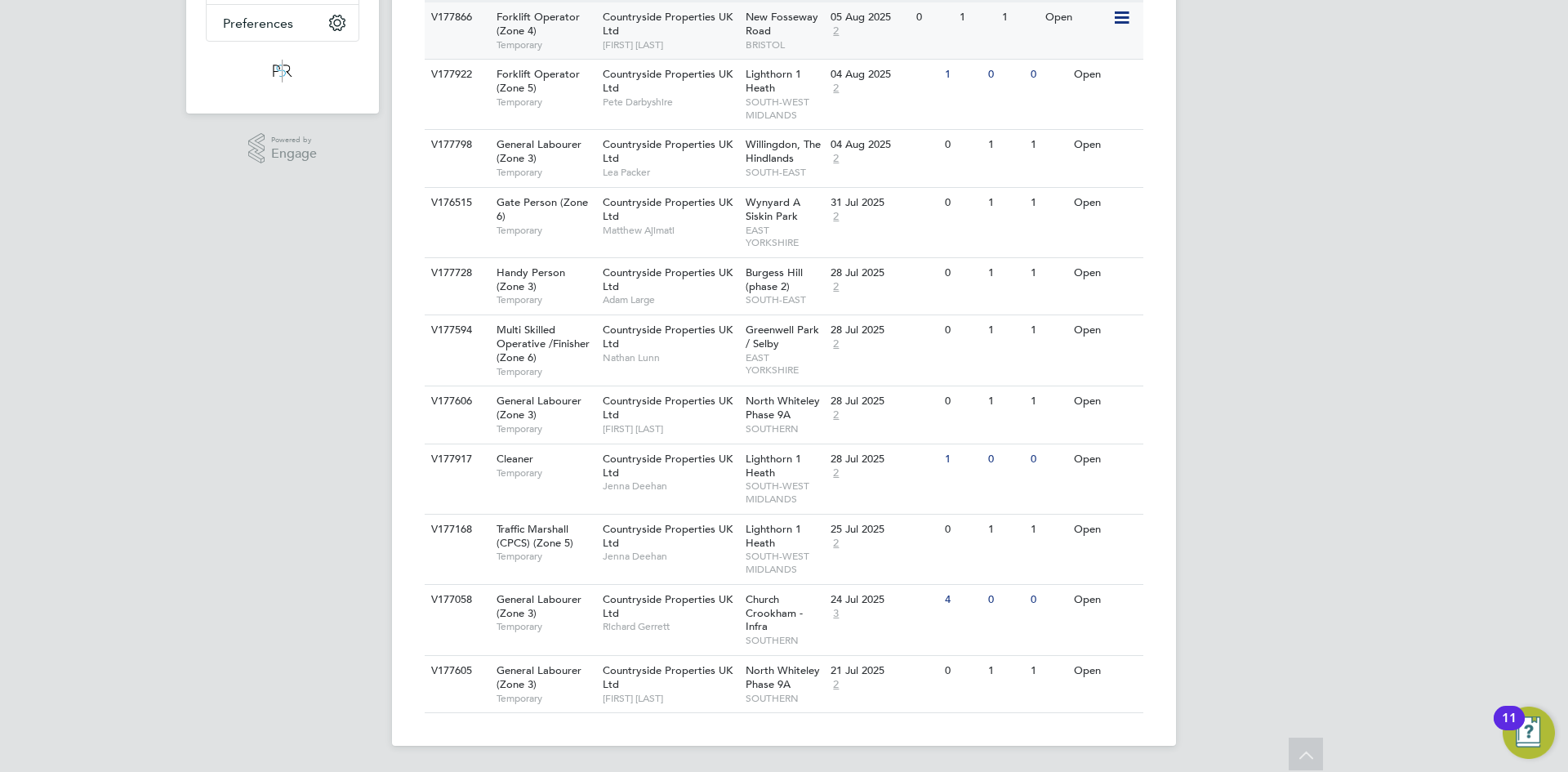 scroll, scrollTop: 0, scrollLeft: 0, axis: both 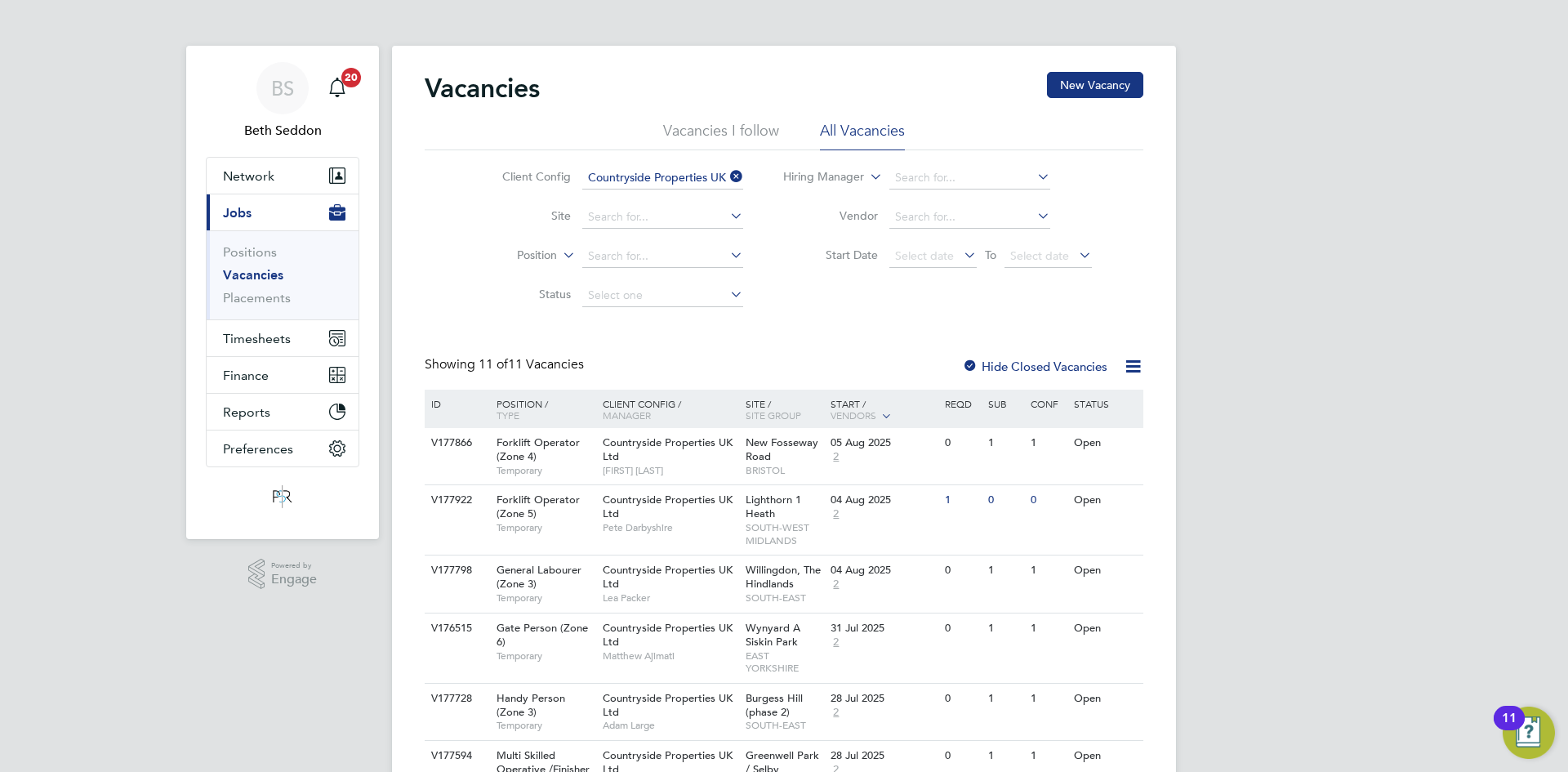 click on "Current page:   Jobs" at bounding box center [283, 212] 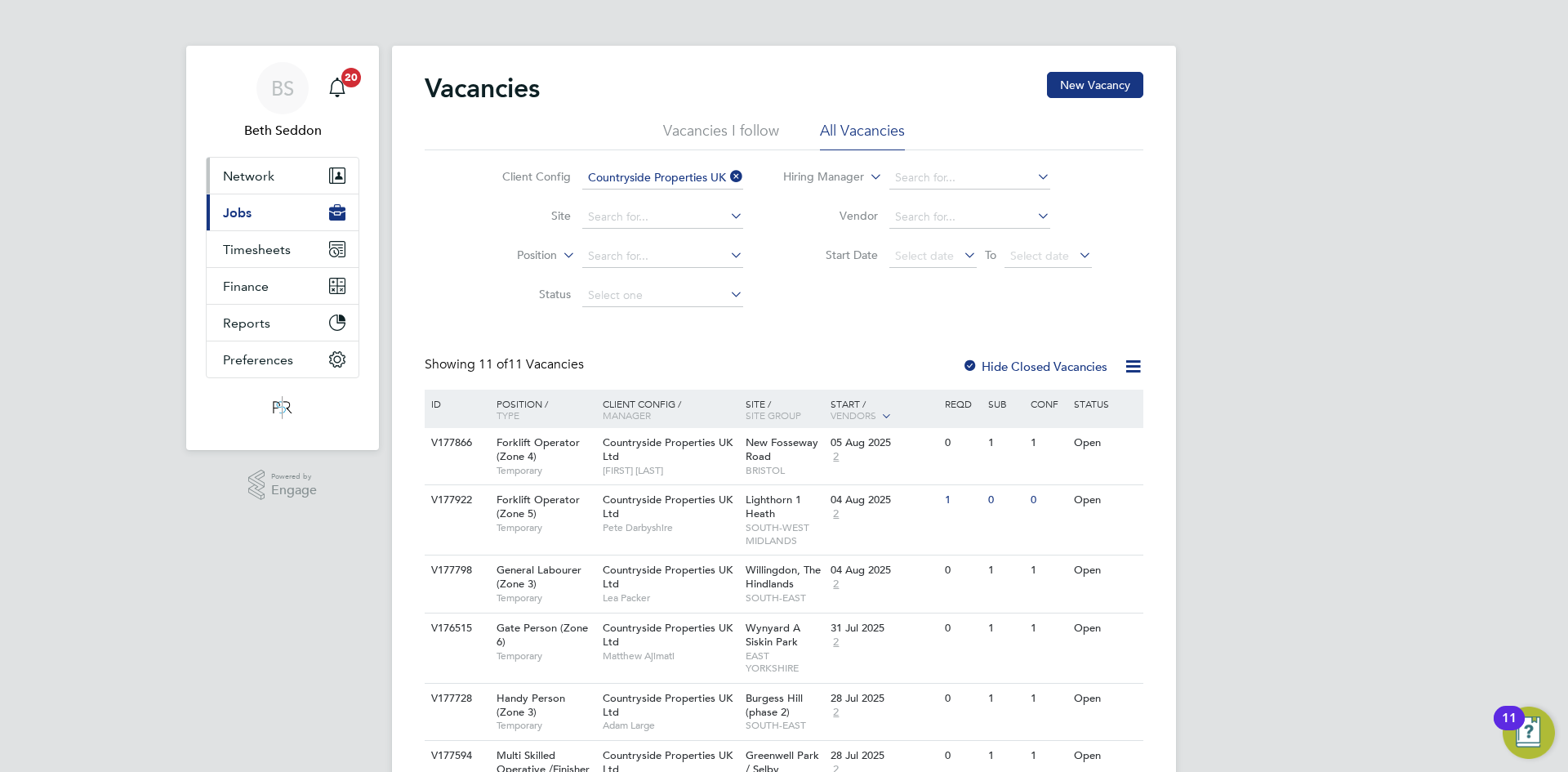 click on "Network" at bounding box center [283, 176] 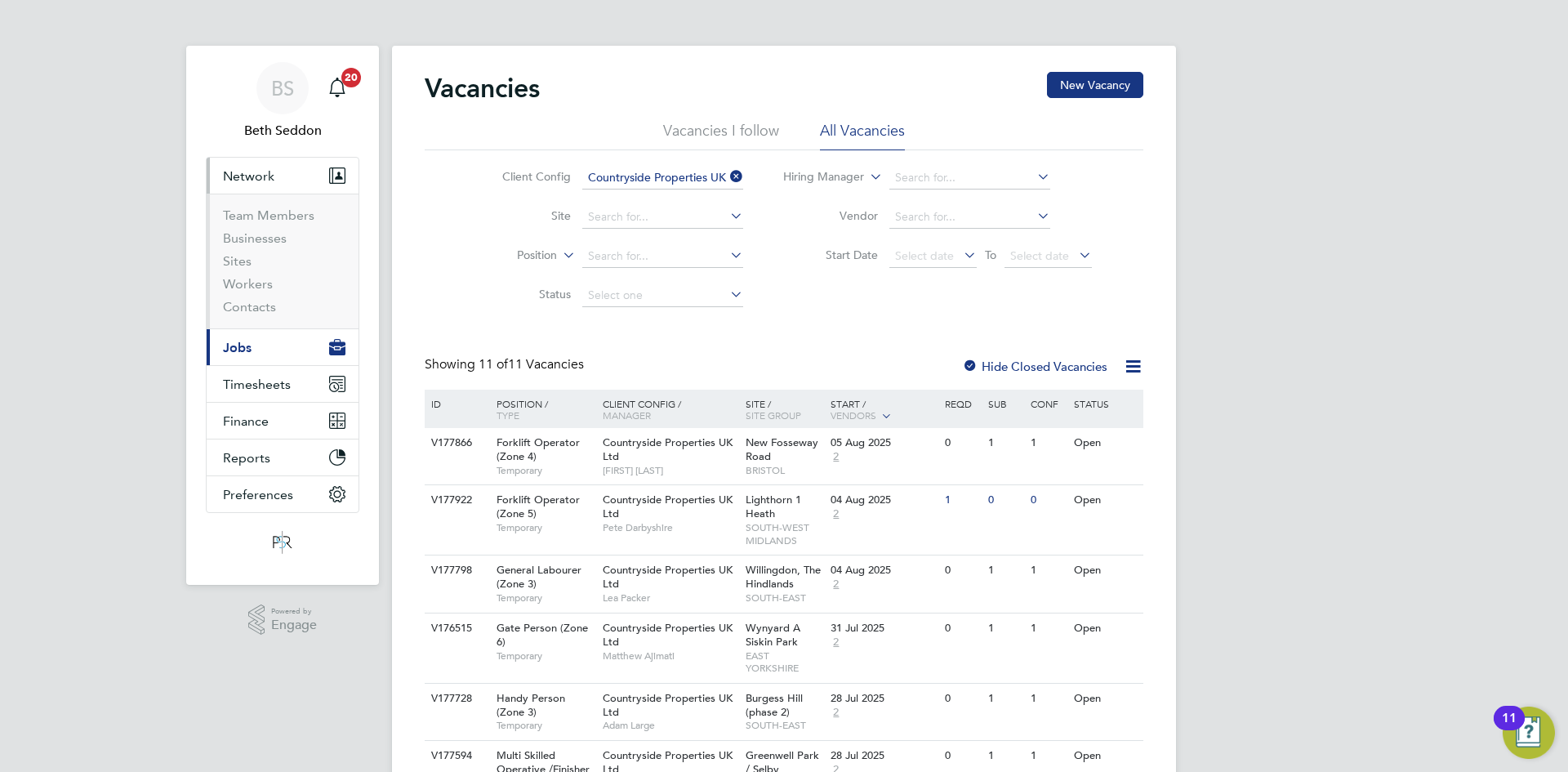click on "Jobs" at bounding box center (237, 347) 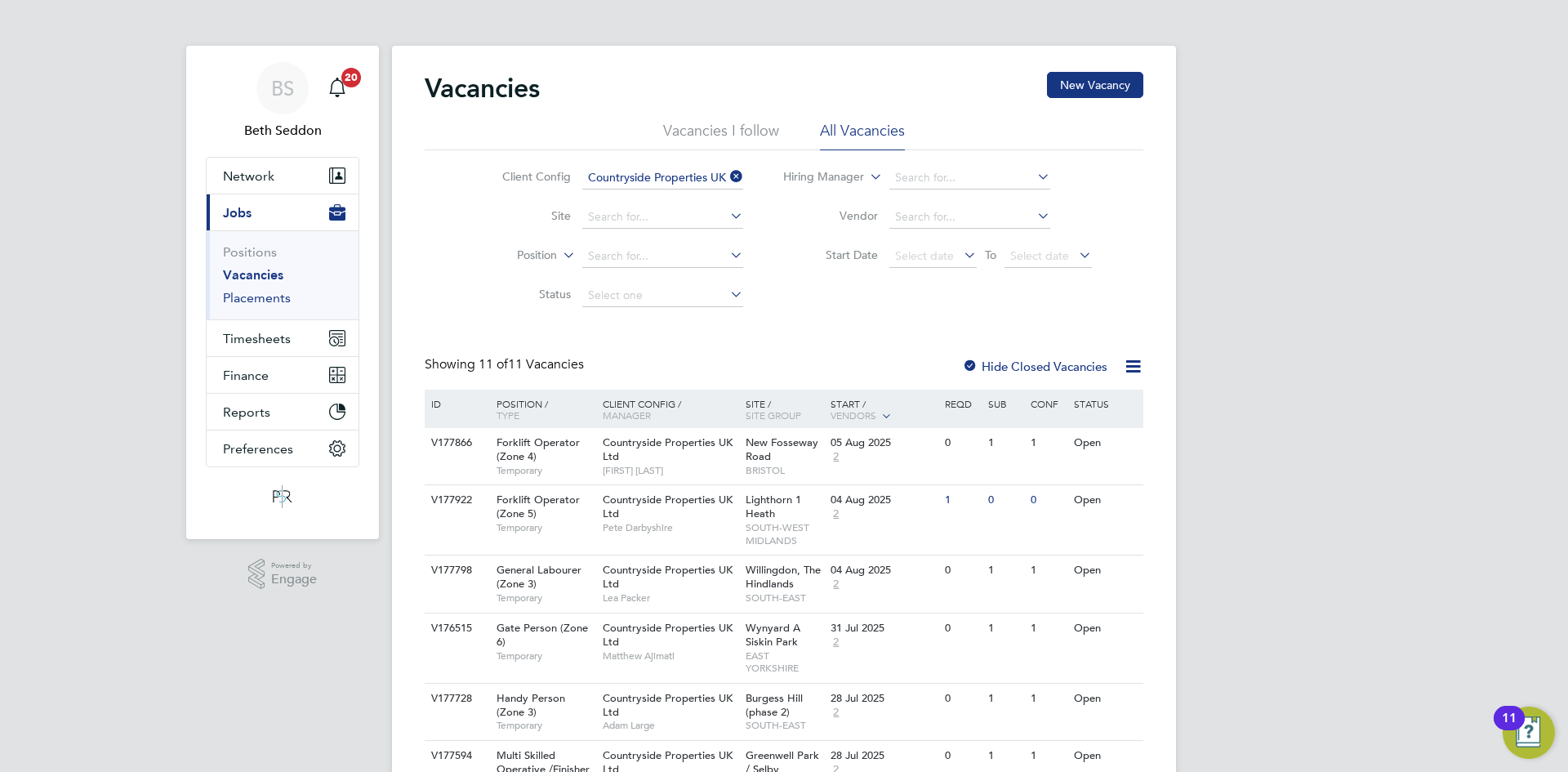 drag, startPoint x: 270, startPoint y: 288, endPoint x: 265, endPoint y: 301, distance: 13.928388 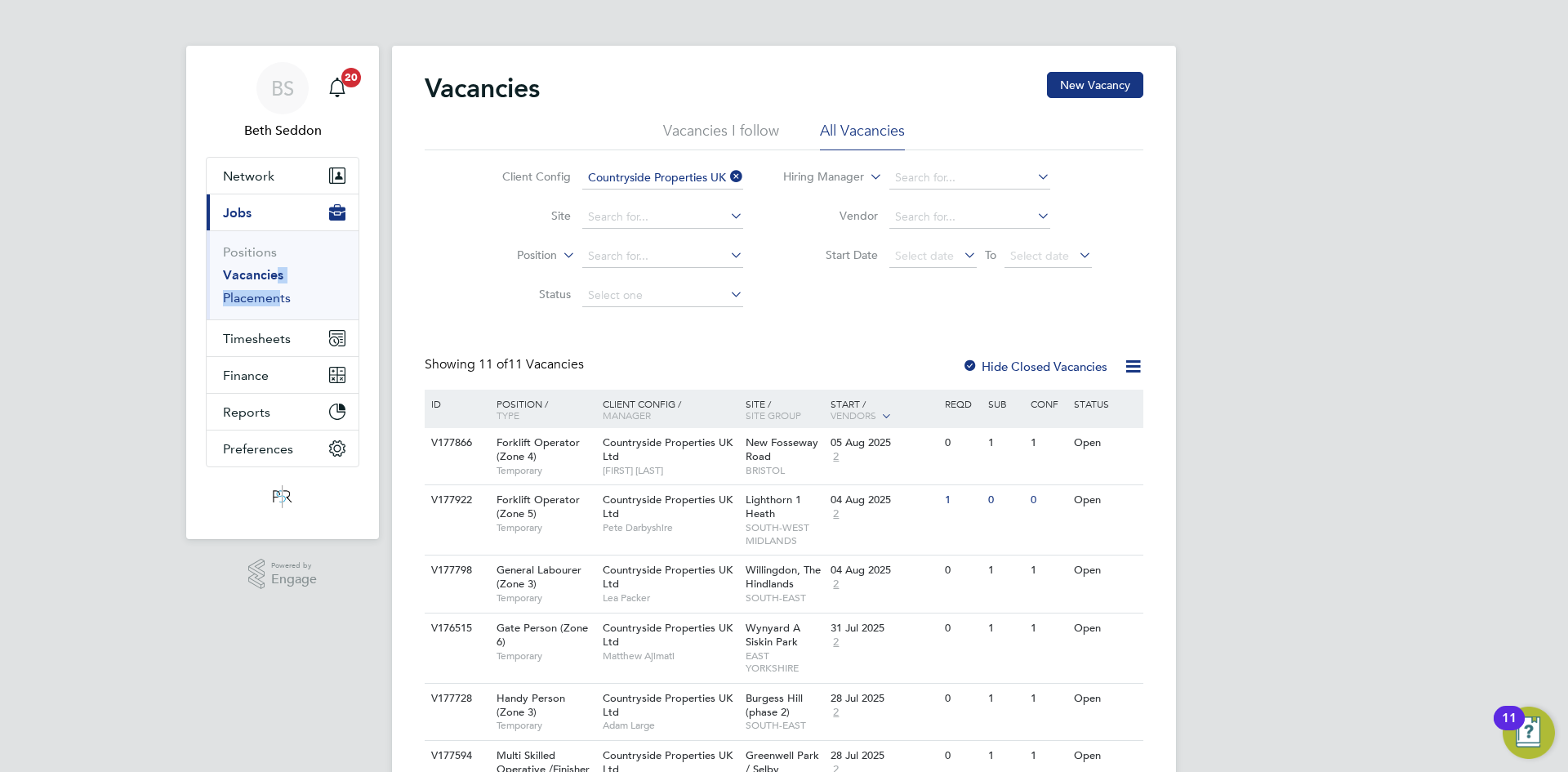 click on "Placements" at bounding box center [256, 297] 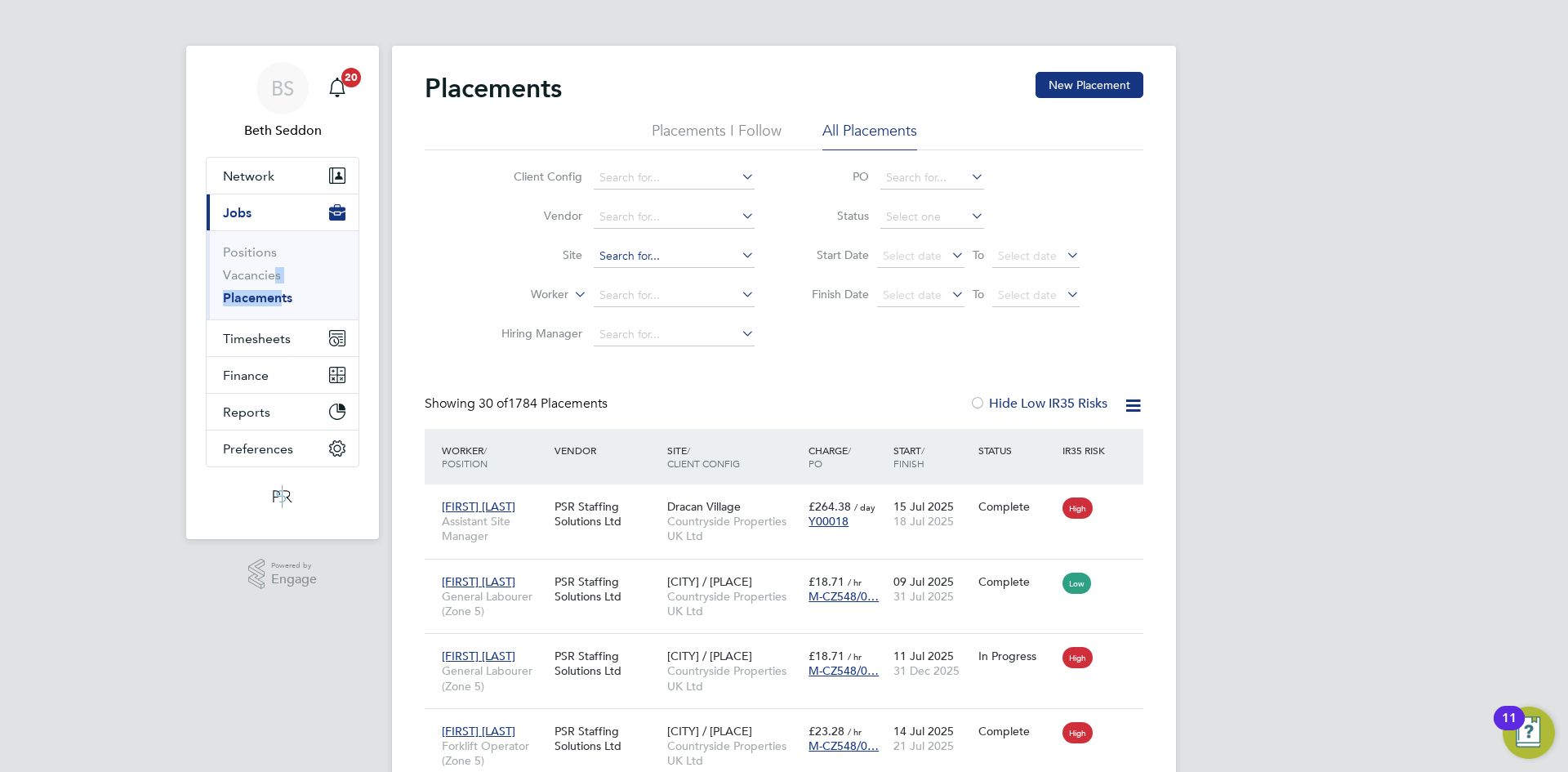 scroll, scrollTop: 8, scrollLeft: 8, axis: both 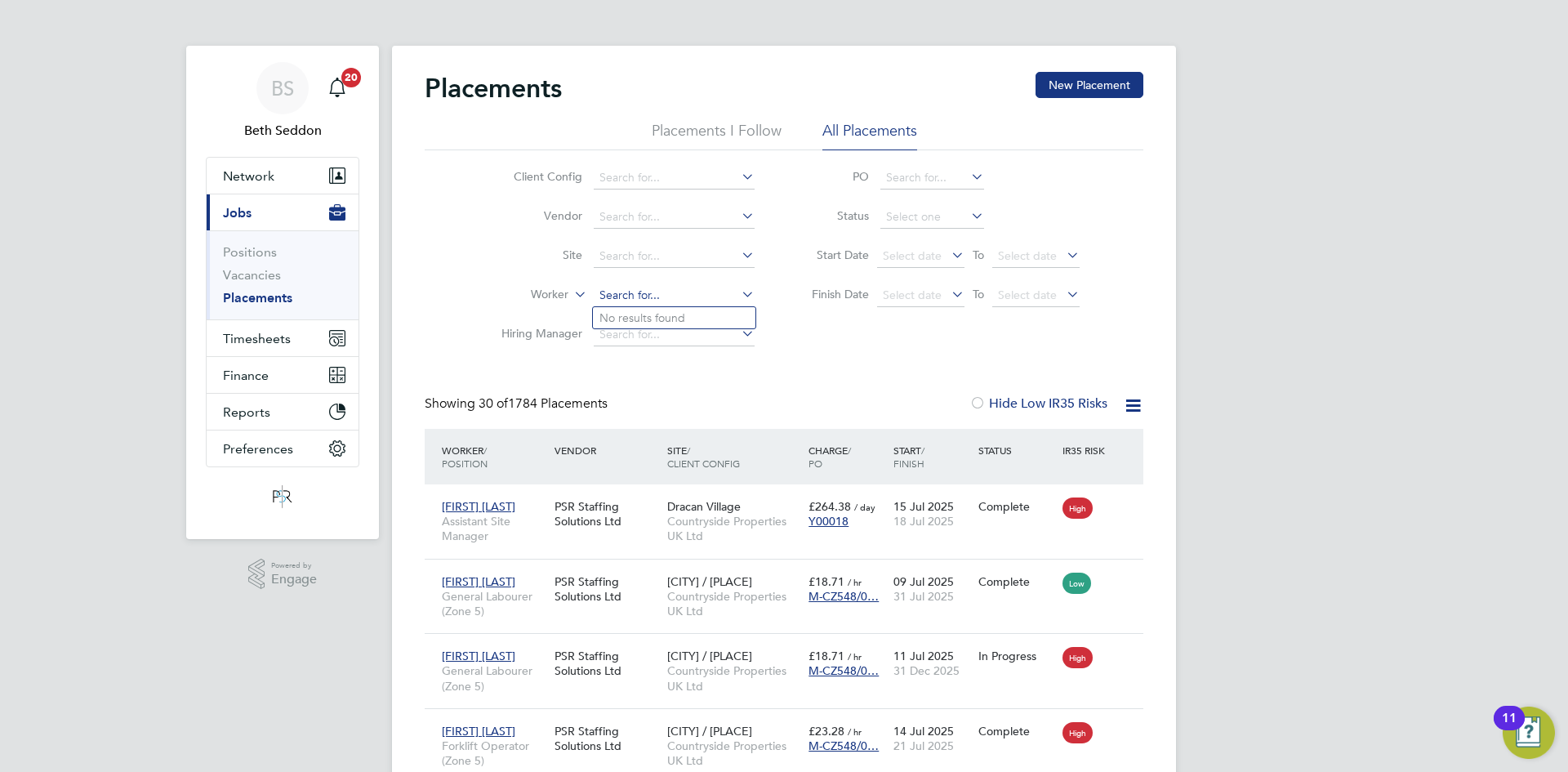 click 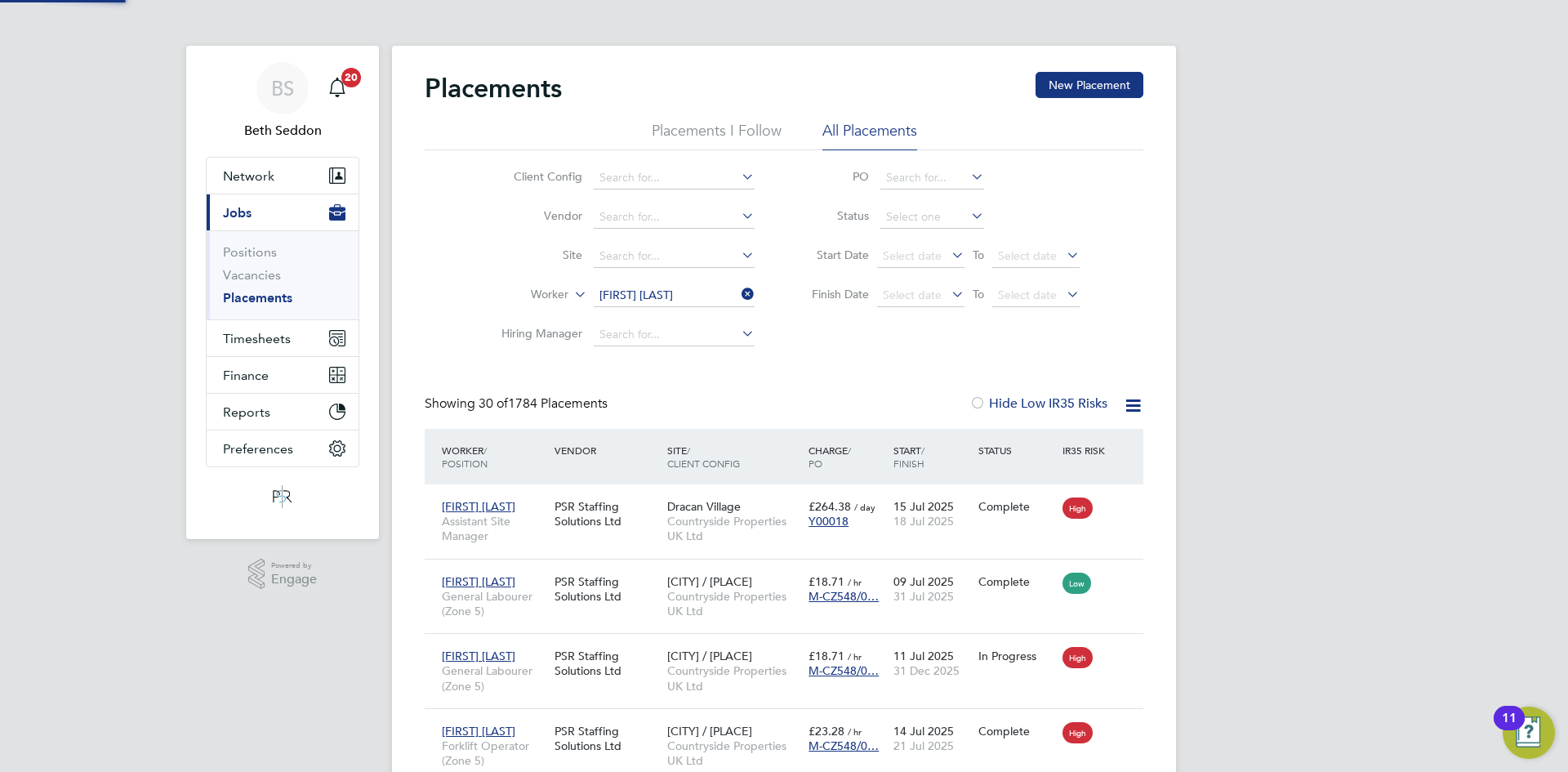 click on "Nanah   Nicol ine" 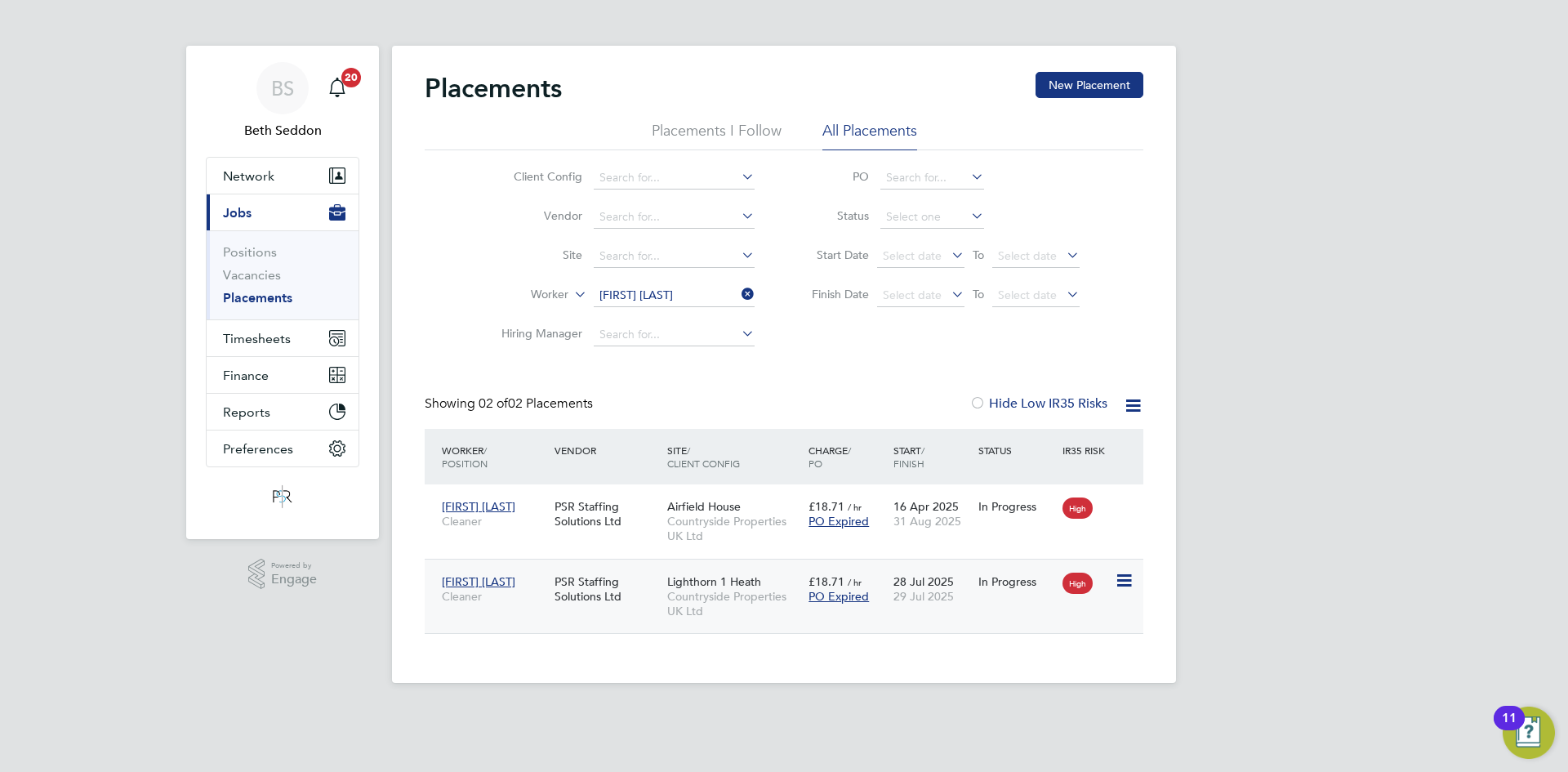 click on "PSR Staffing Solutions Ltd" 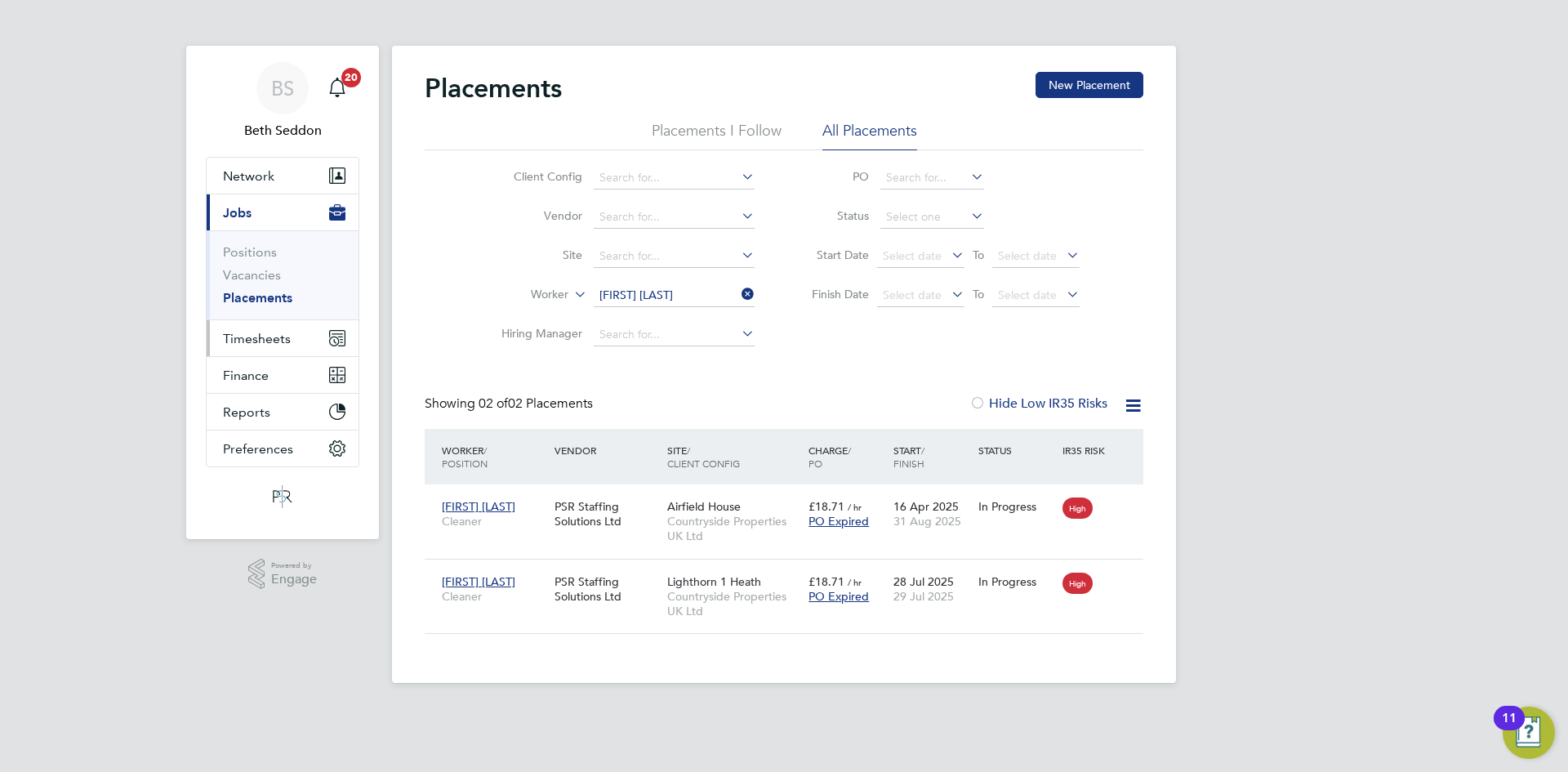 click on "Timesheets" at bounding box center [256, 338] 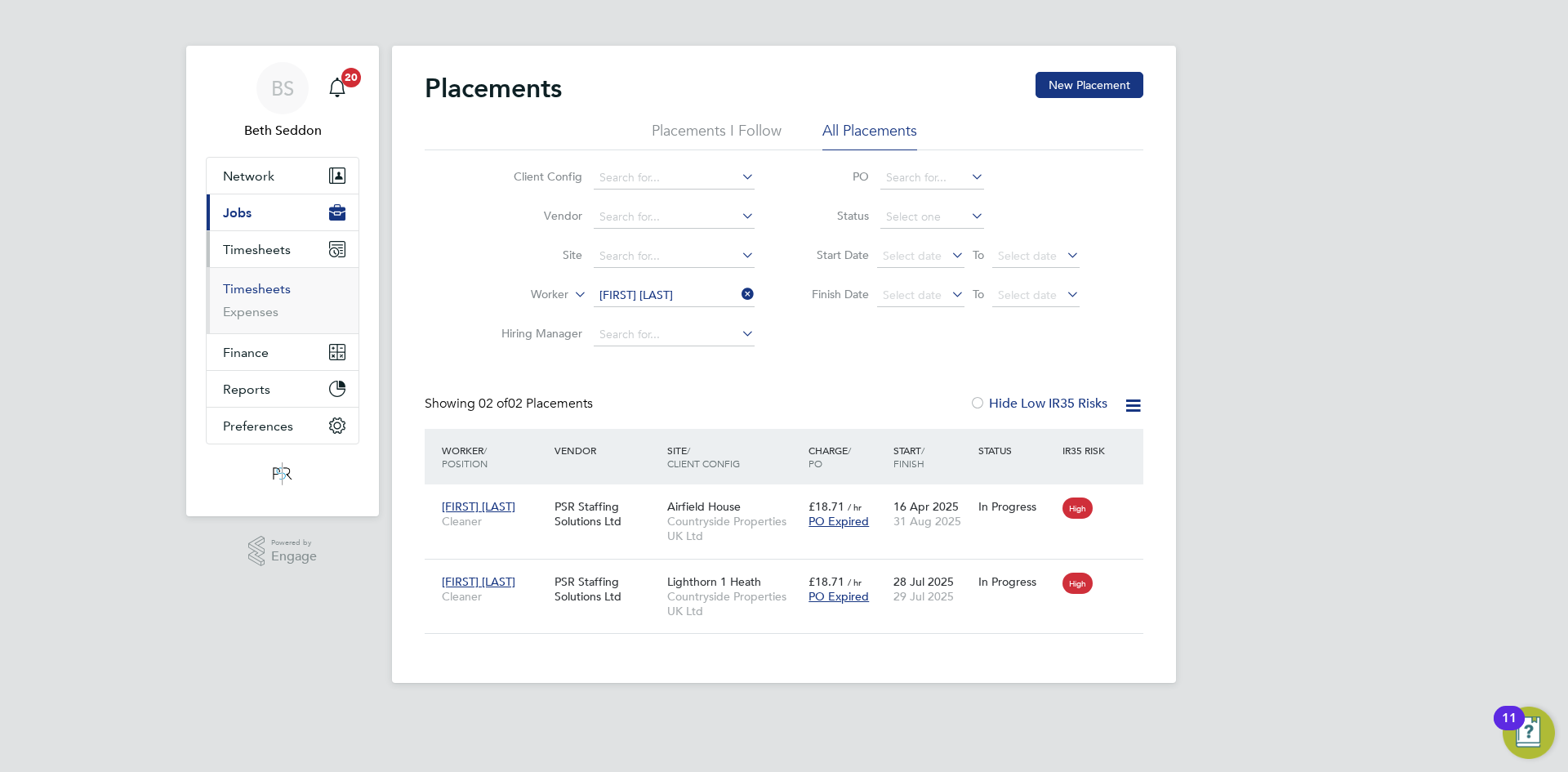 click on "Timesheets" at bounding box center (256, 288) 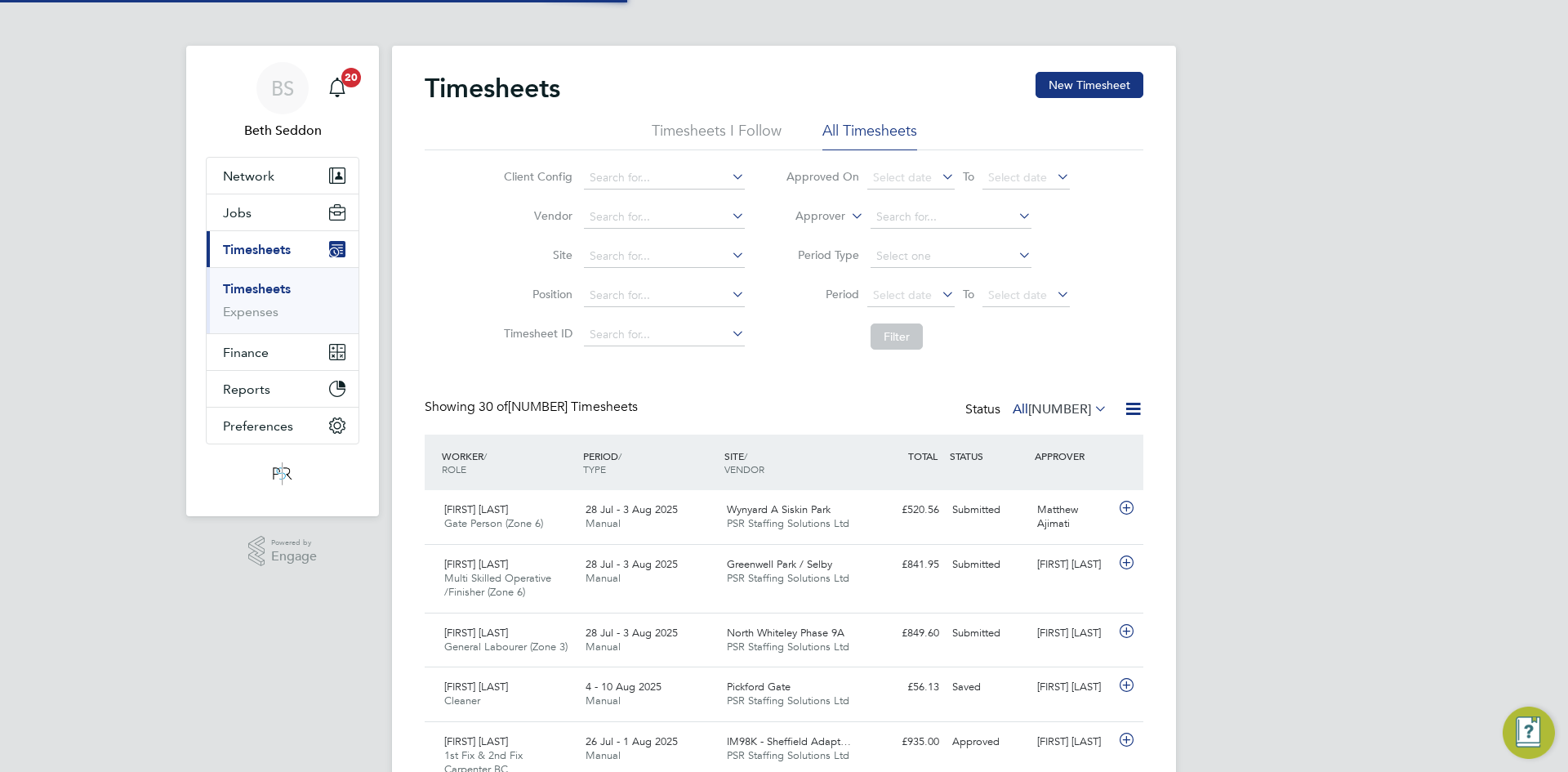 scroll, scrollTop: 8, scrollLeft: 8, axis: both 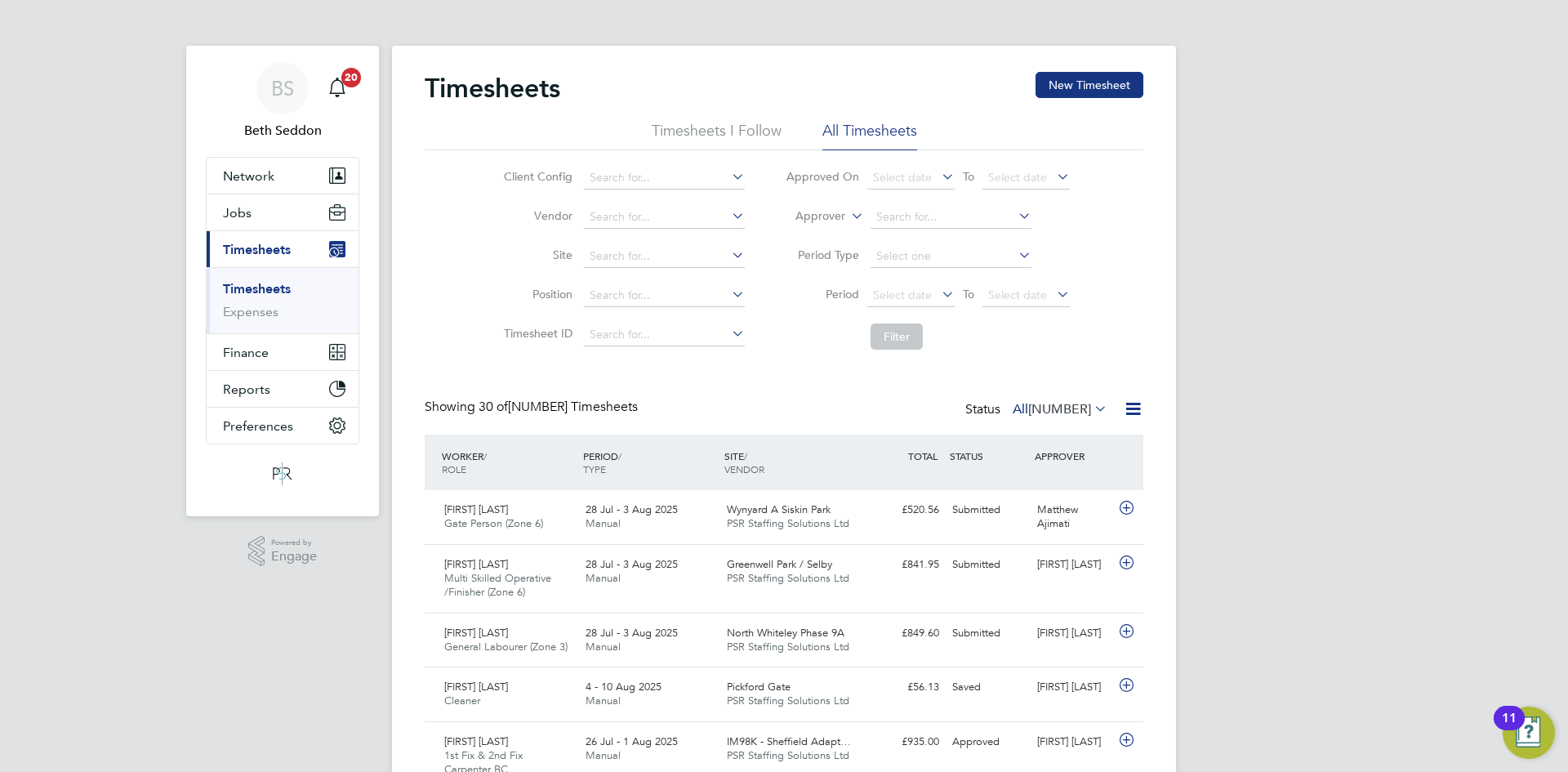 drag, startPoint x: 790, startPoint y: 212, endPoint x: 806, endPoint y: 212, distance: 16 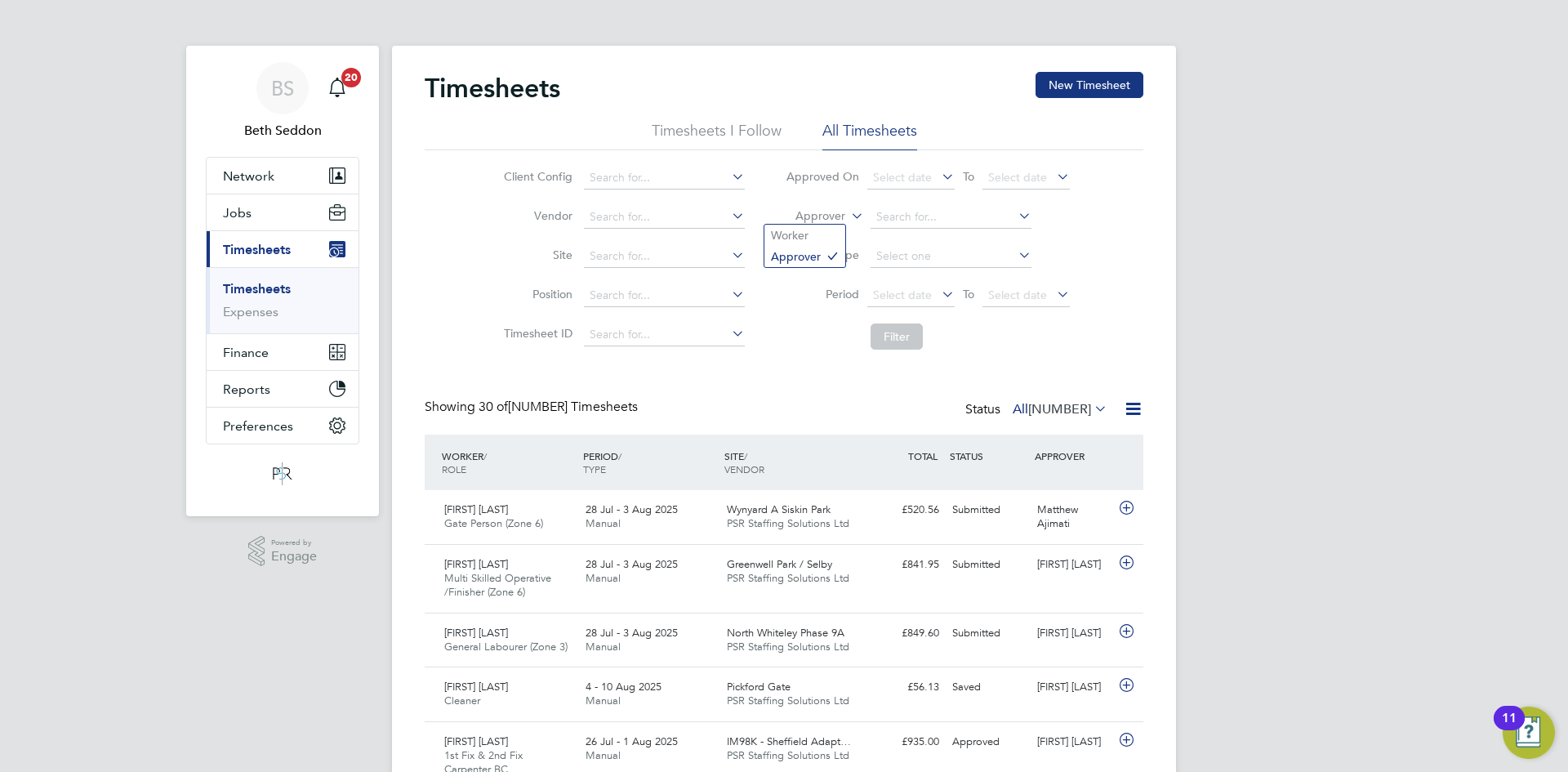 click on "Approver" 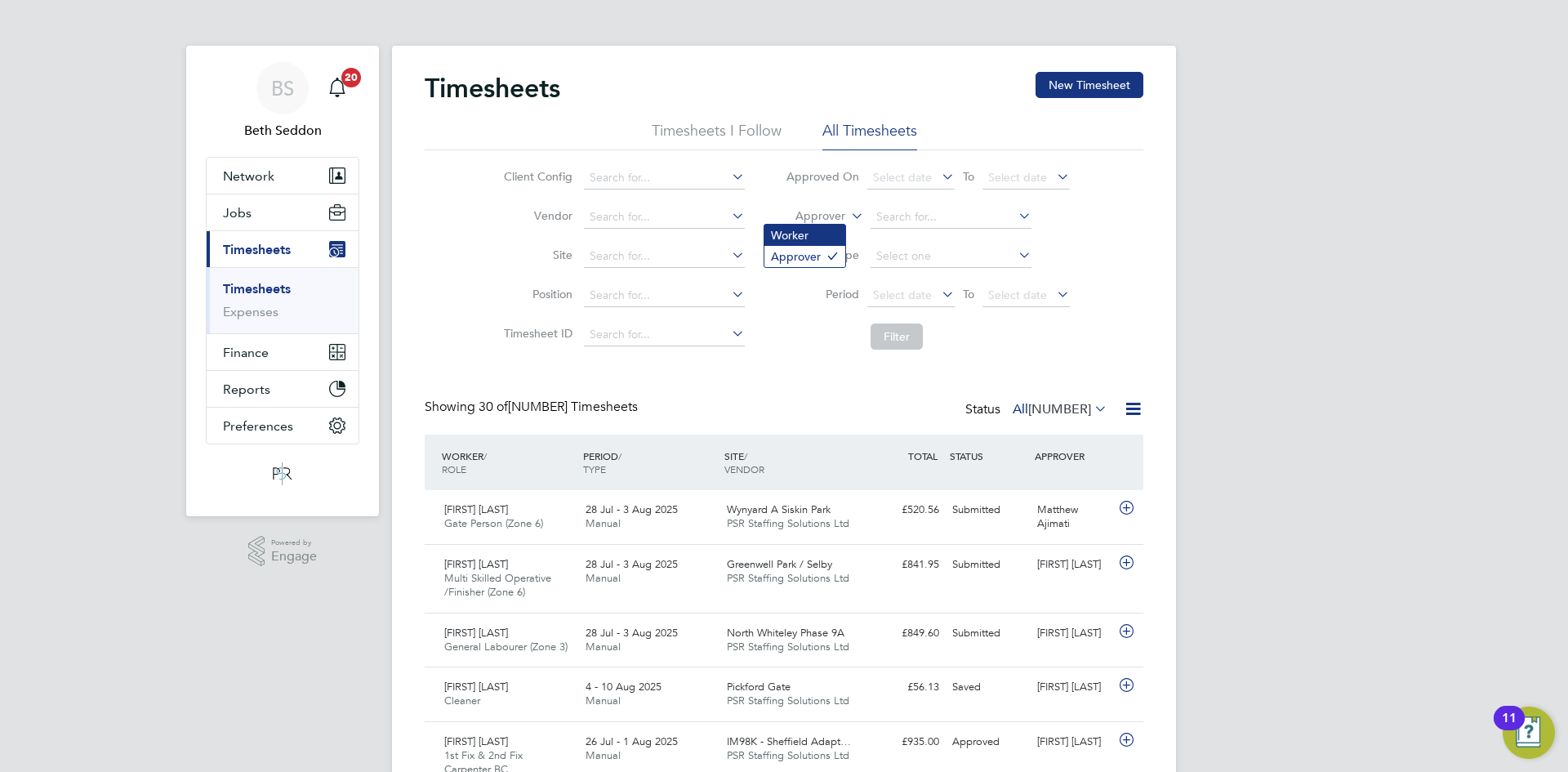 click on "Worker" 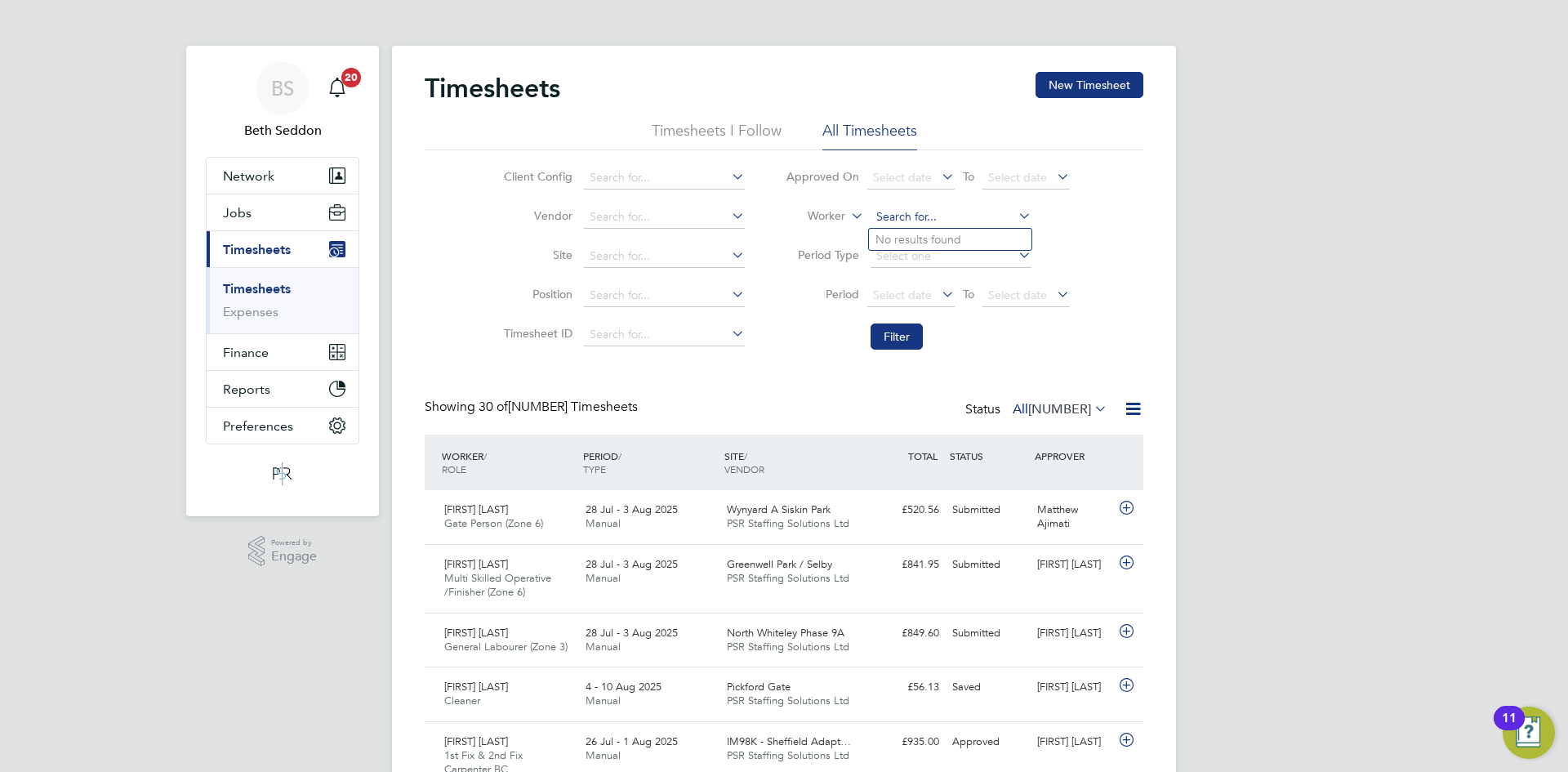 click 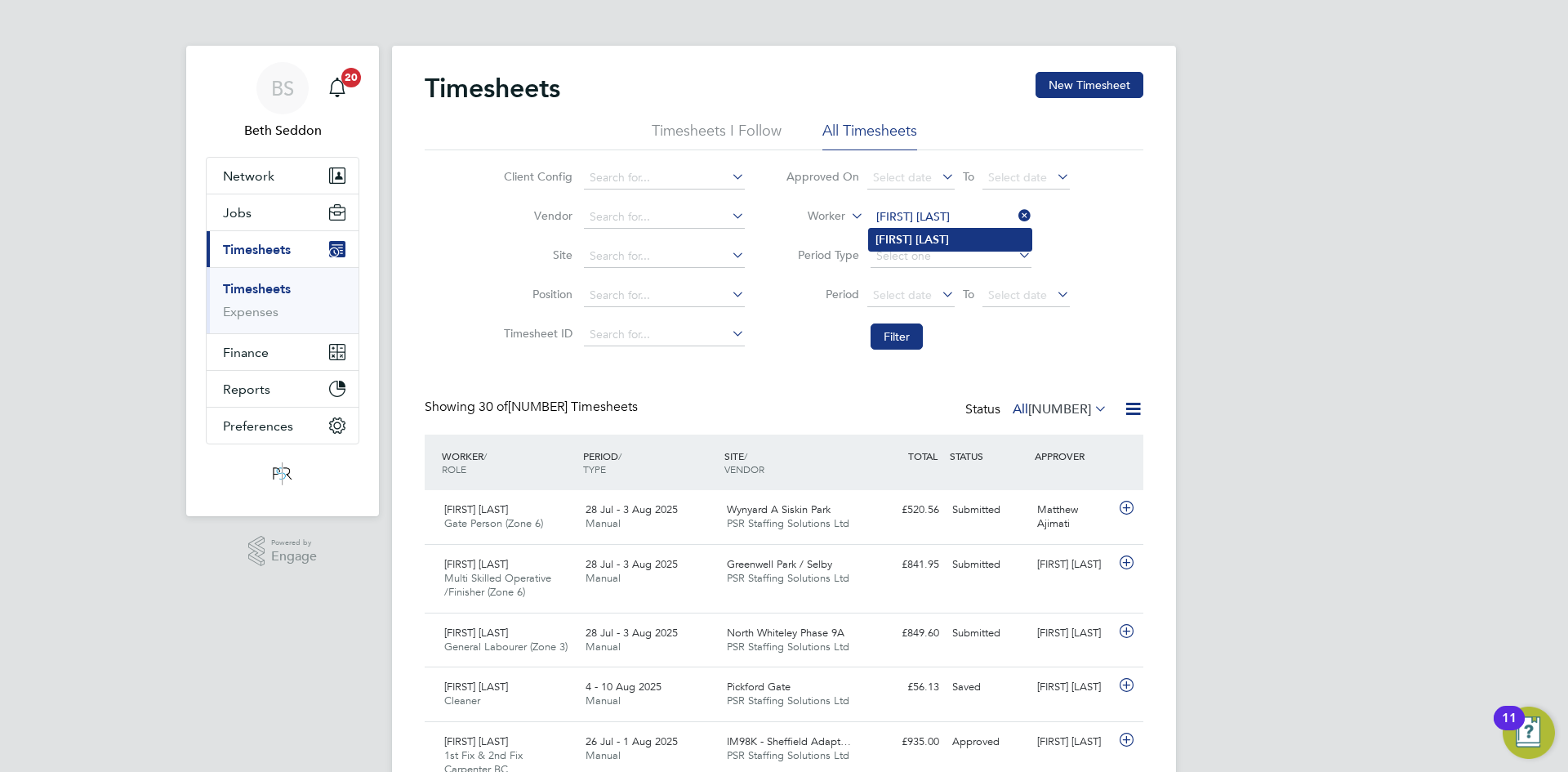 click on "Nicoline" 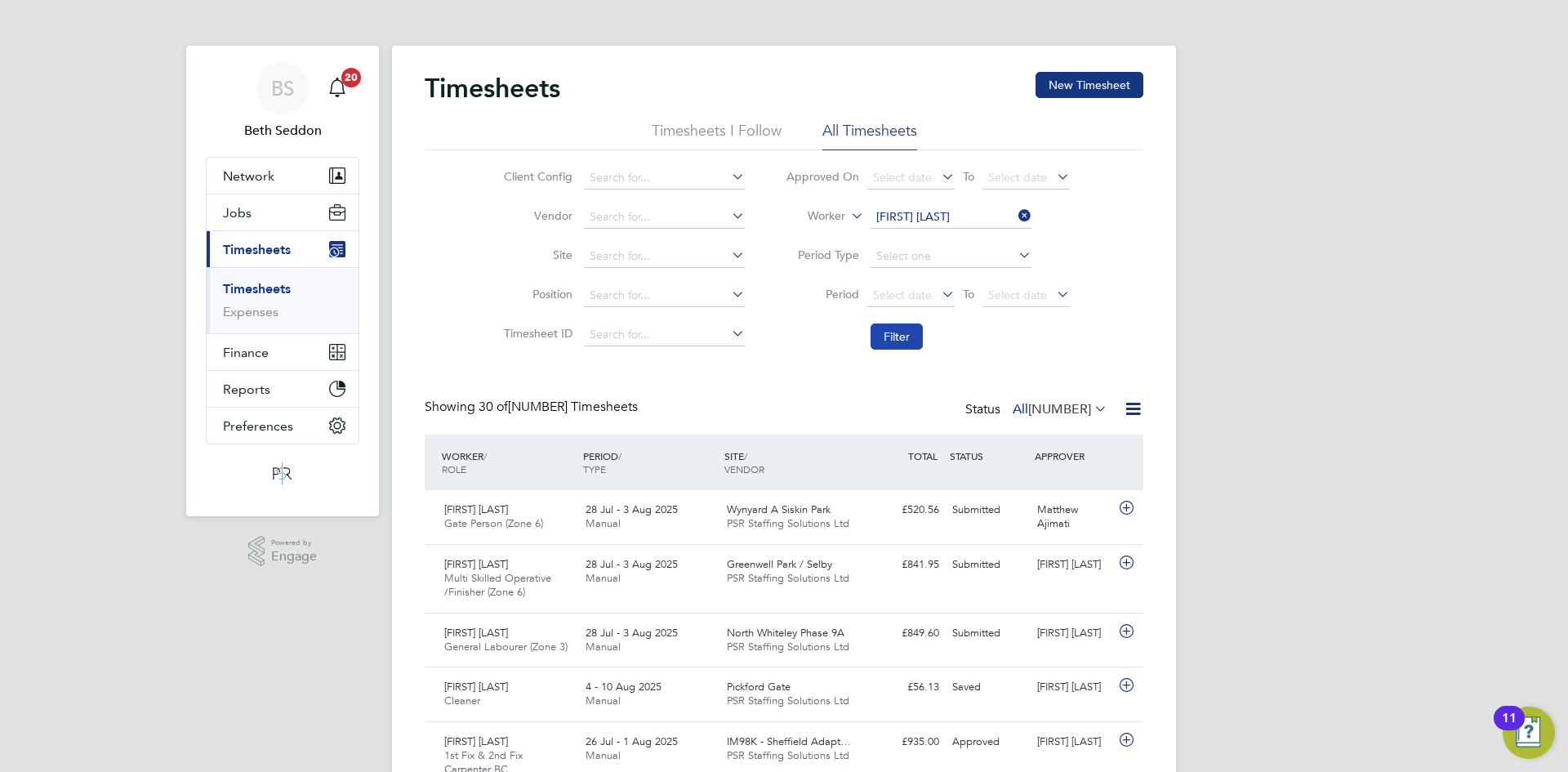 click on "Filter" 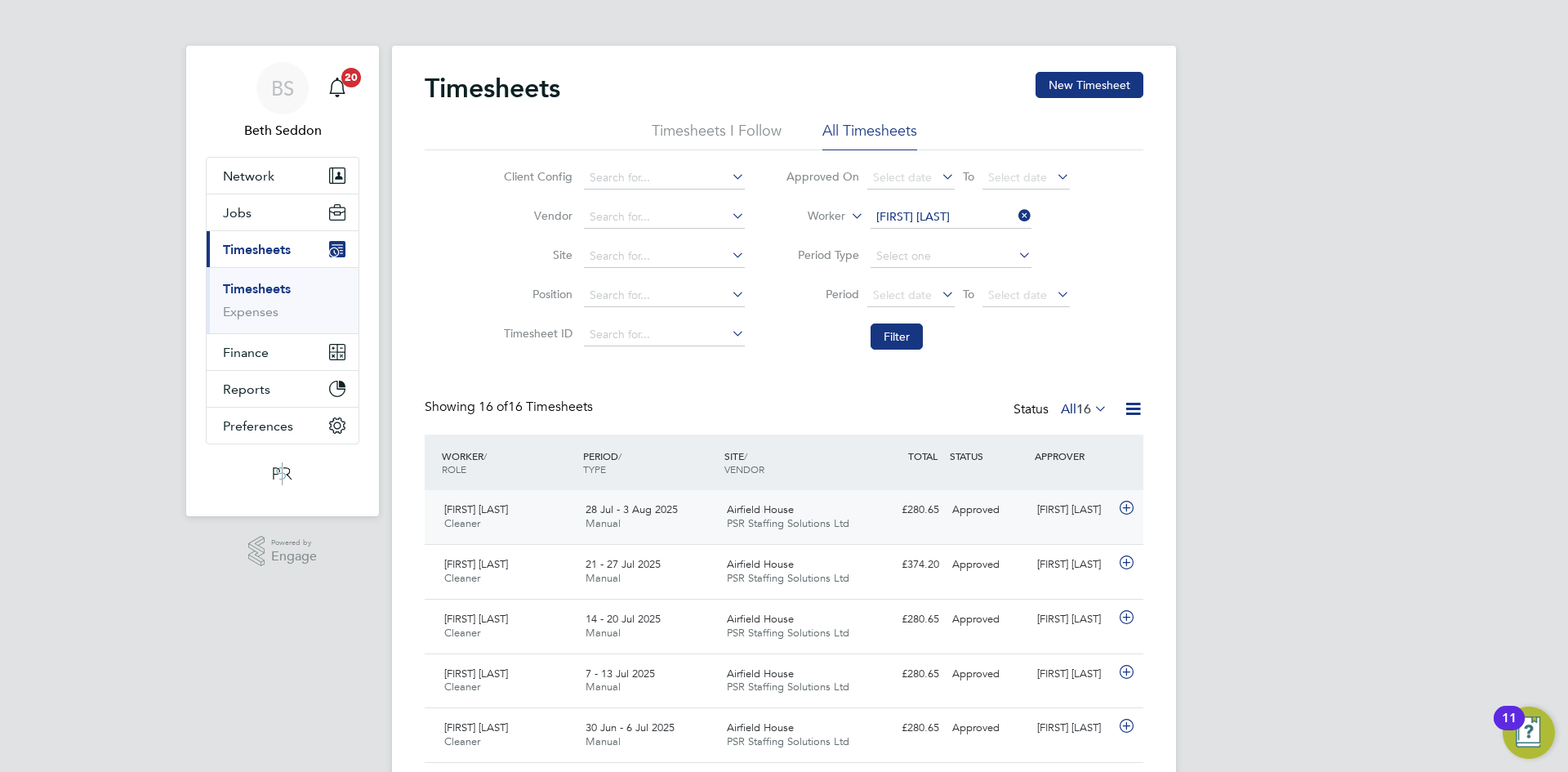 click on "Nanah Nicoline Cleaner   28 Jul - 3 Aug 2025" 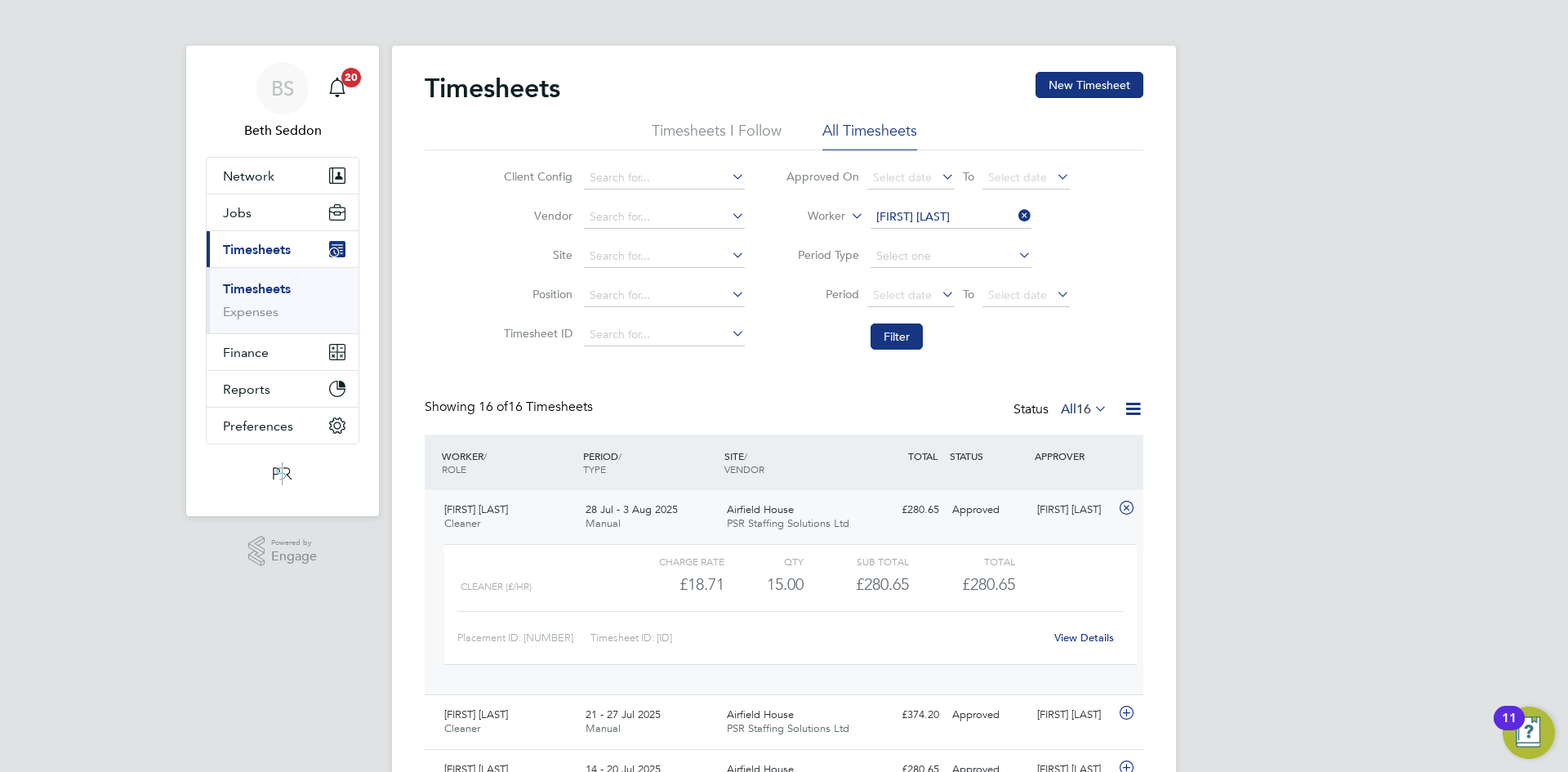 click on "Nanah Nicoline Cleaner   28 Jul - 3 Aug 2025" 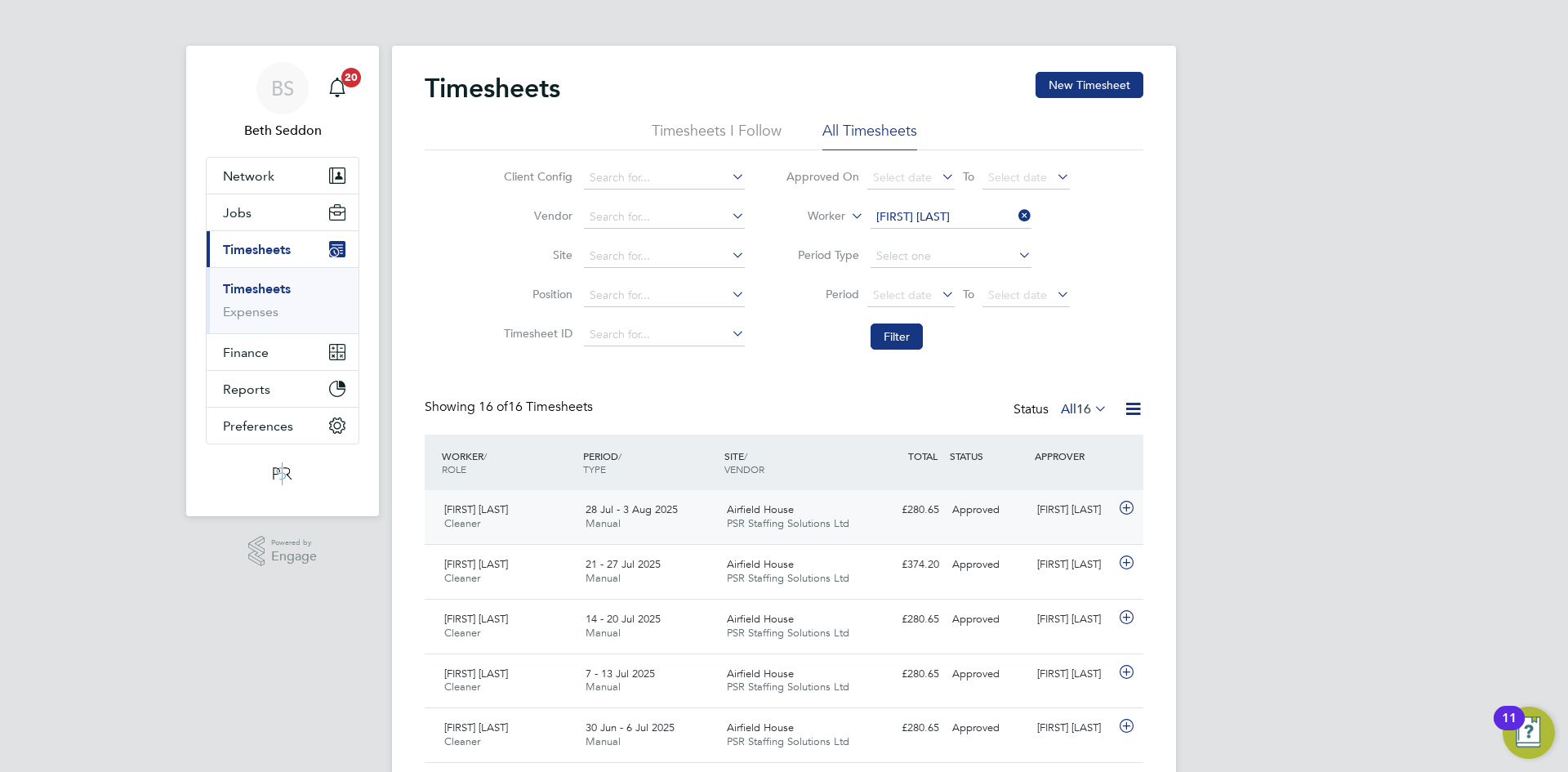 drag, startPoint x: 516, startPoint y: 511, endPoint x: 599, endPoint y: 532, distance: 85.61542 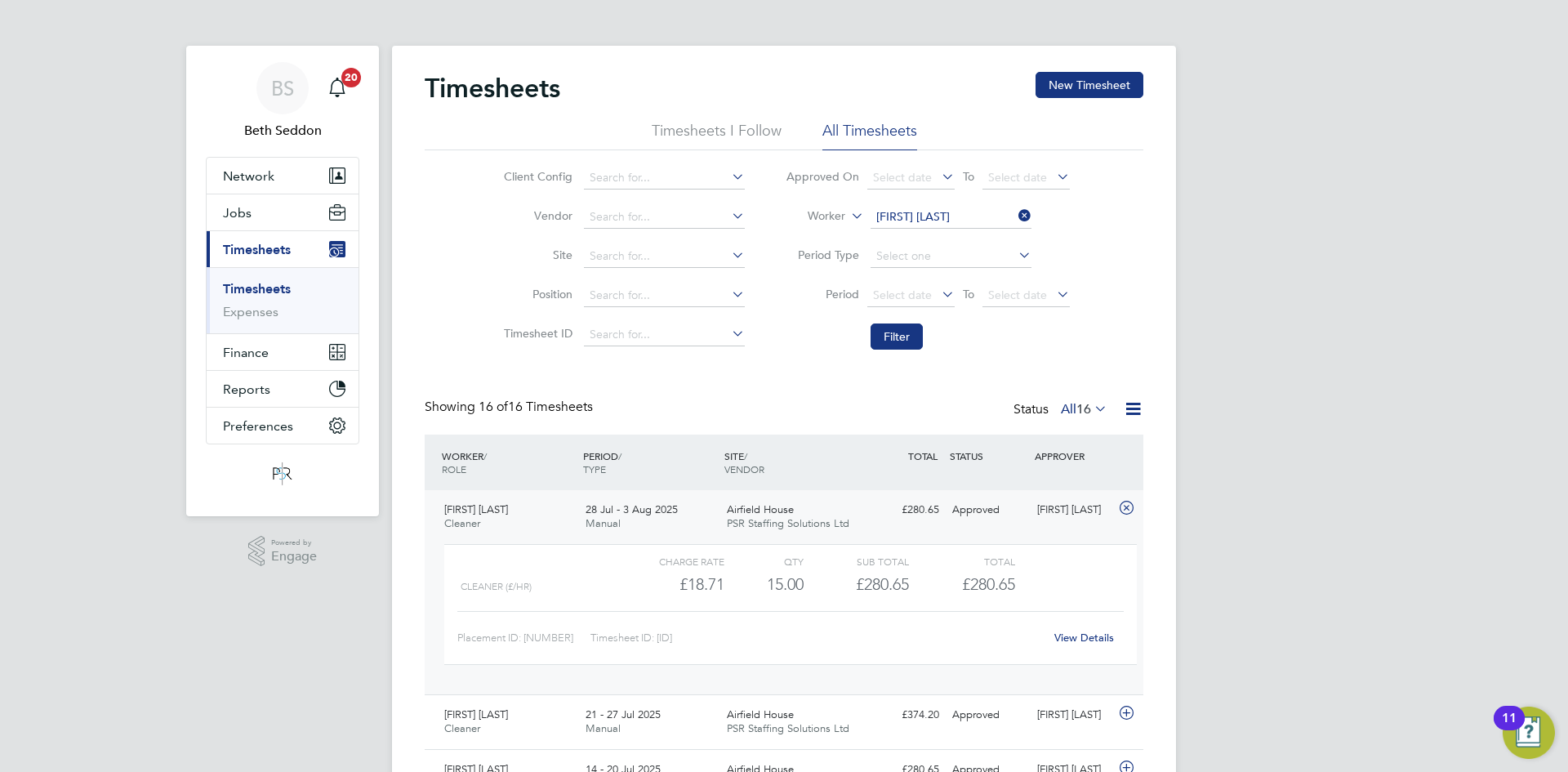 click on "View Details" 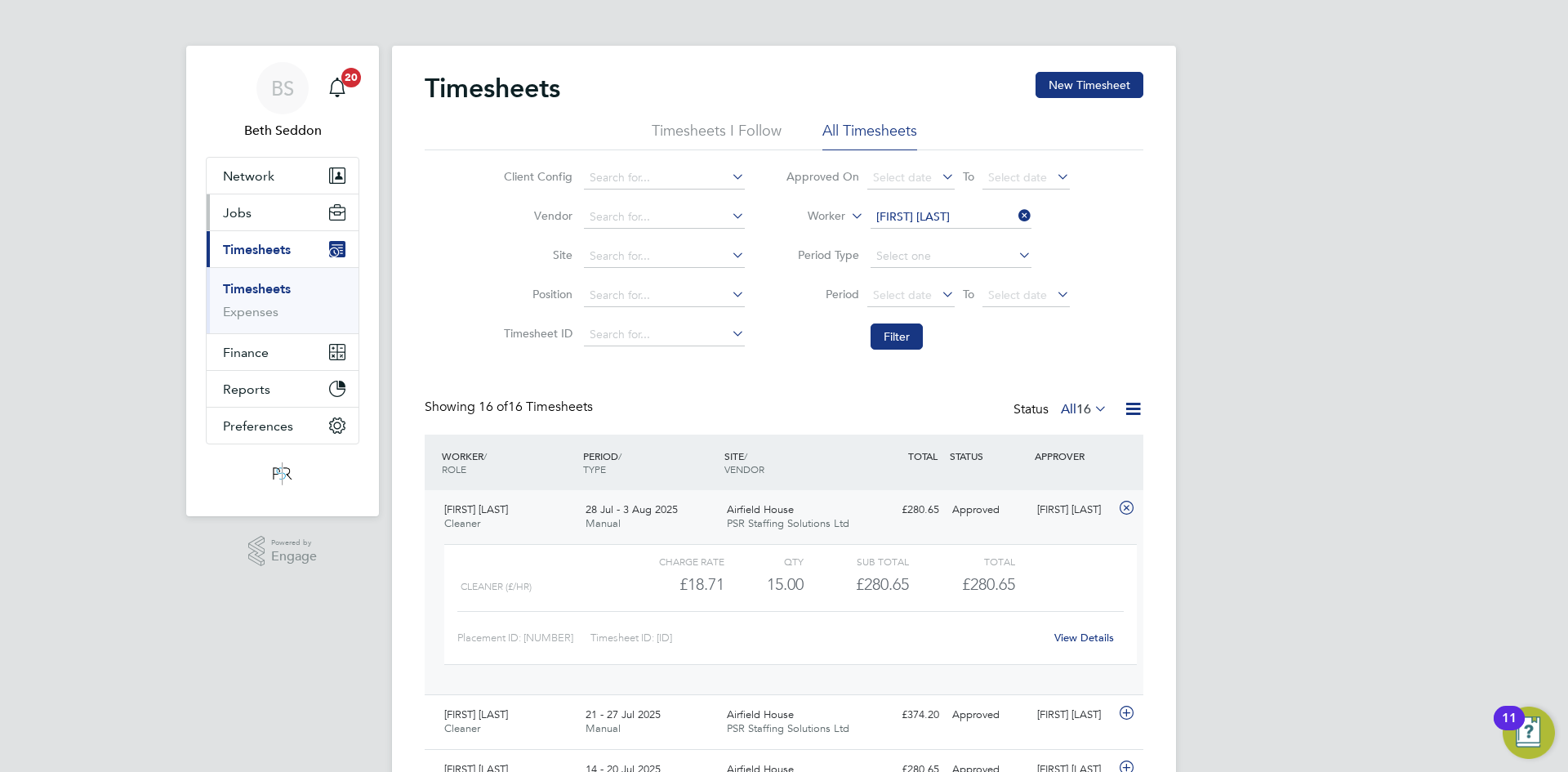 click on "Jobs" at bounding box center [283, 212] 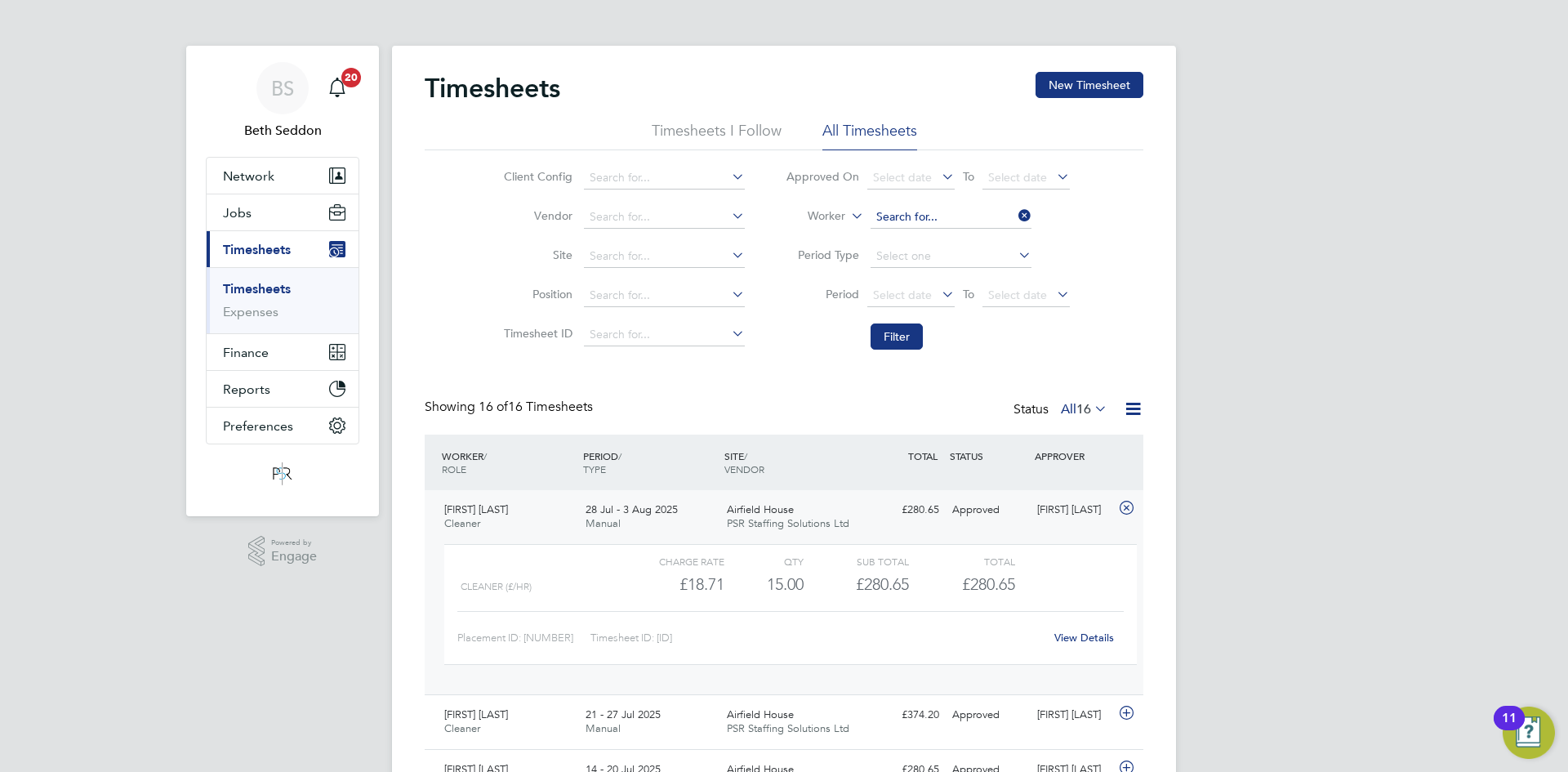 click 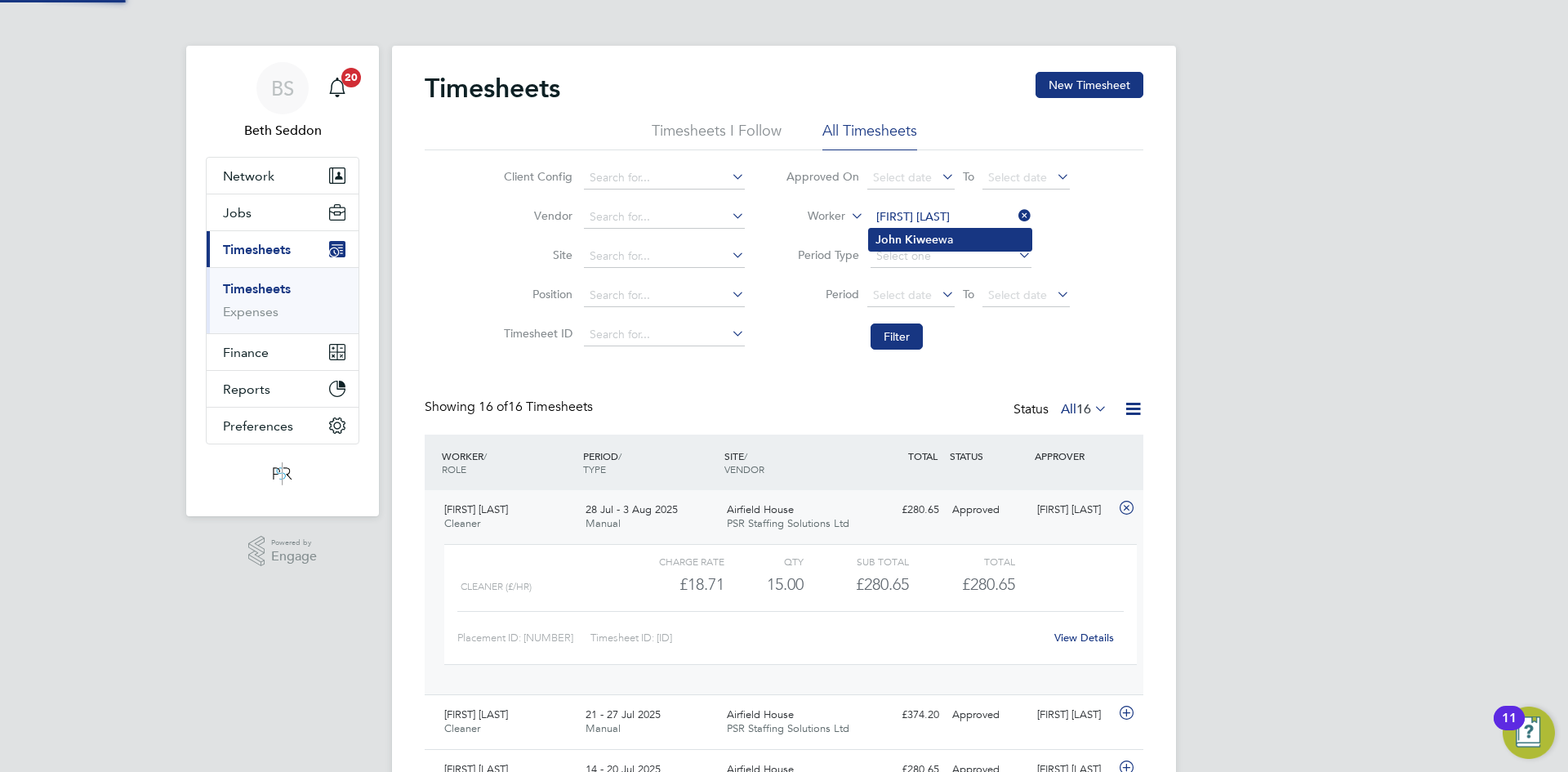 click on "Kiwee" 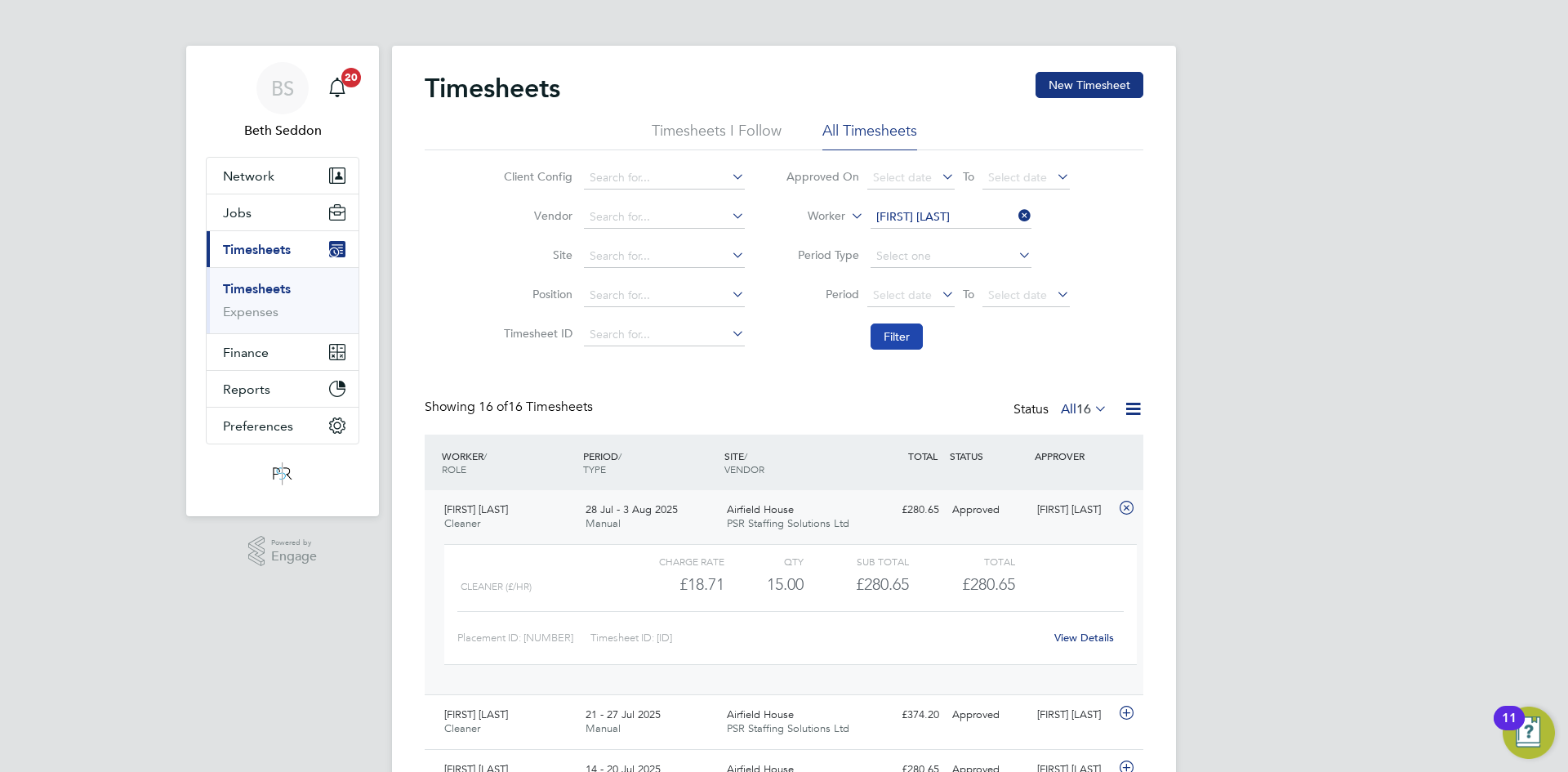 click on "Filter" 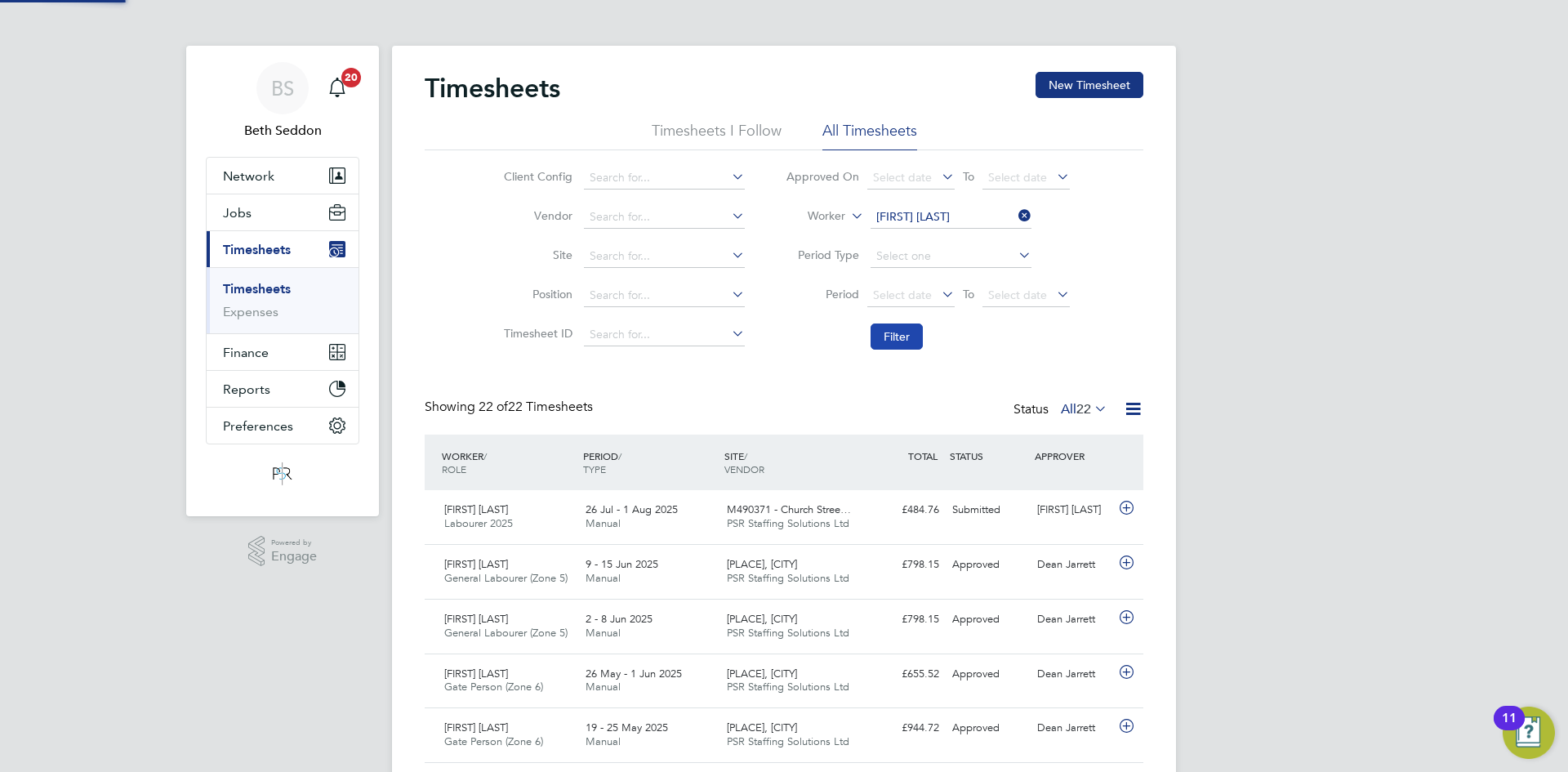 scroll, scrollTop: 8, scrollLeft: 8, axis: both 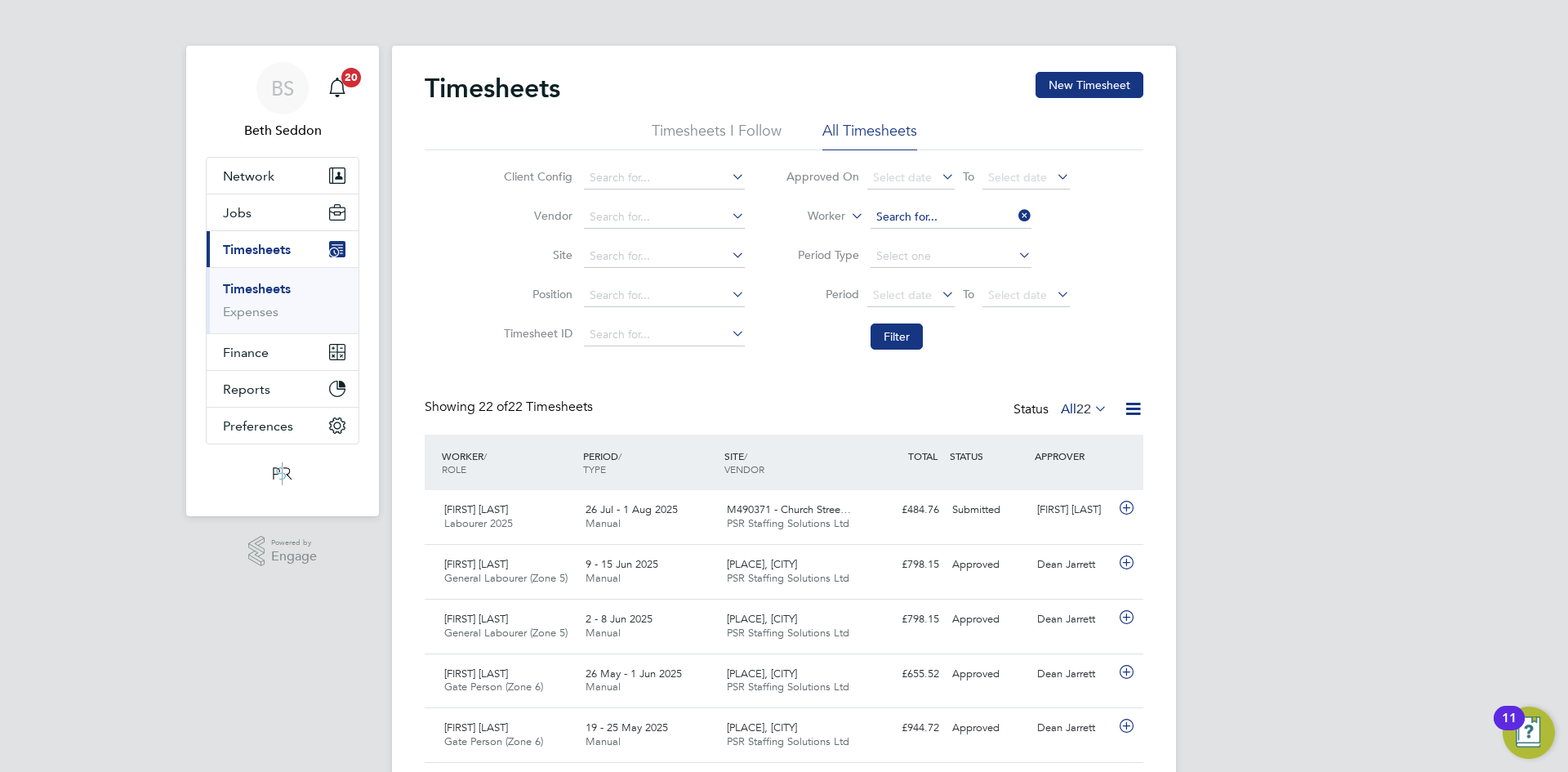 click 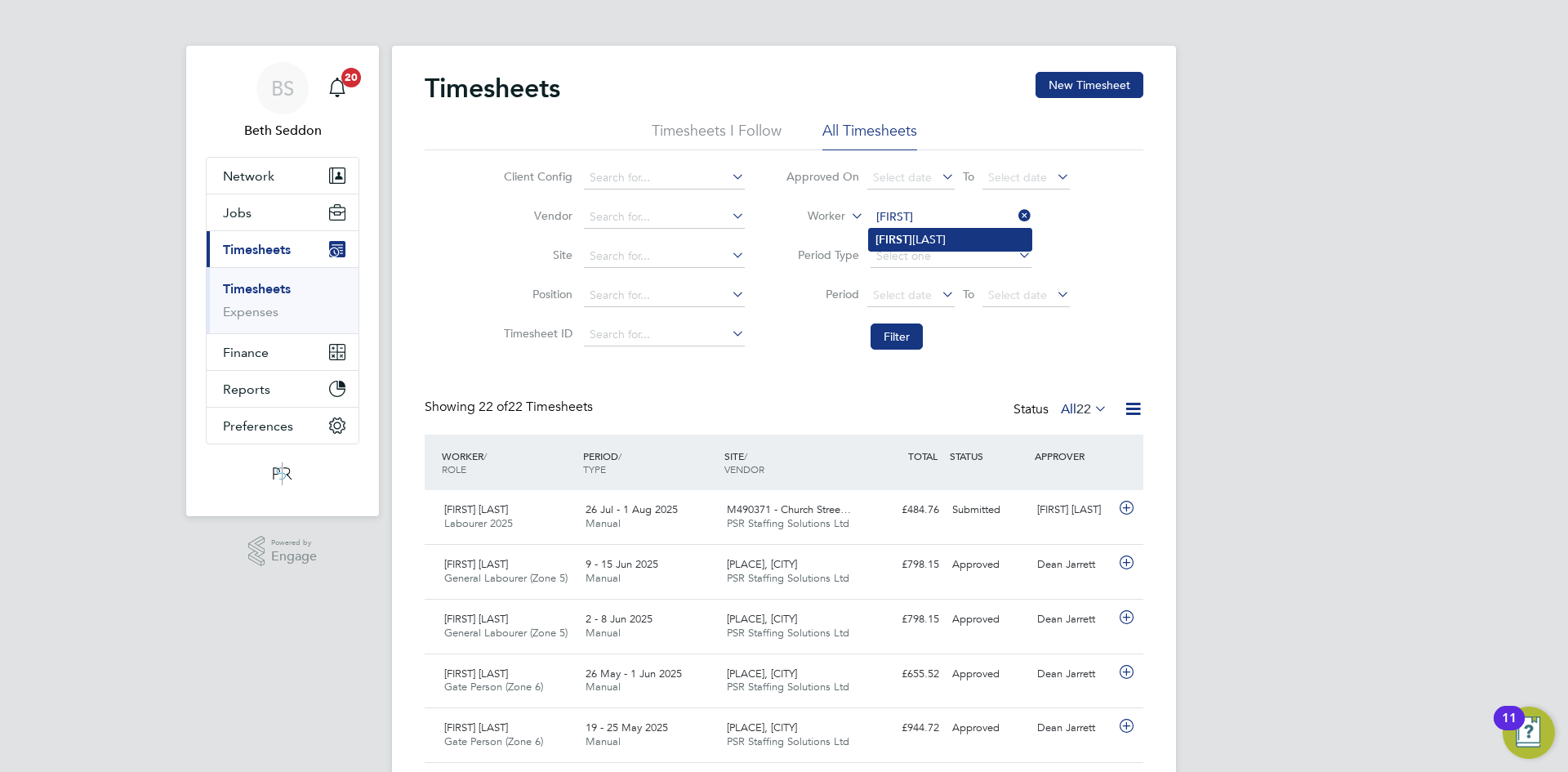 click on "Nanah  Nicoline" 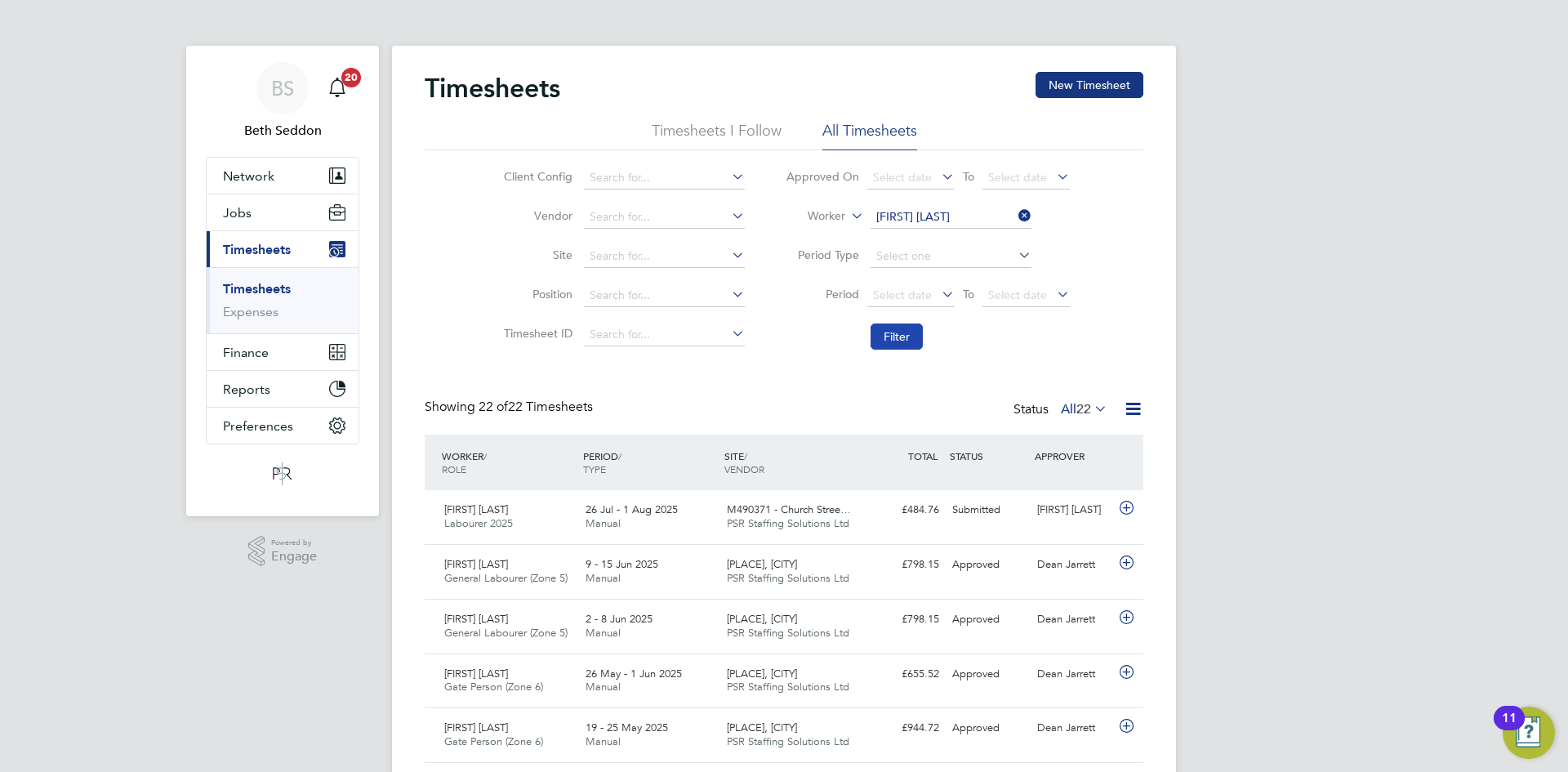 drag, startPoint x: 889, startPoint y: 338, endPoint x: 898, endPoint y: 343, distance: 10.29563 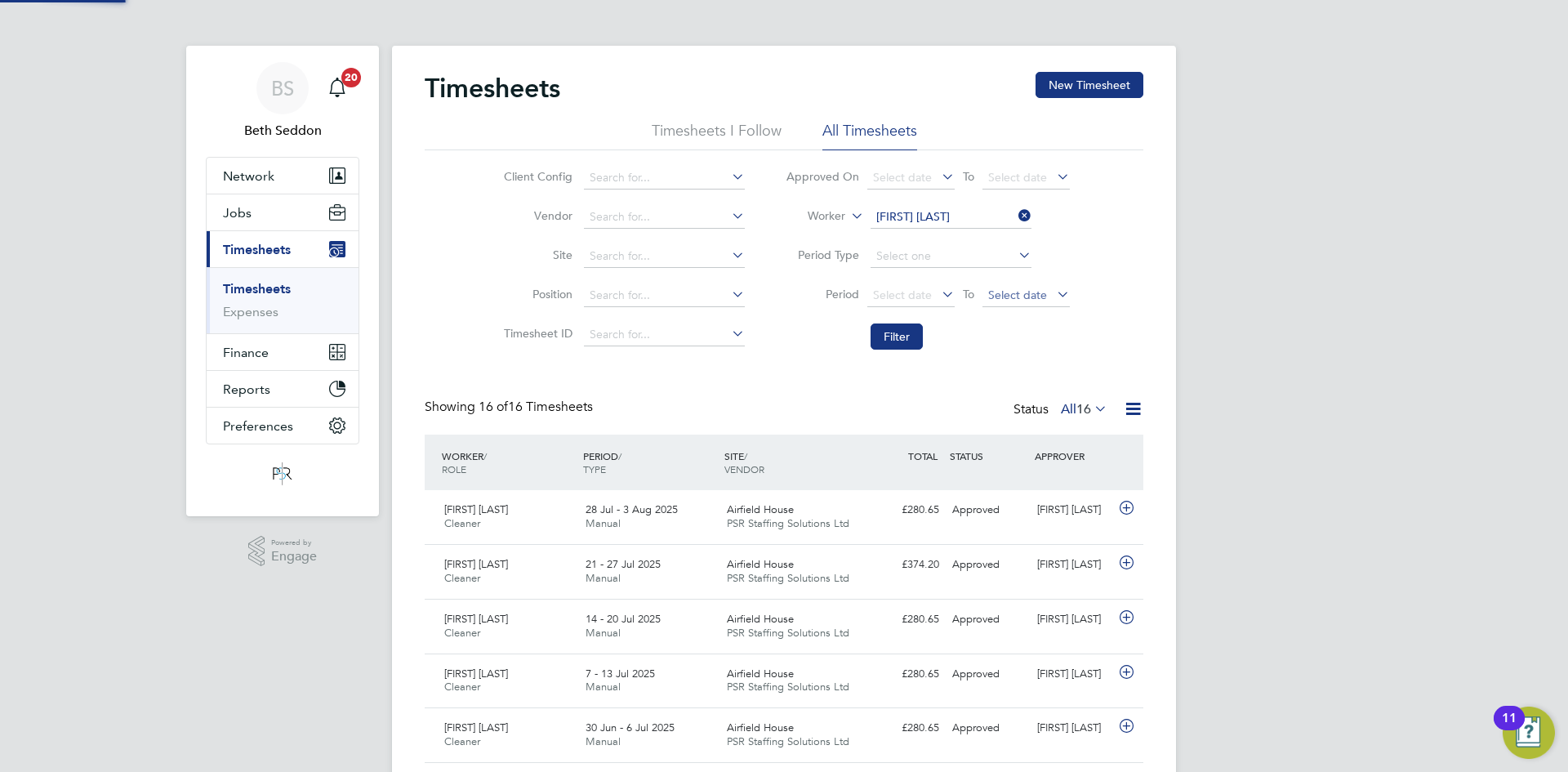 scroll, scrollTop: 8, scrollLeft: 8, axis: both 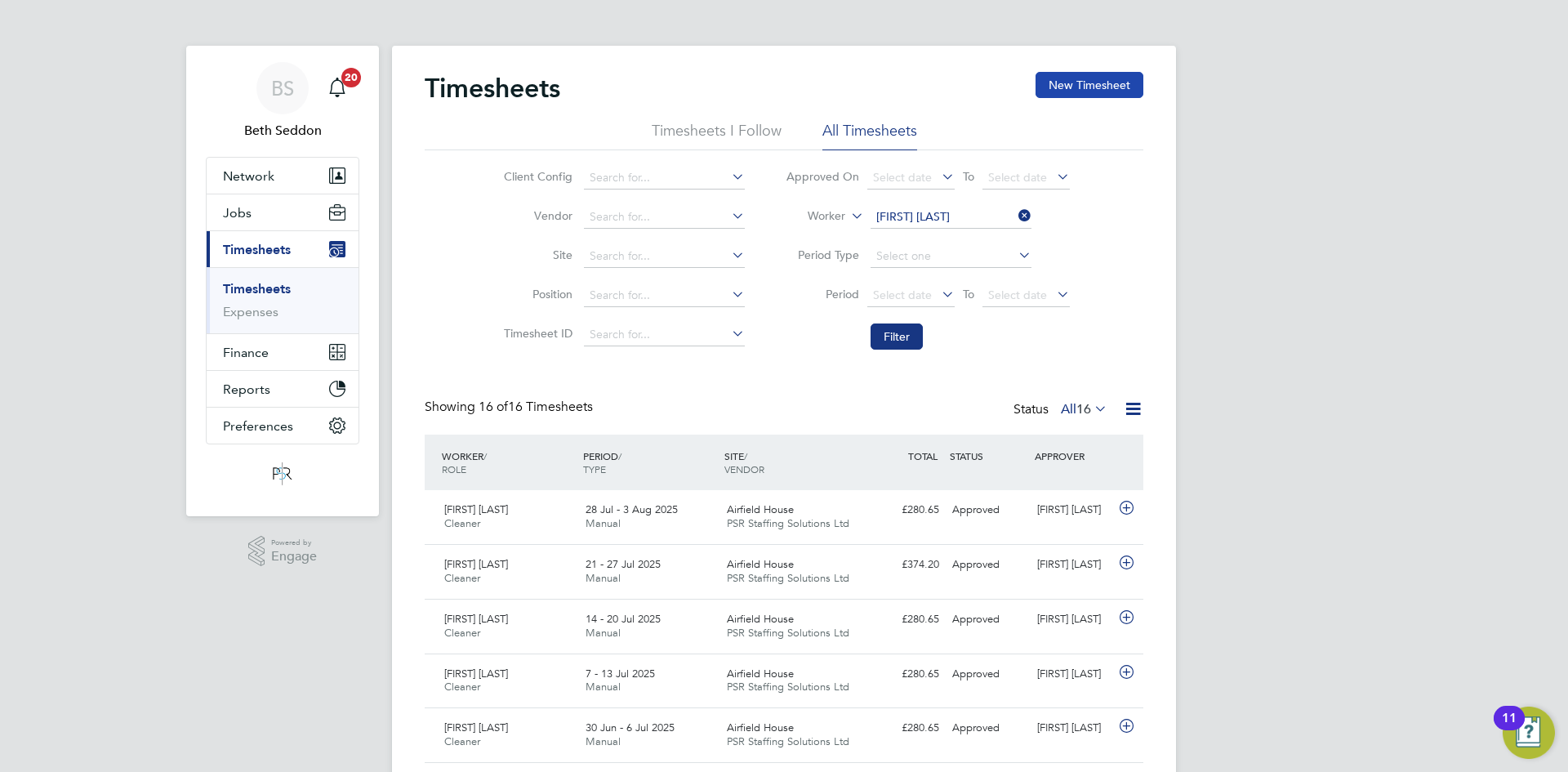 drag, startPoint x: 1081, startPoint y: 79, endPoint x: 1050, endPoint y: 91, distance: 33.24154 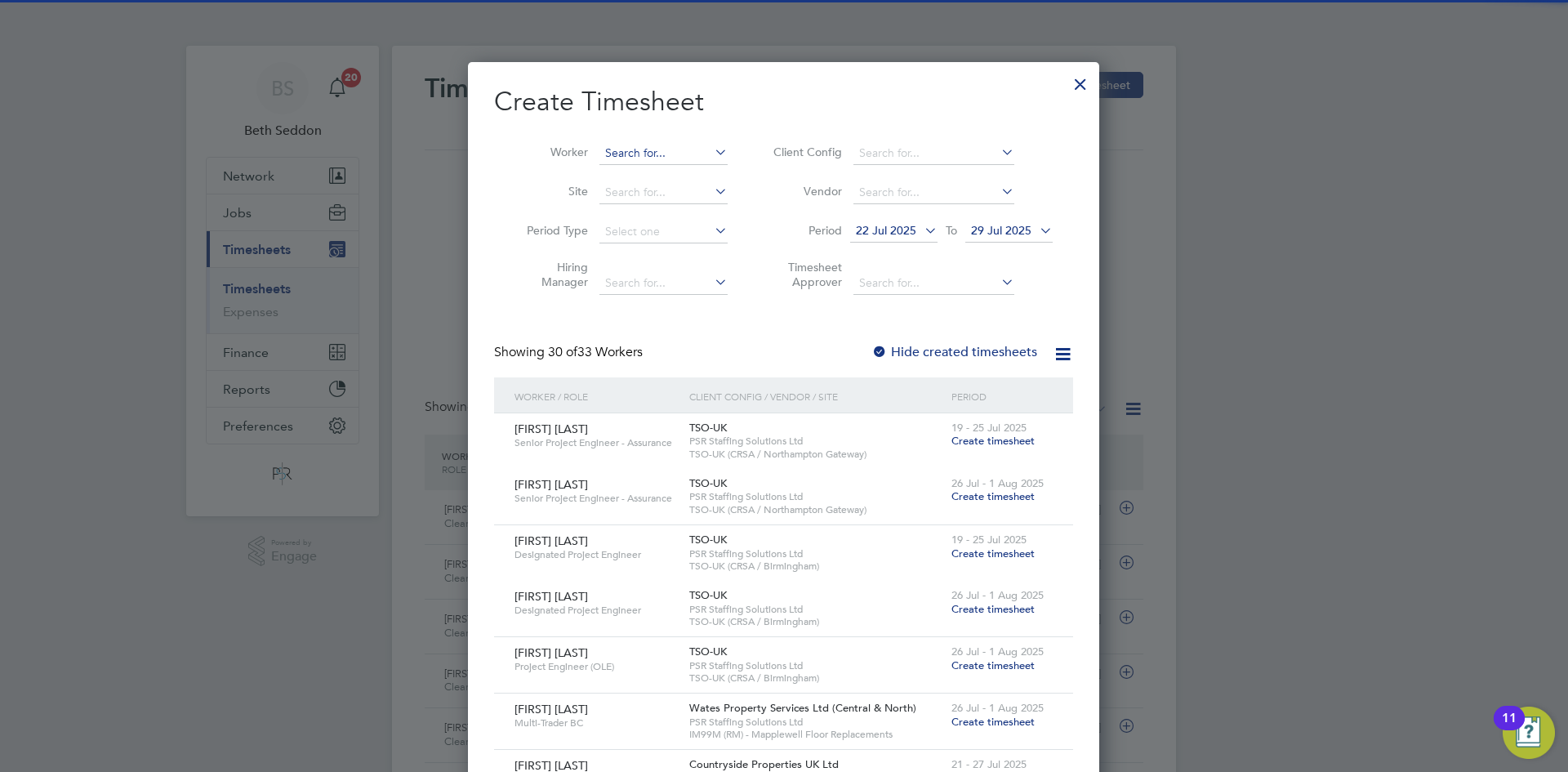click at bounding box center [663, 154] 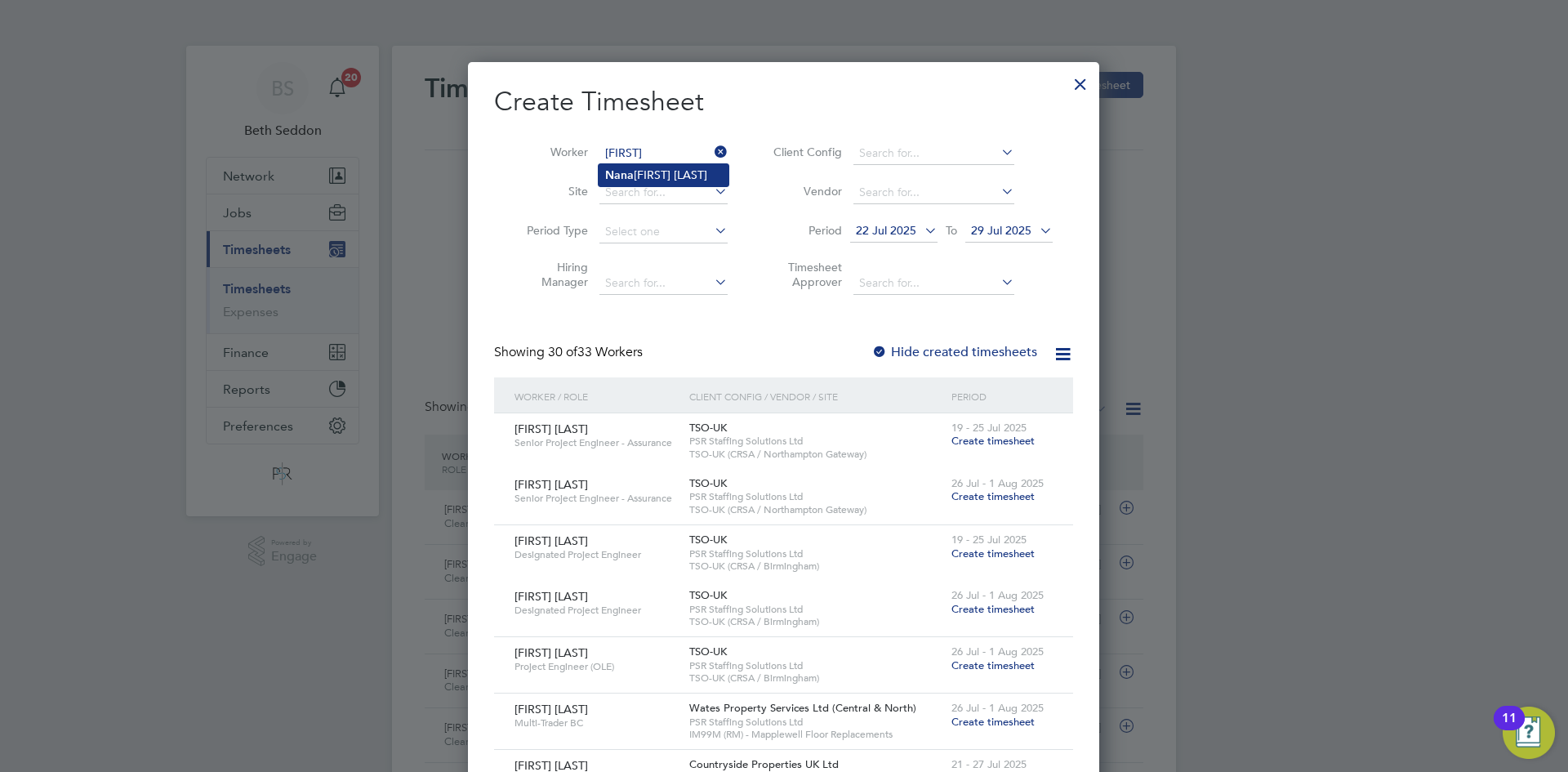 click on "Nana h Nicoline" 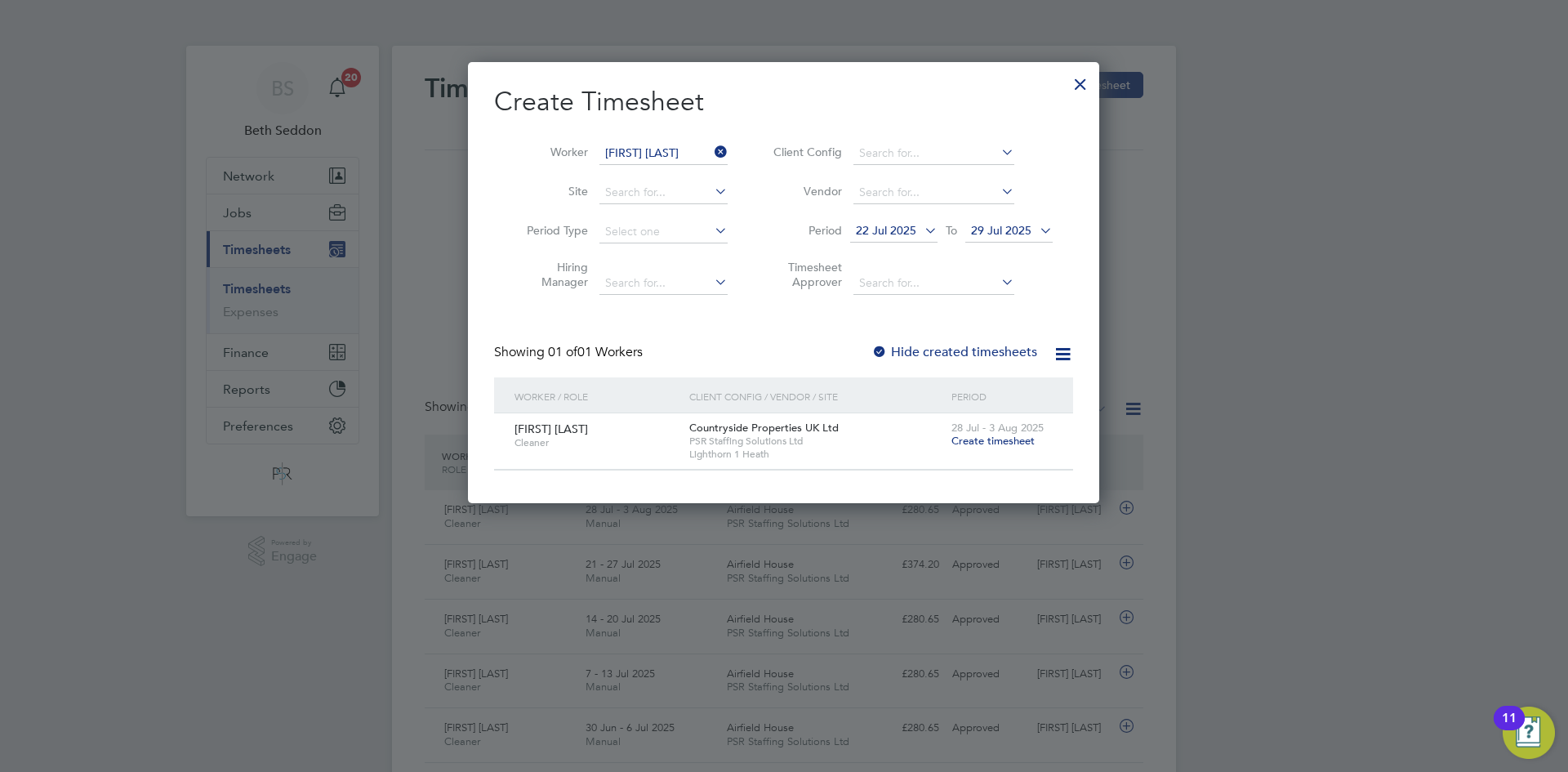 click on "Create timesheet" at bounding box center [993, 440] 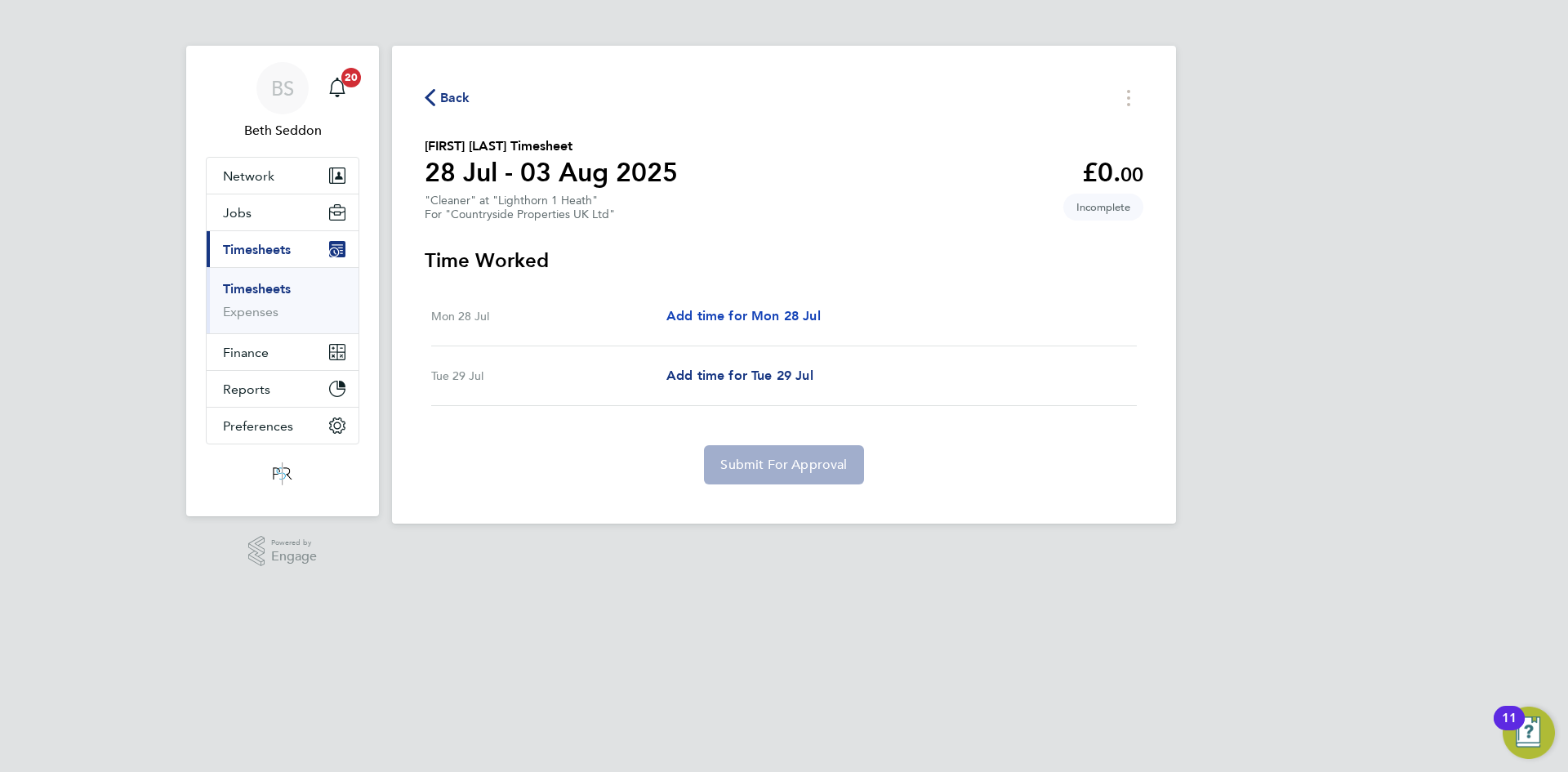 click on "Add time for Mon 28 Jul" at bounding box center [743, 315] 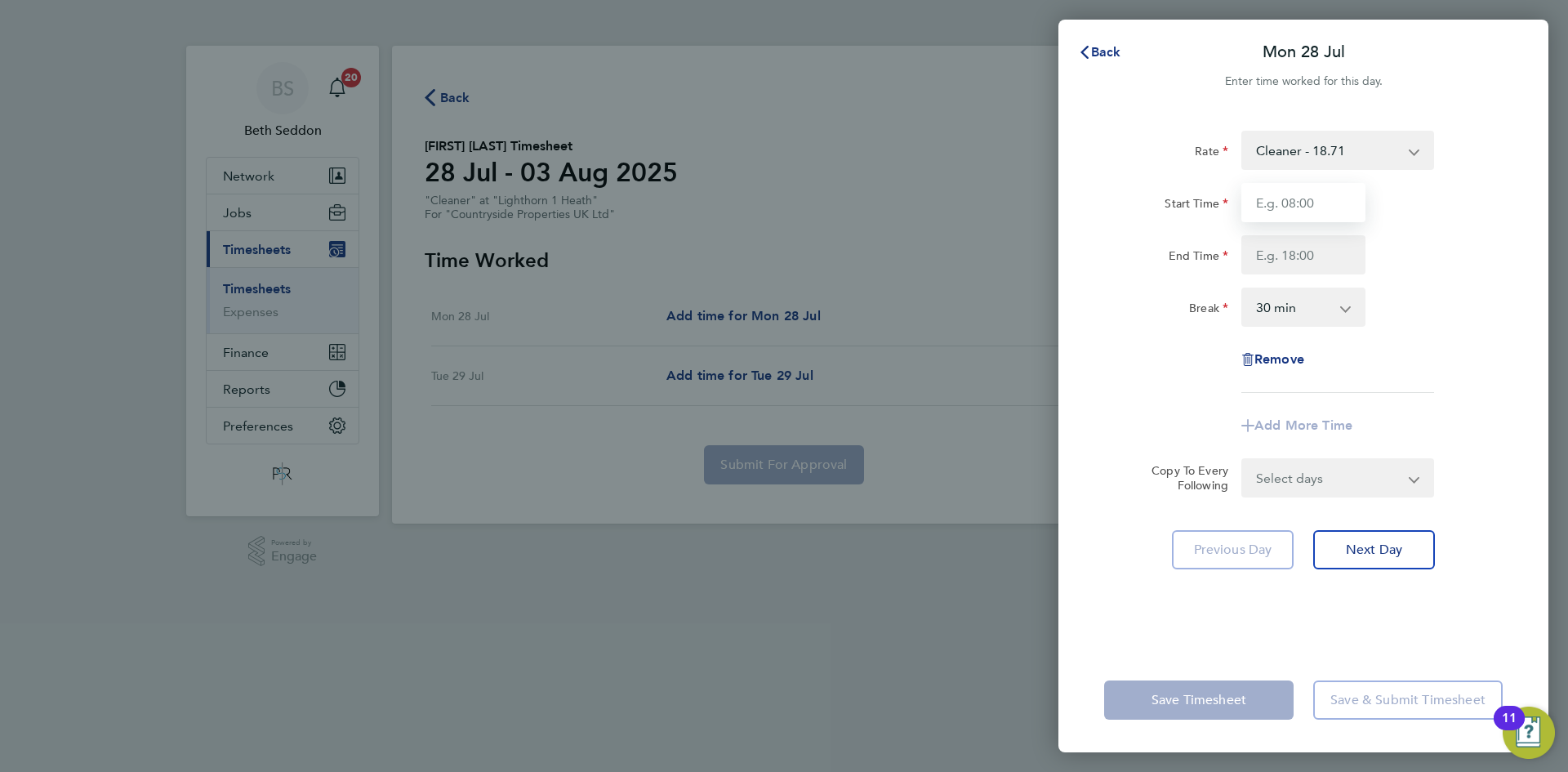 click on "Start Time" at bounding box center (1303, 203) 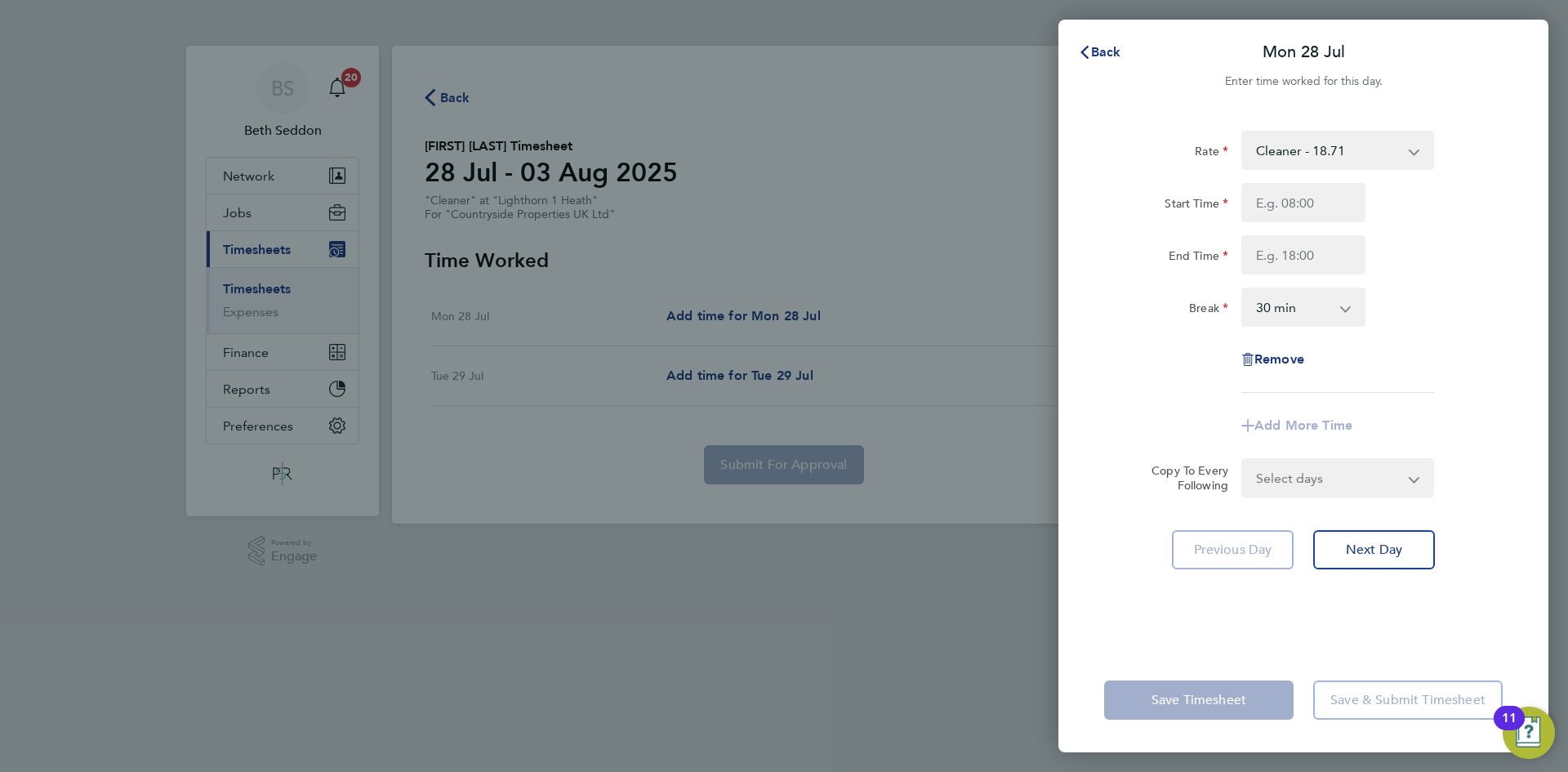 click on "Back  Mon 28 Jul   Enter time worked for this day.  Rate  Cleaner - 18.71
Start Time End Time Break  0 min   15 min   30 min   45 min   60 min   75 min   90 min
Remove
Add More Time  Copy To Every Following  Select days   Tuesday
Previous Day   Next Day   Save Timesheet   Save & Submit Timesheet" 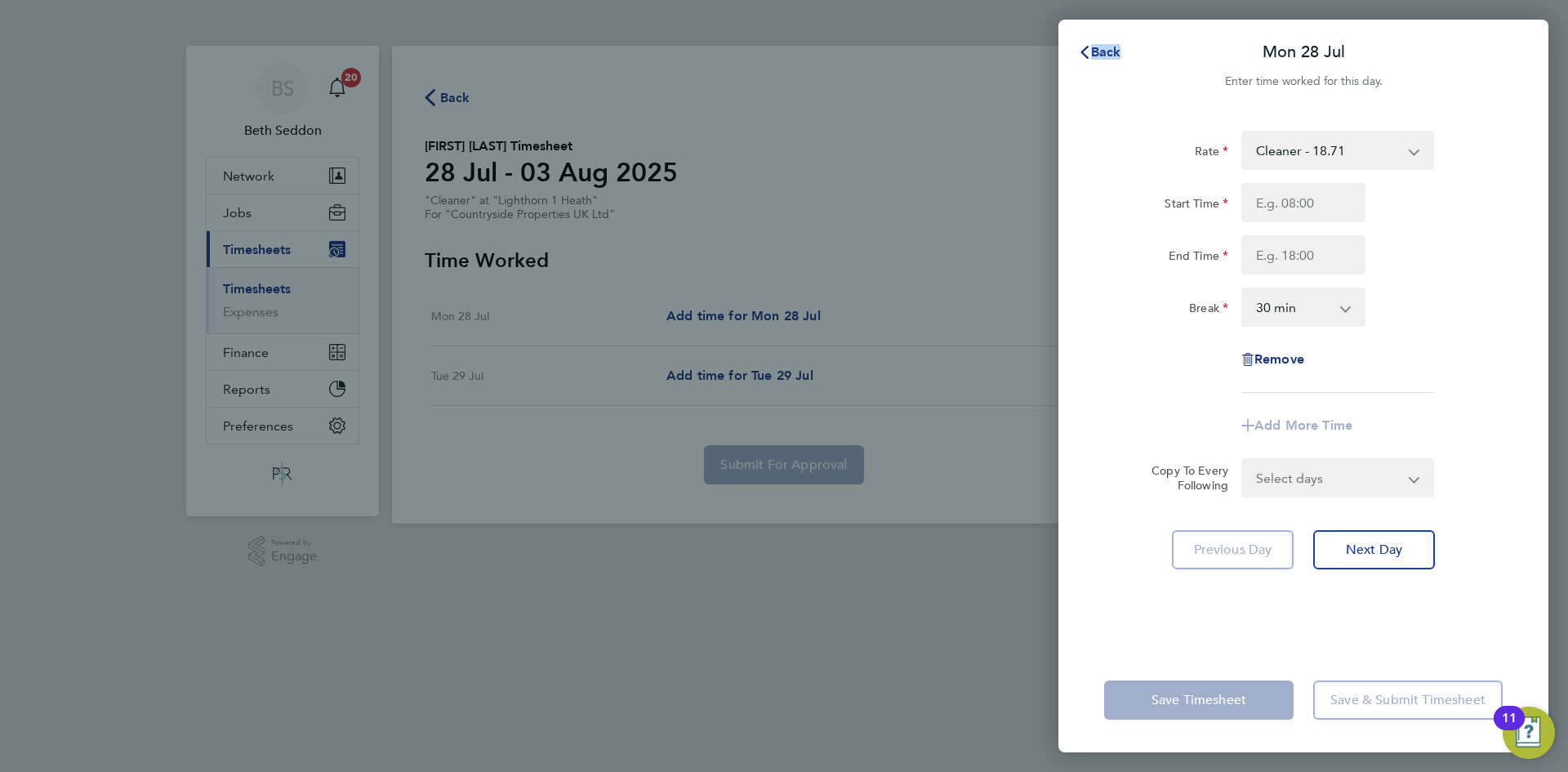 drag, startPoint x: 451, startPoint y: 97, endPoint x: 586, endPoint y: 99, distance: 135.01481 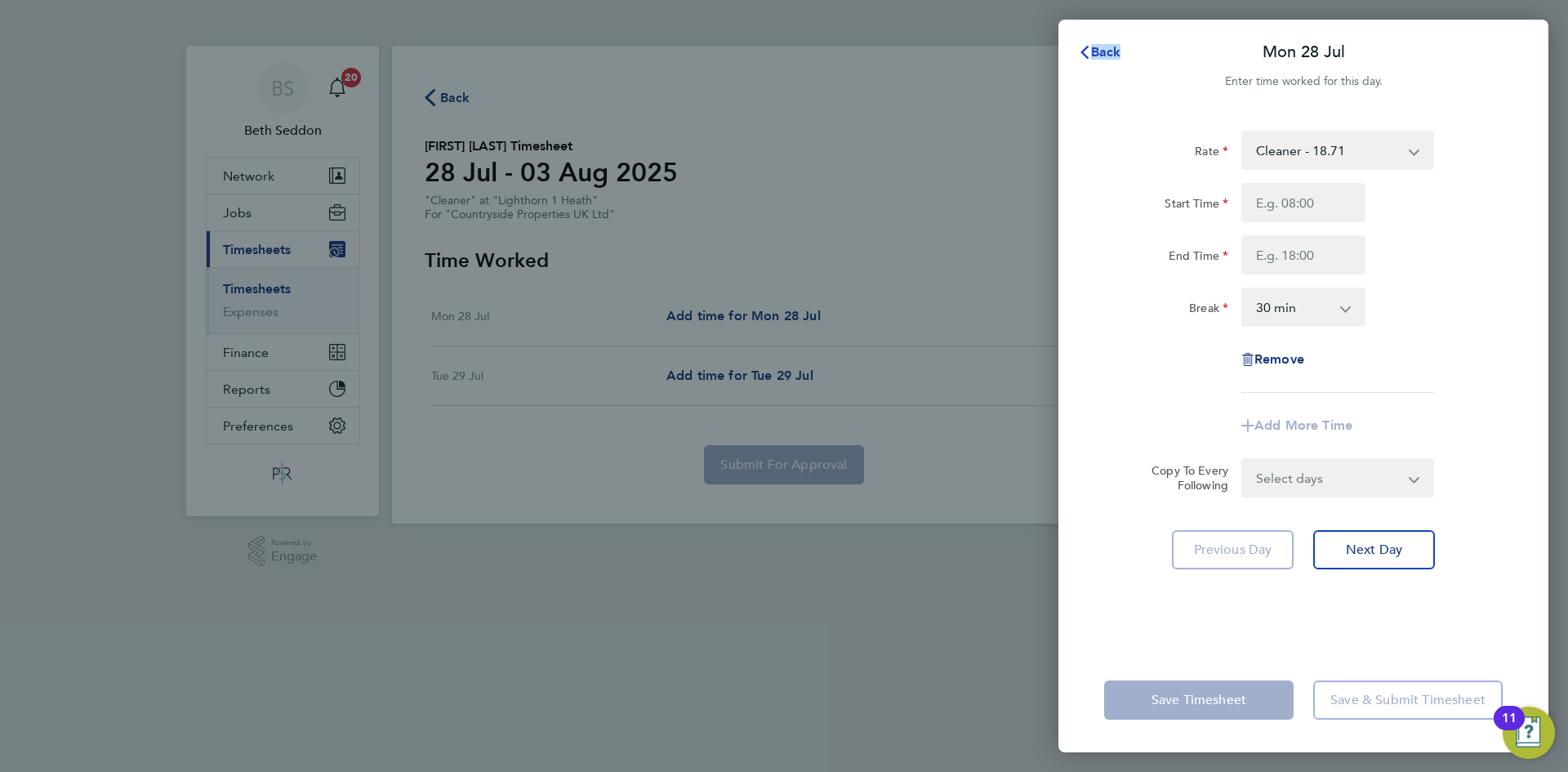 click on "Back" 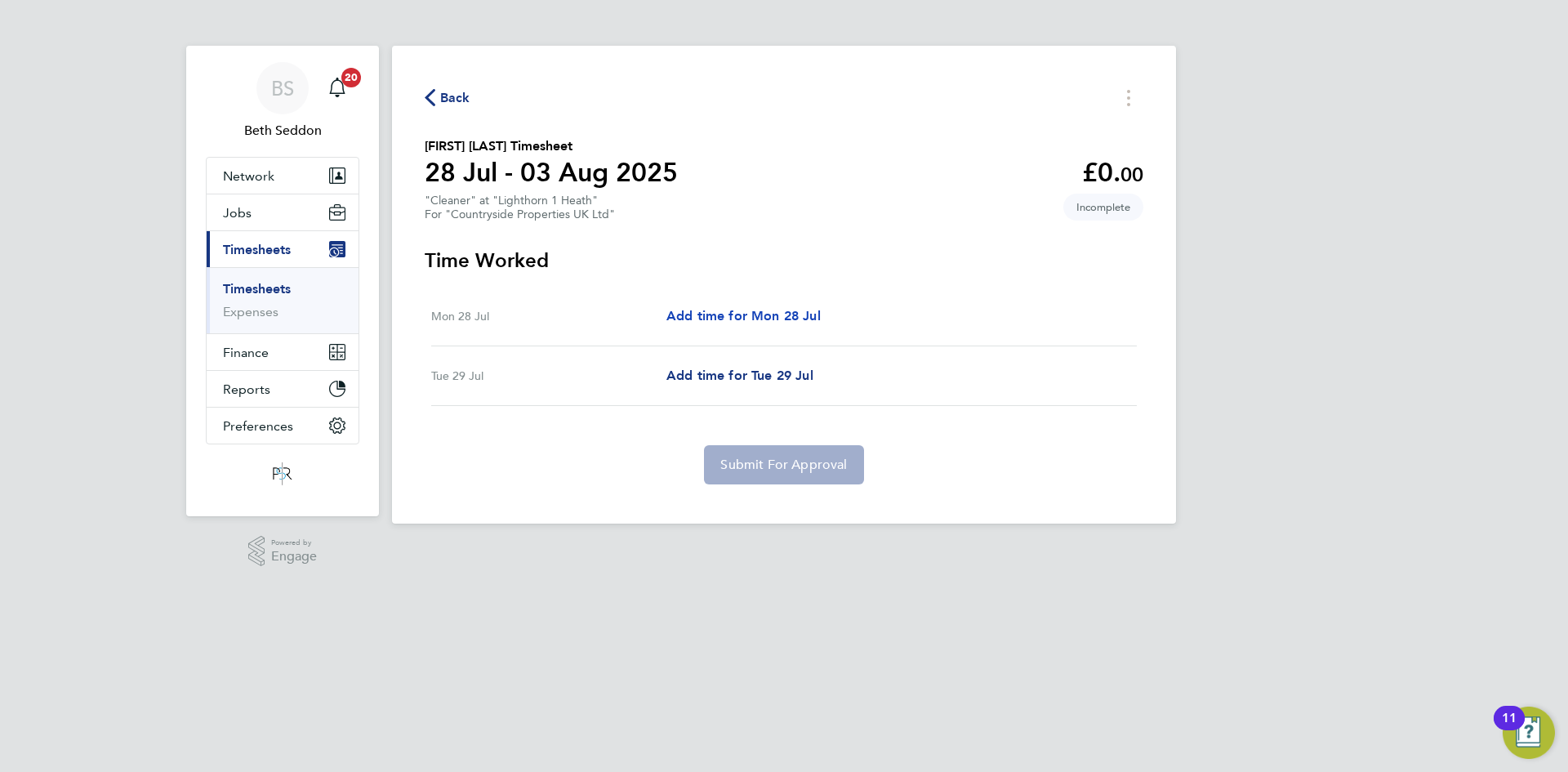 click on "Add time for Mon 28 Jul" at bounding box center (743, 315) 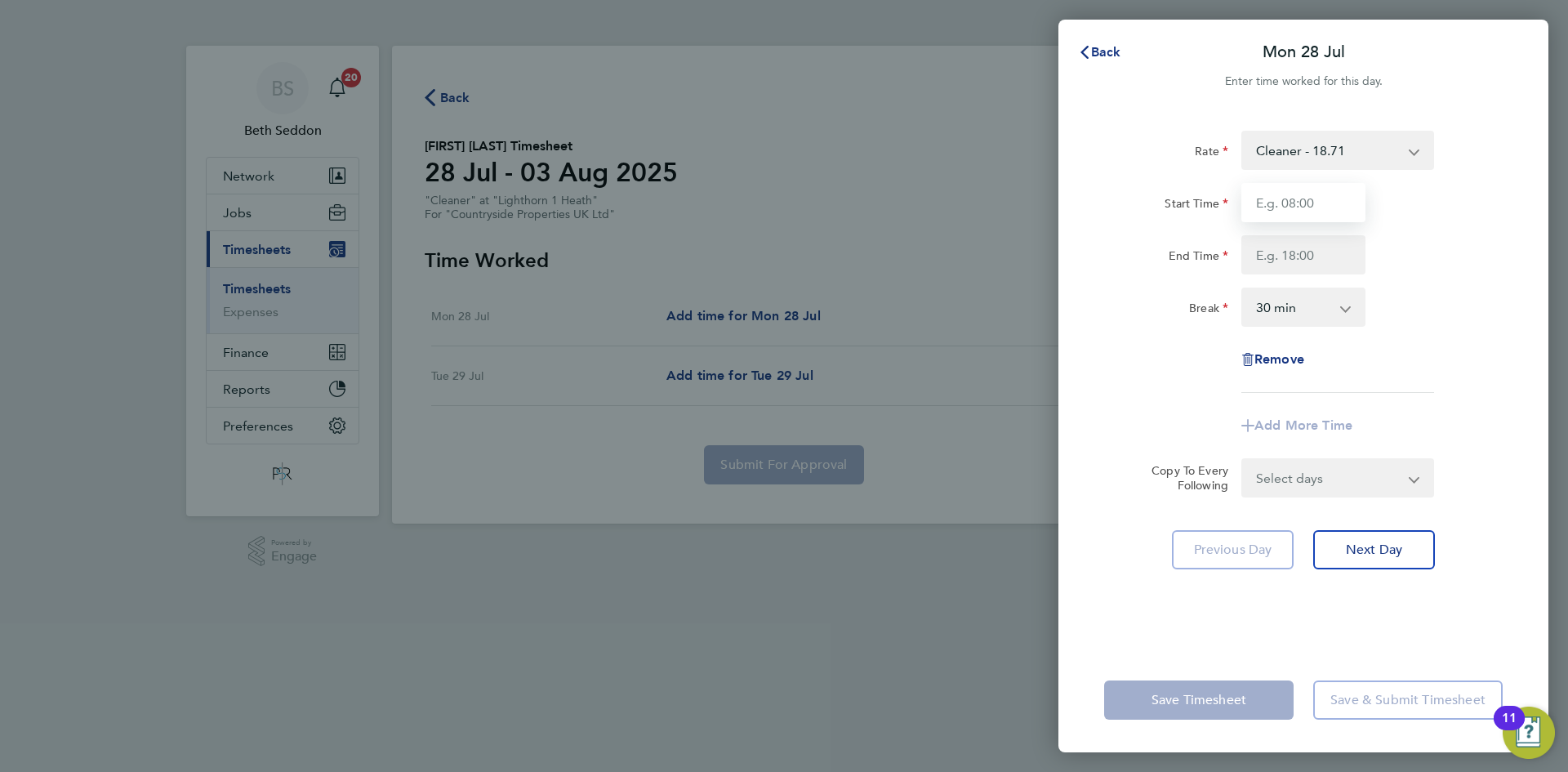 click on "Start Time" at bounding box center (1303, 203) 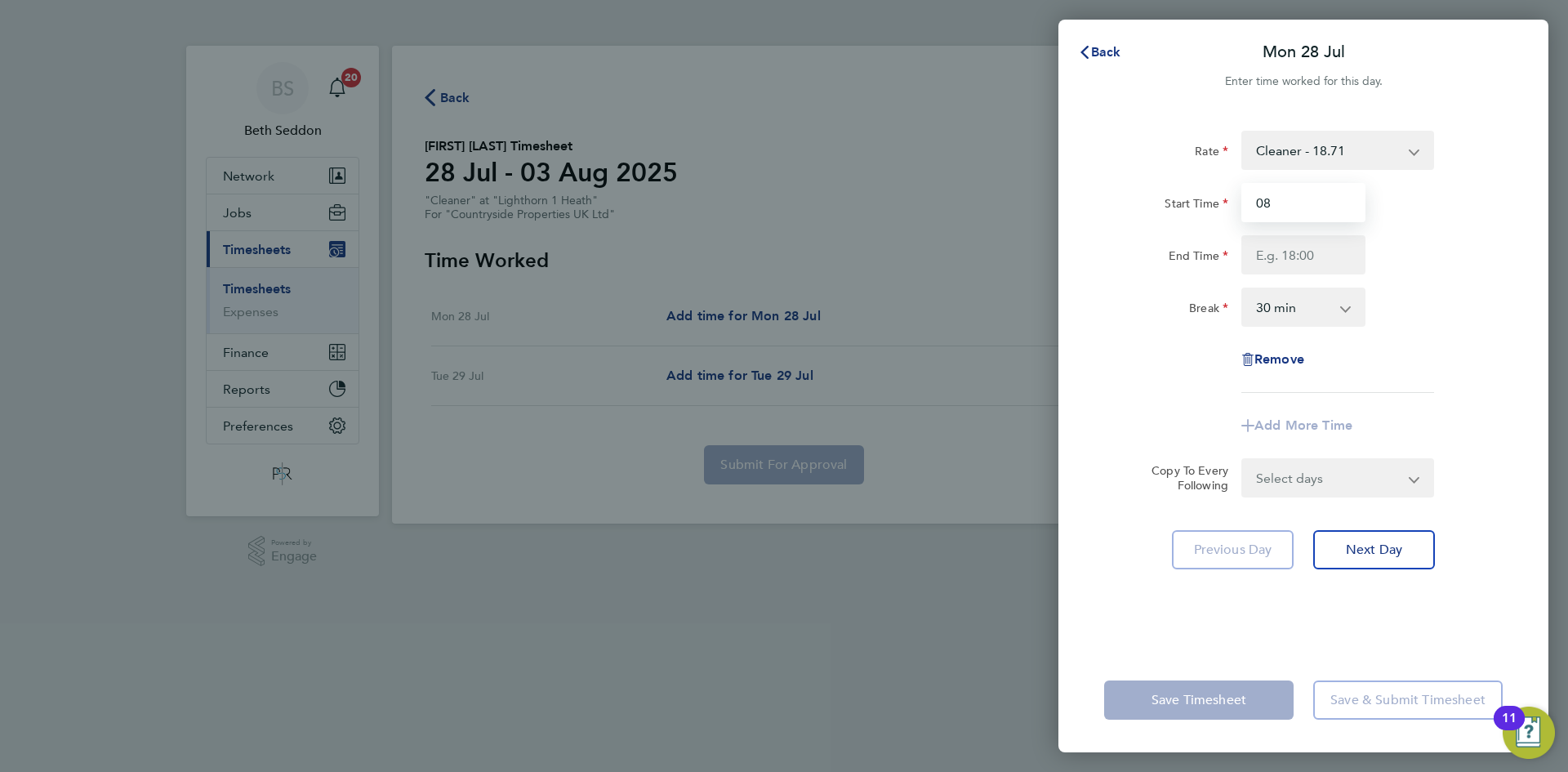 type on "08:00" 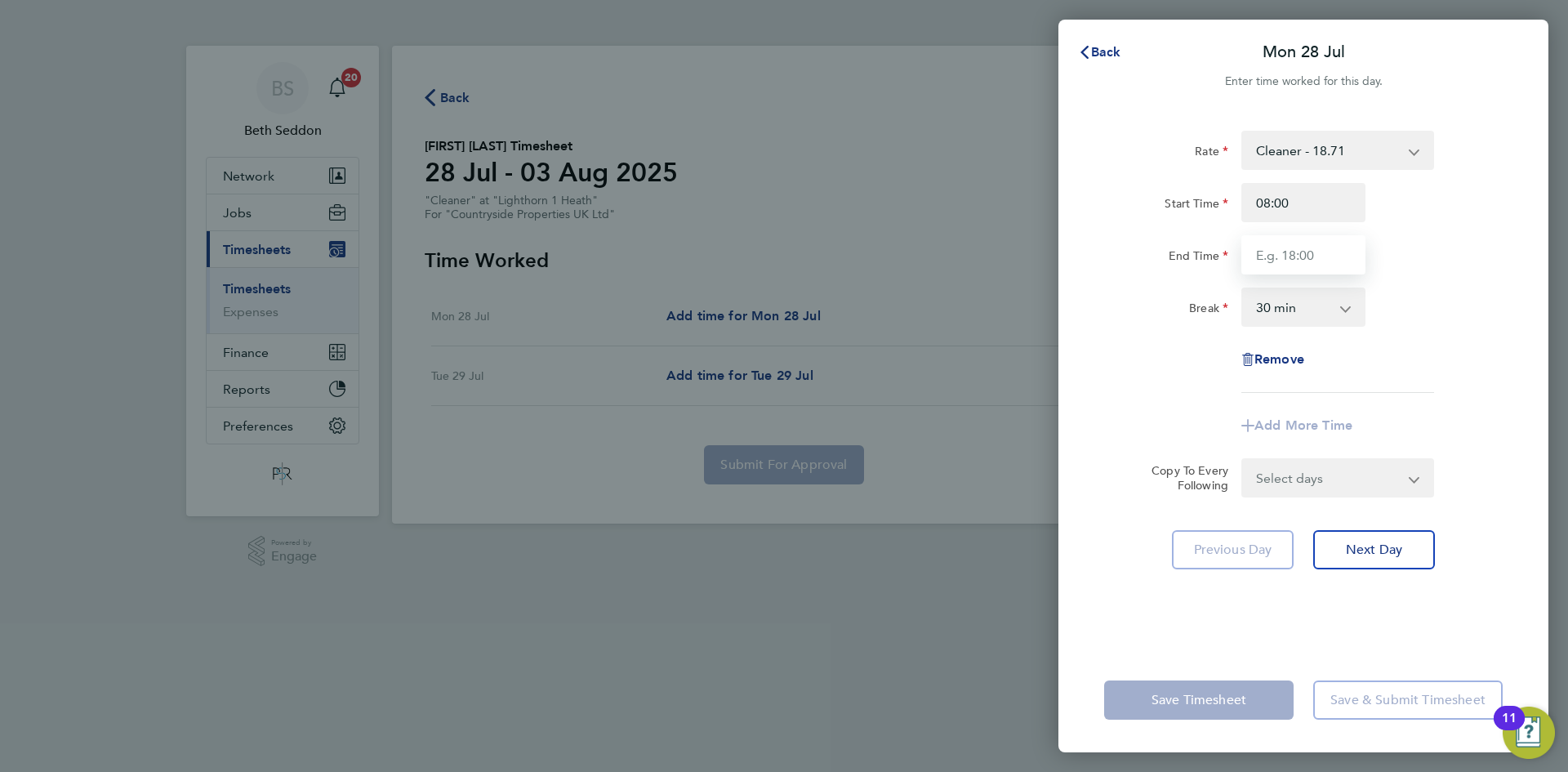 click on "End Time" at bounding box center [1303, 255] 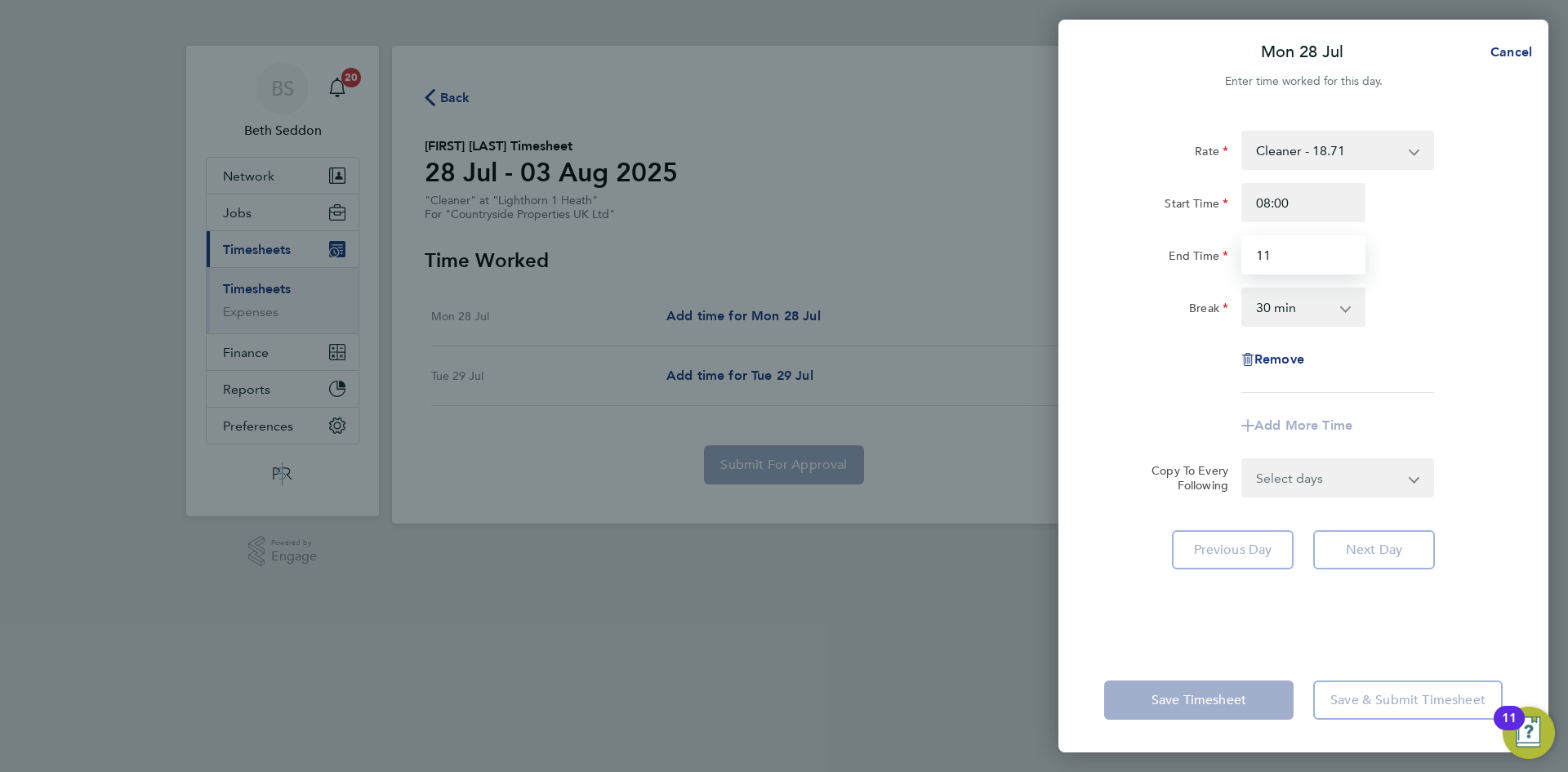 type on "11:00" 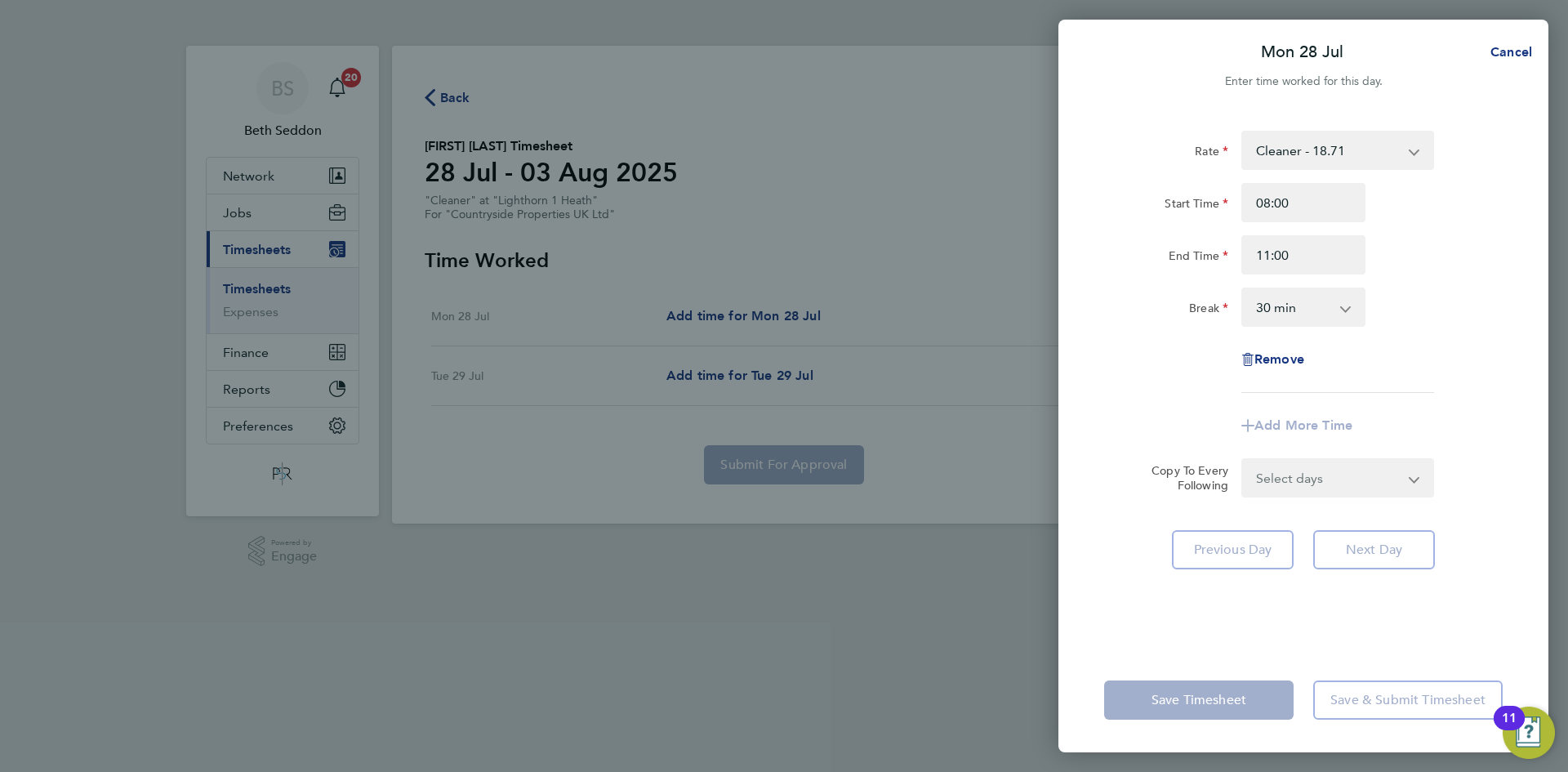 click on "Rate  Cleaner - 18.71
Start Time 08:00 End Time 11:00 Break  0 min   15 min   30 min   45 min   60 min   75 min   90 min
Remove" 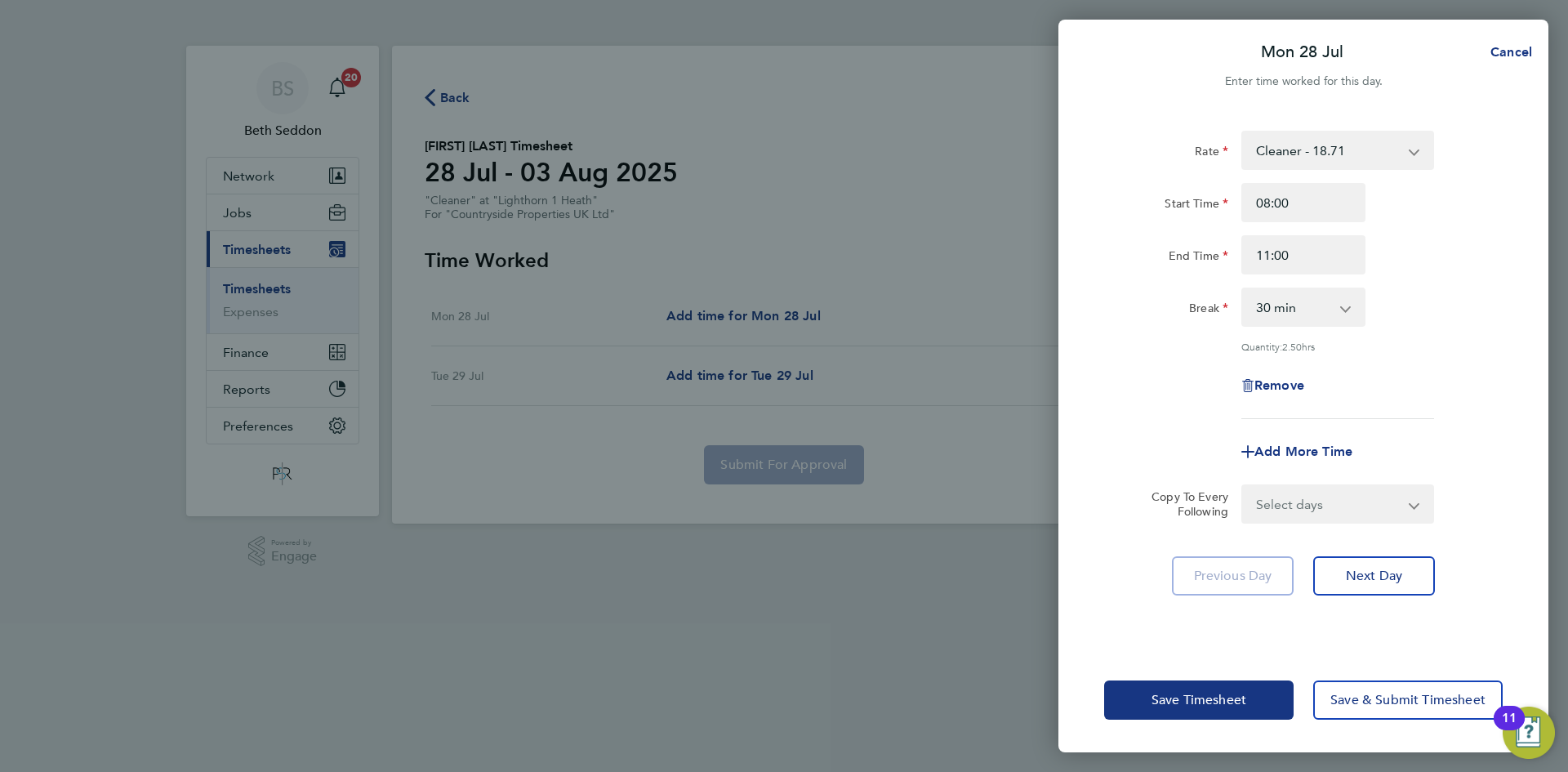 click on "0 min   15 min   30 min   45 min   60 min   75 min   90 min" at bounding box center [1294, 307] 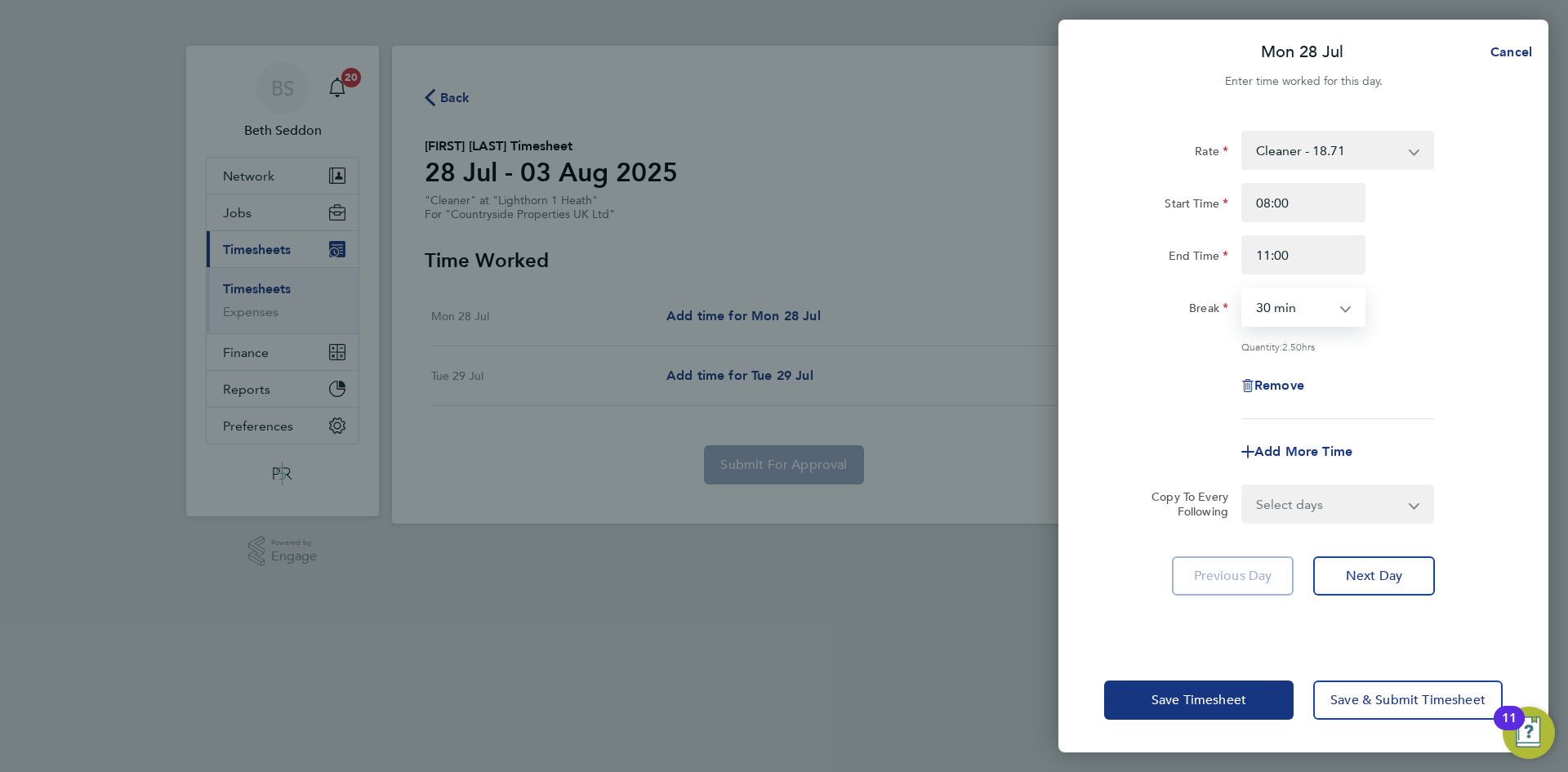 select on "0" 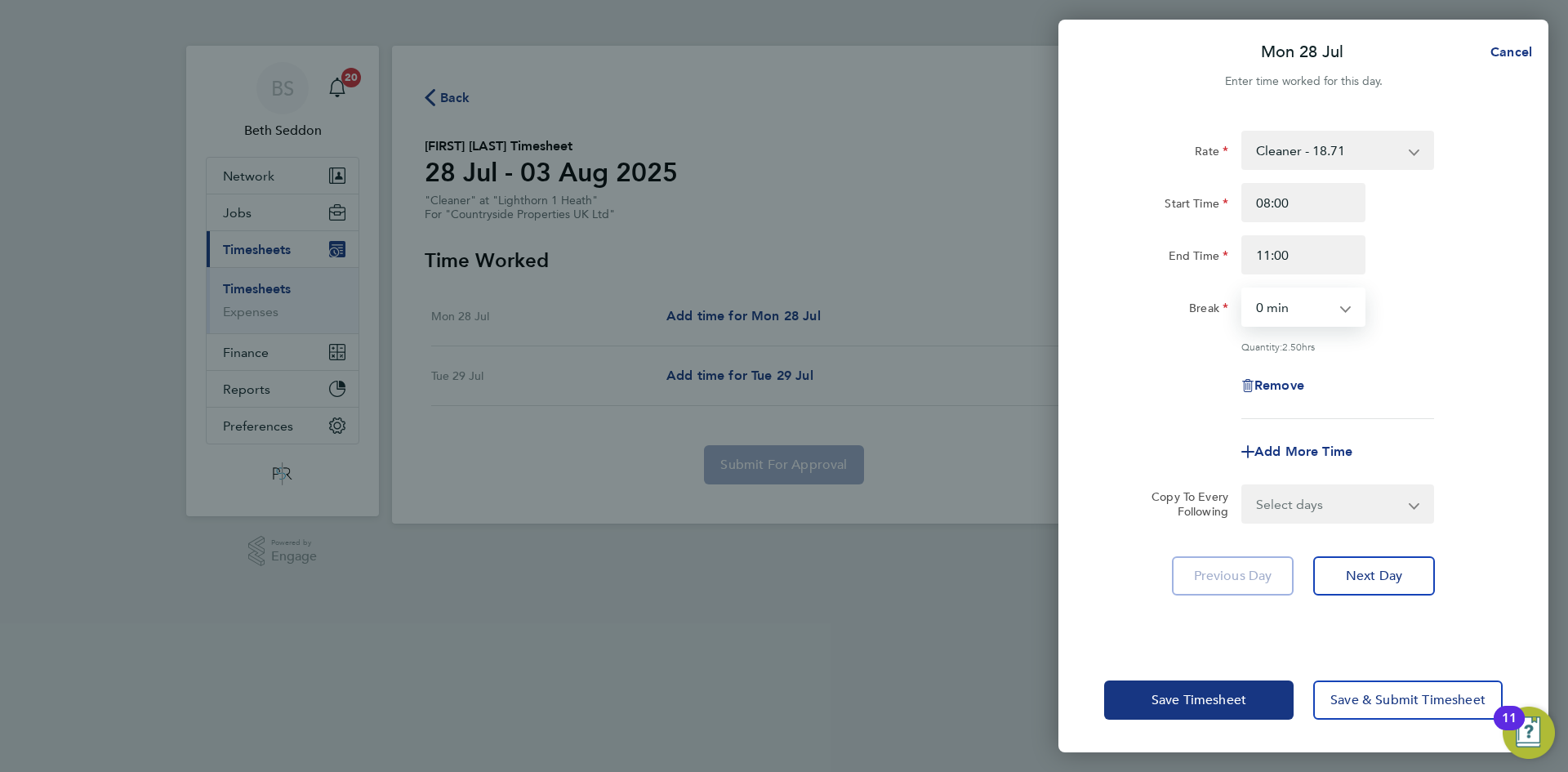 click on "0 min   15 min   30 min   45 min   60 min   75 min   90 min" at bounding box center (1294, 307) 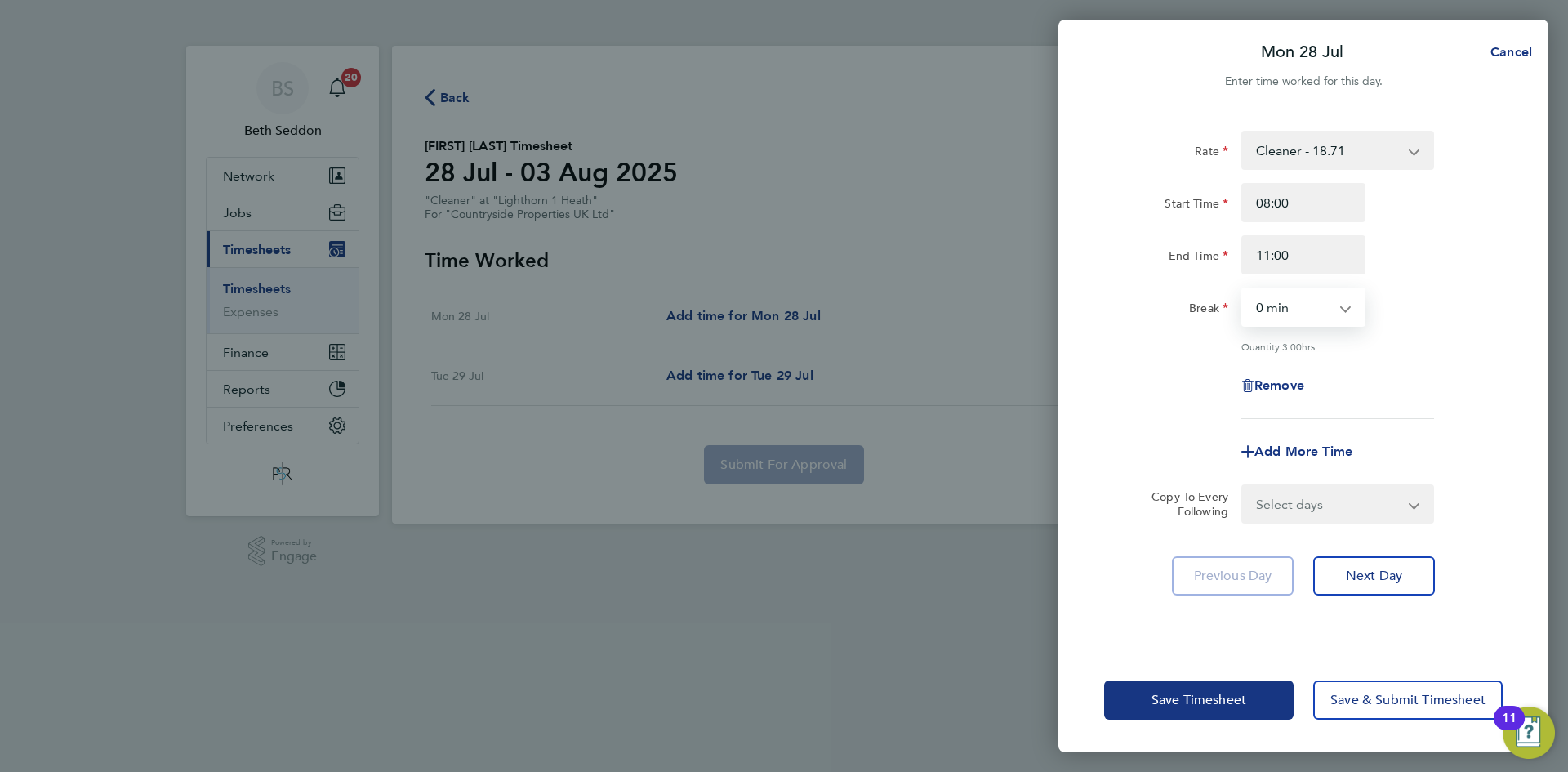 click on "Remove" 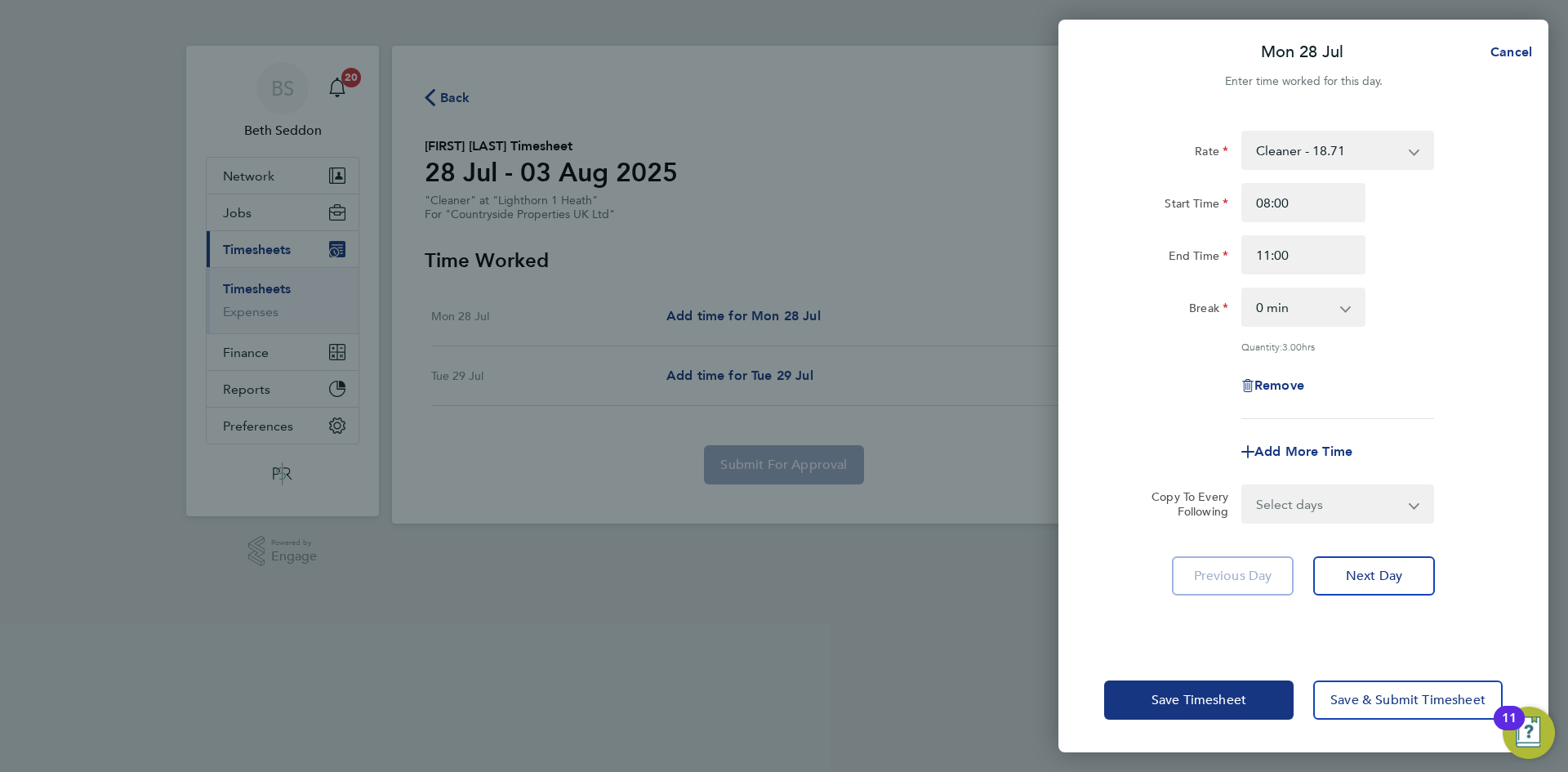 click on "Select days   Tuesday" at bounding box center (1329, 504) 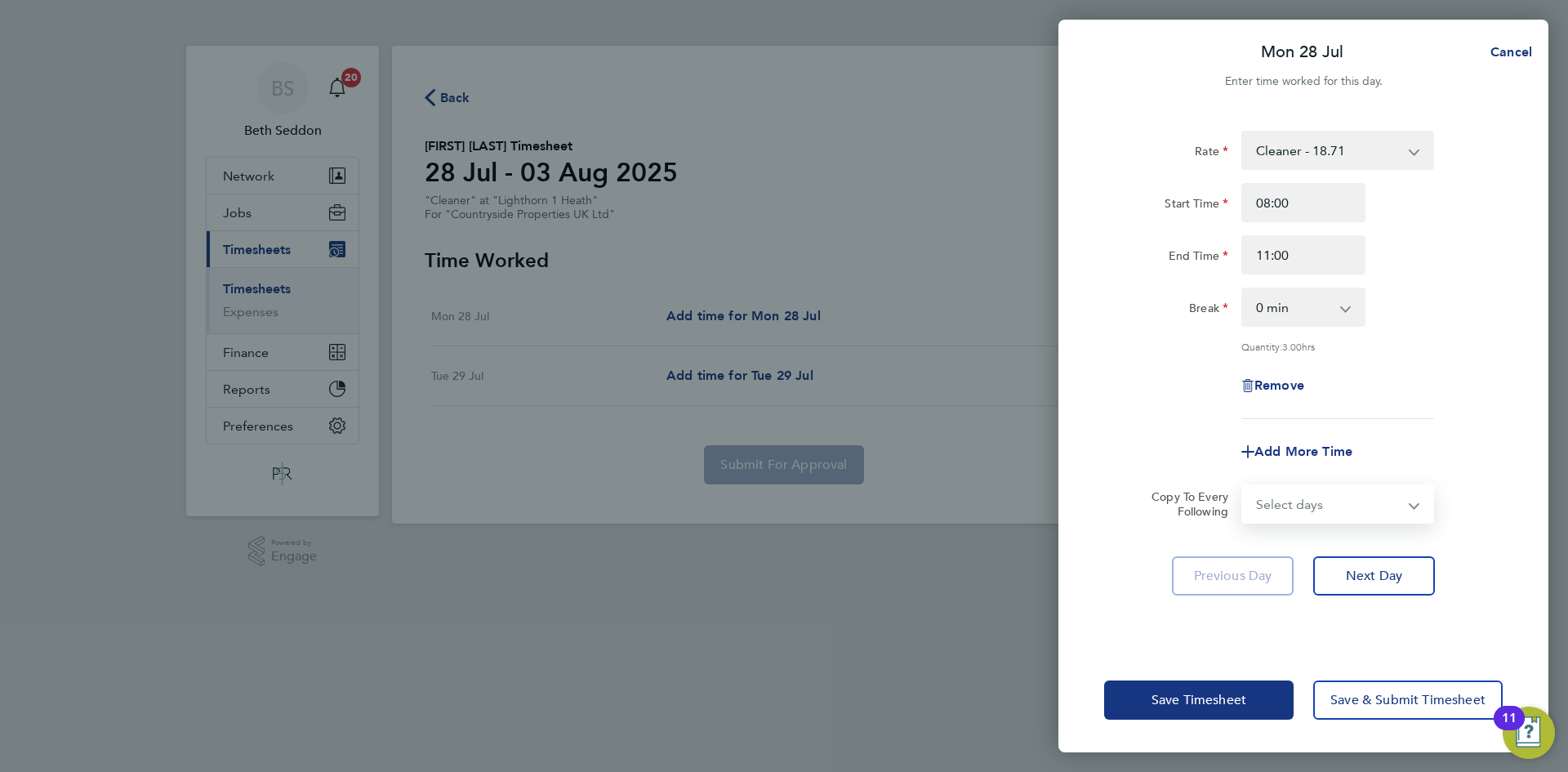 select on "TUE" 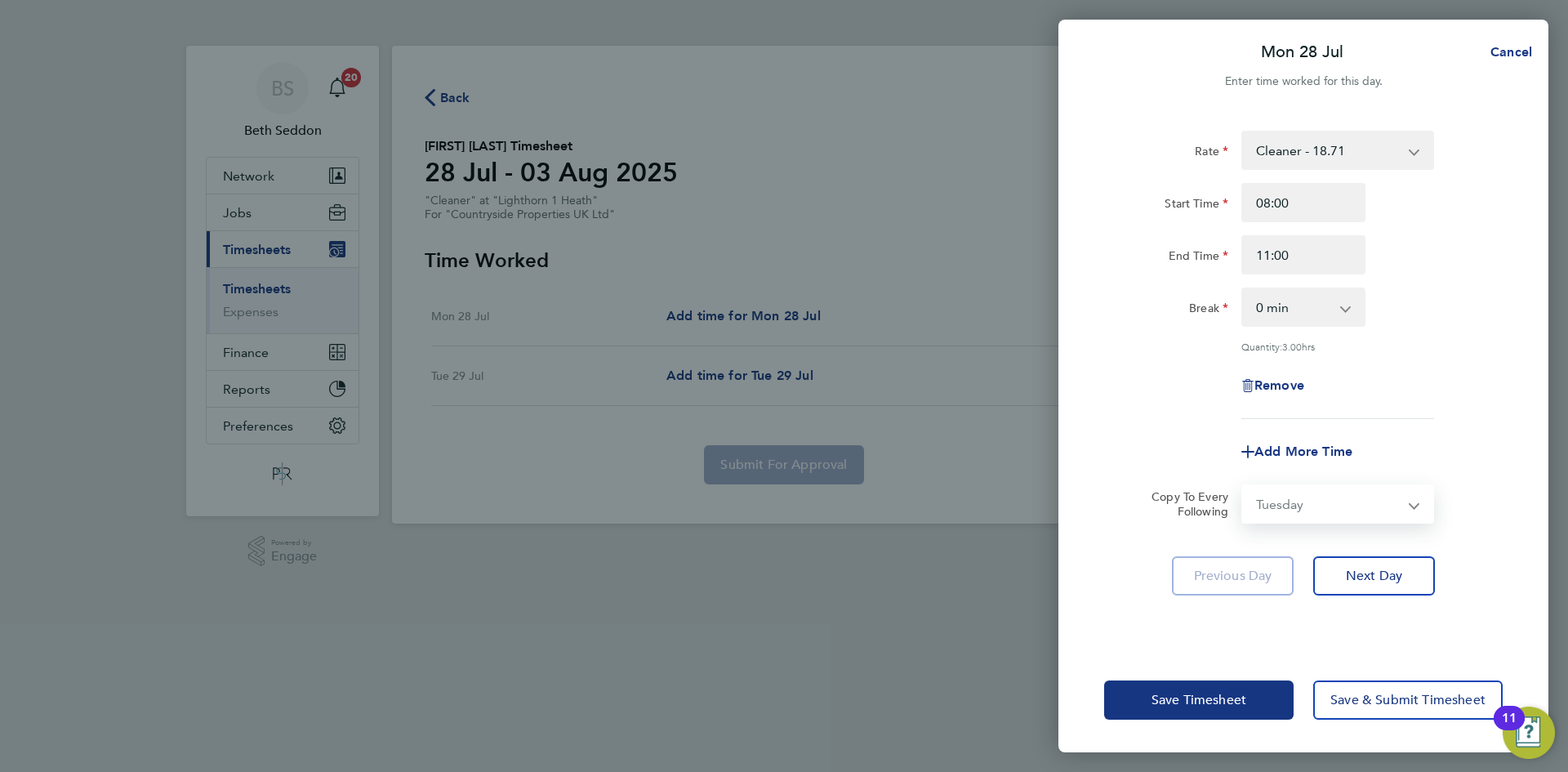 click on "Select days   Tuesday" at bounding box center (1329, 504) 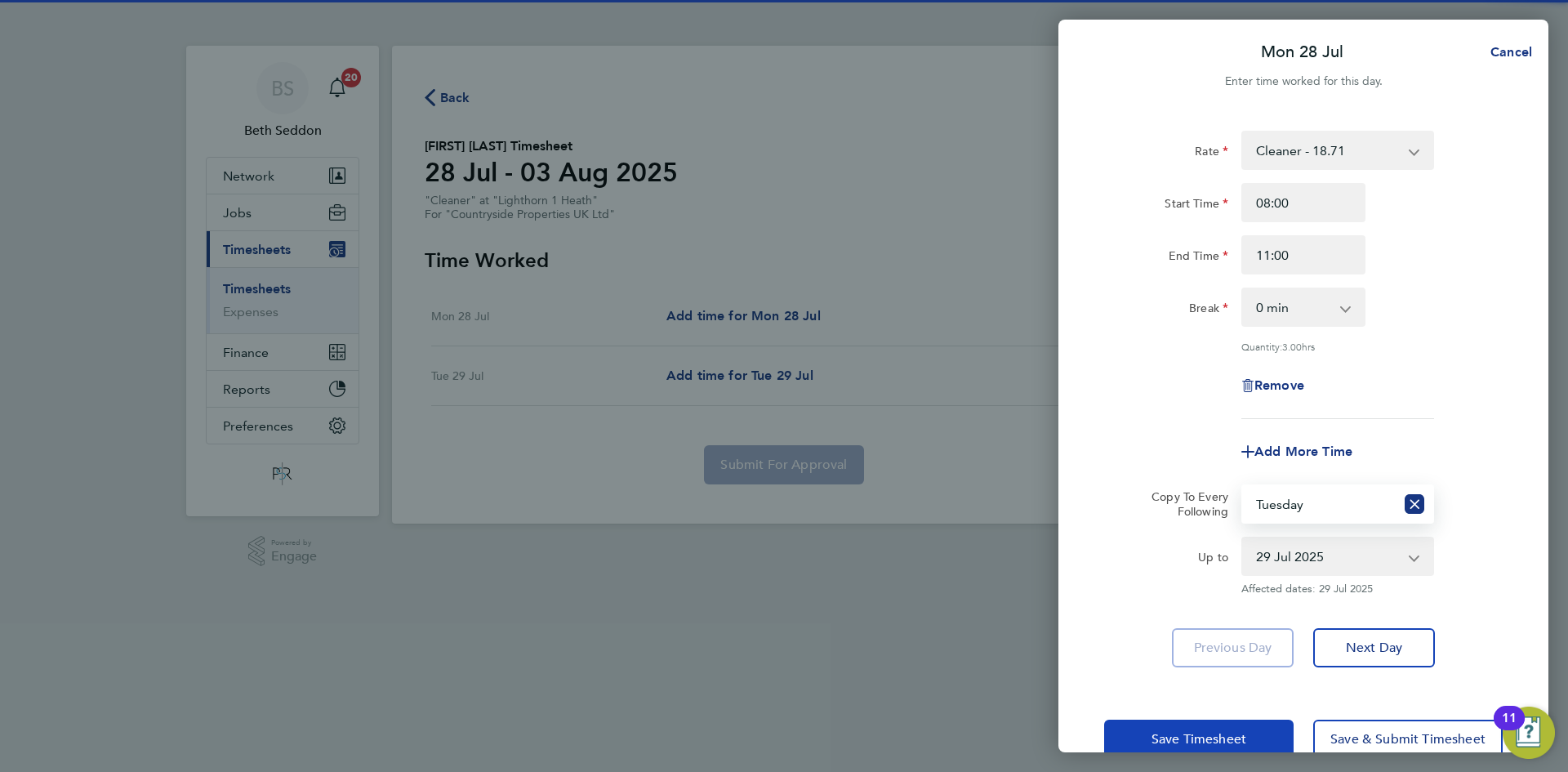 click on "Save Timesheet" 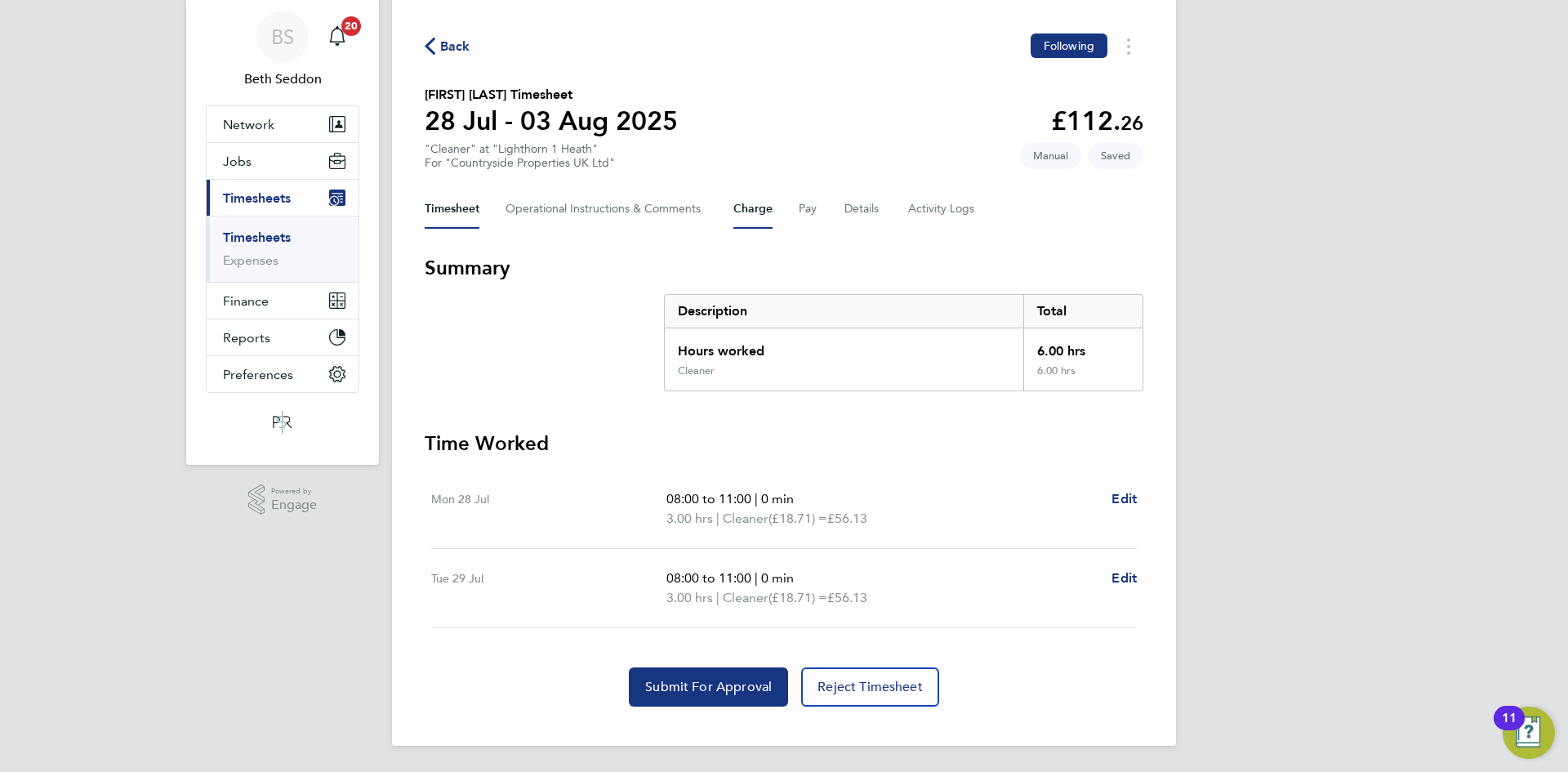 click on "Charge" at bounding box center (753, 209) 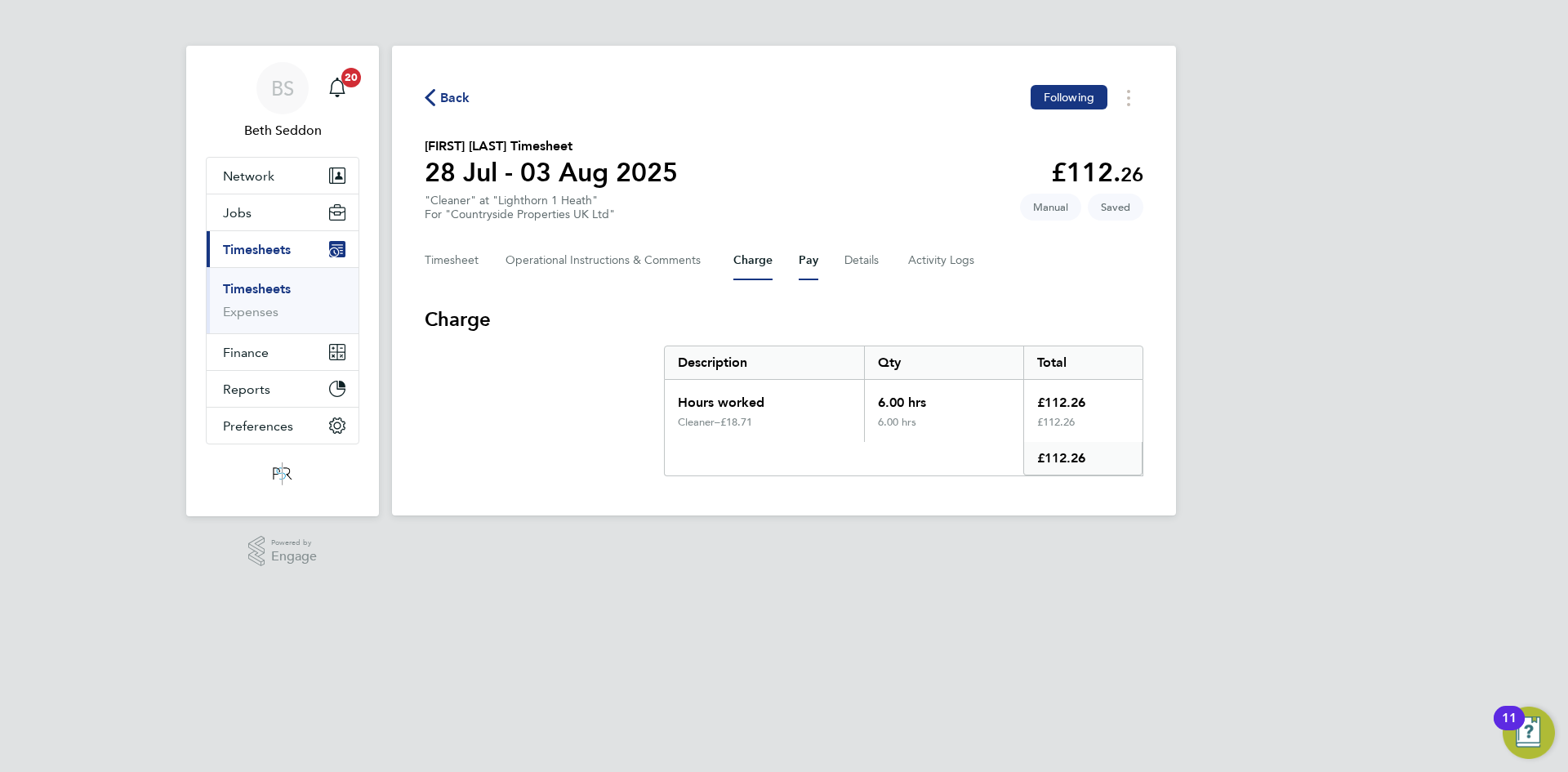 click on "Pay" at bounding box center (808, 261) 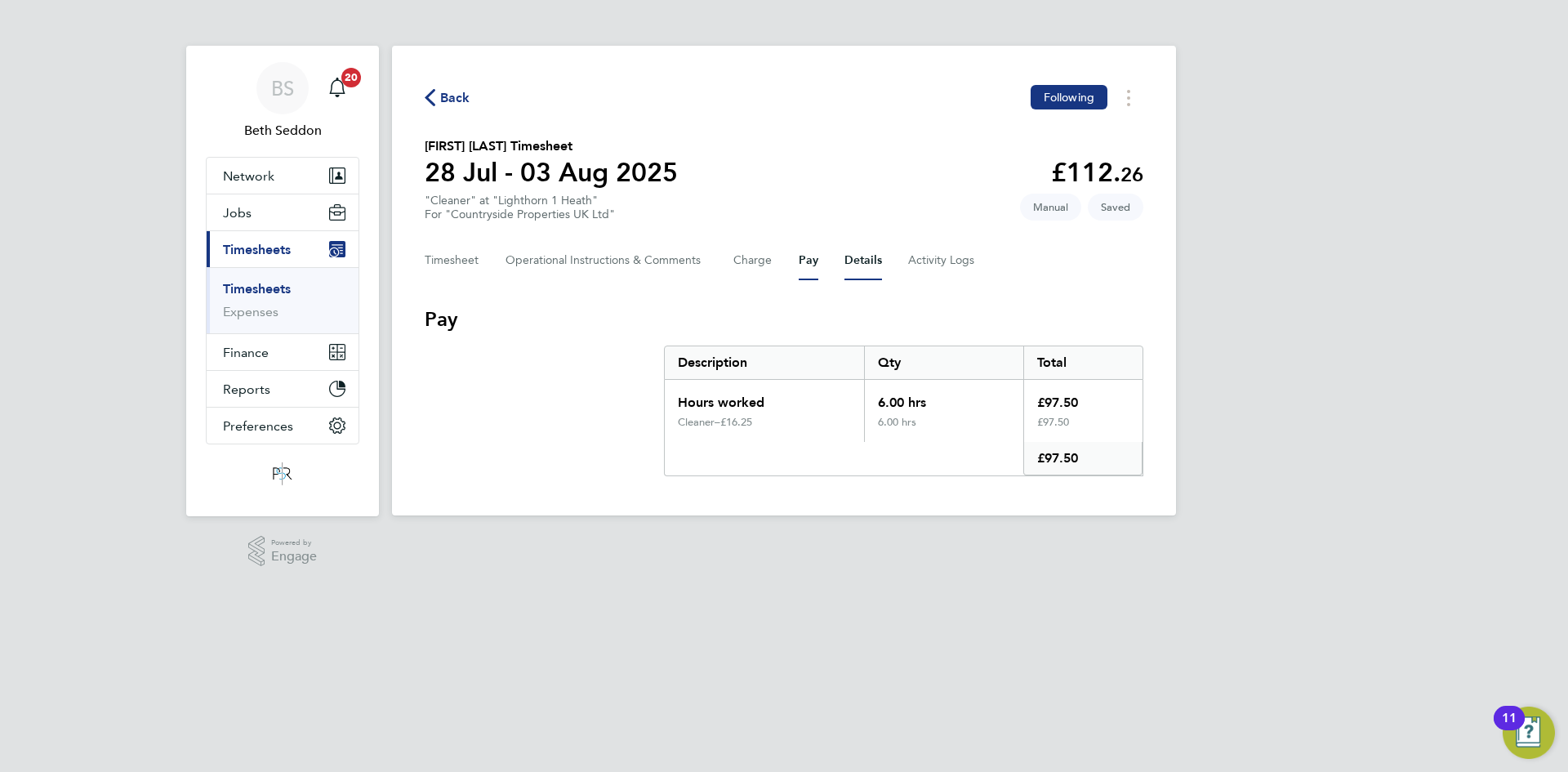 click on "Details" at bounding box center [863, 261] 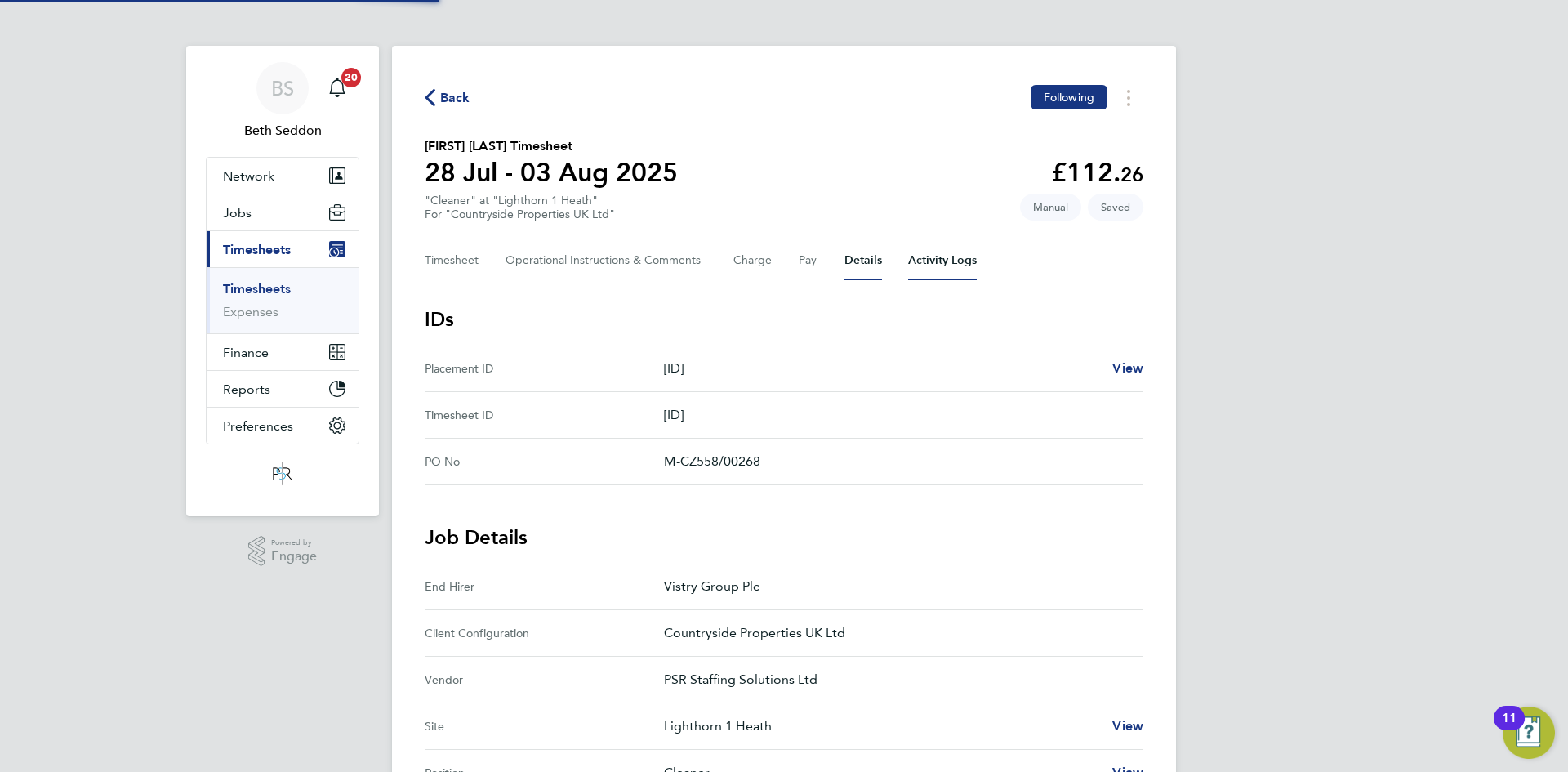 click on "Activity Logs" at bounding box center (942, 261) 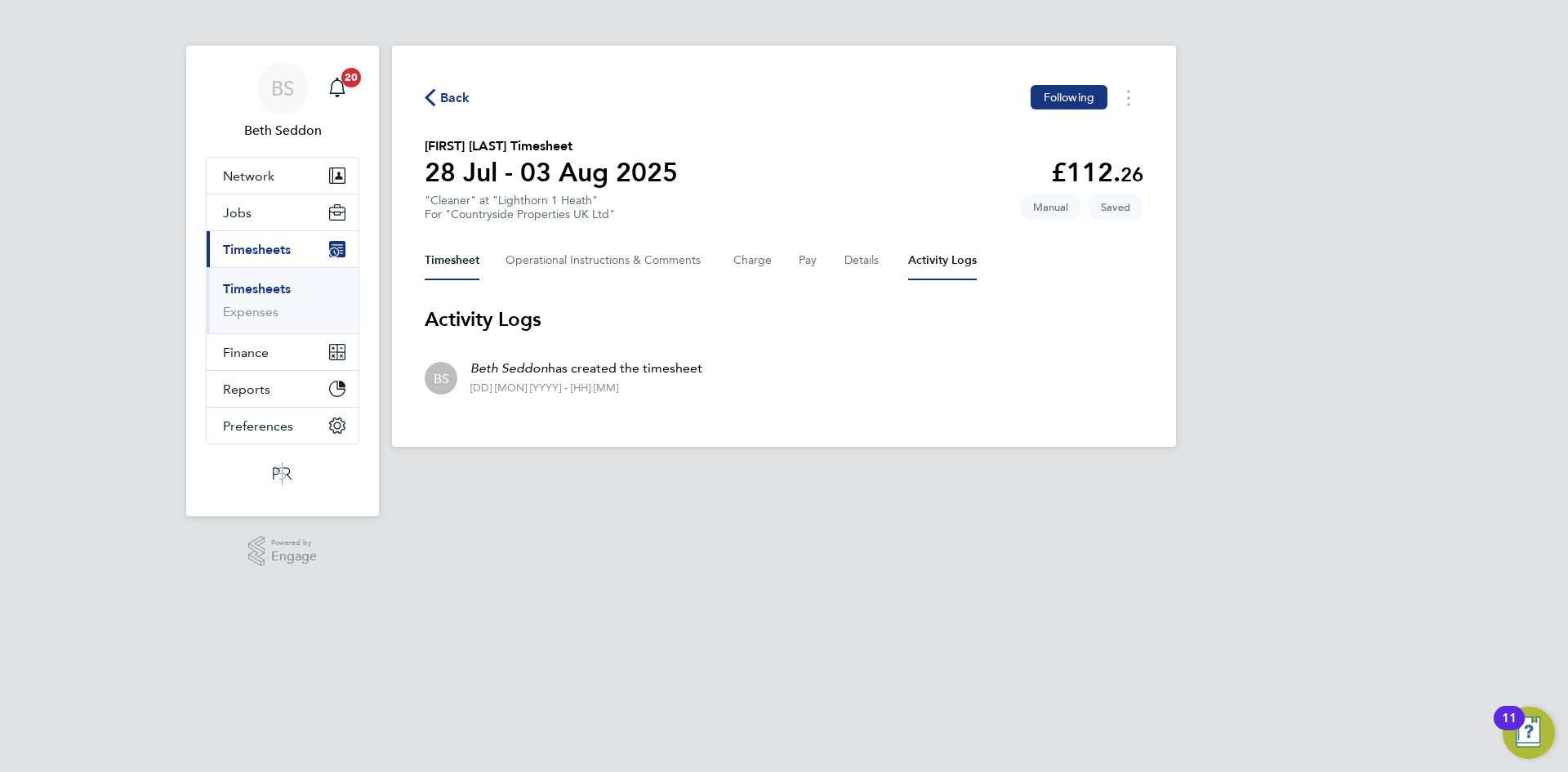 click on "Timesheet" at bounding box center (452, 261) 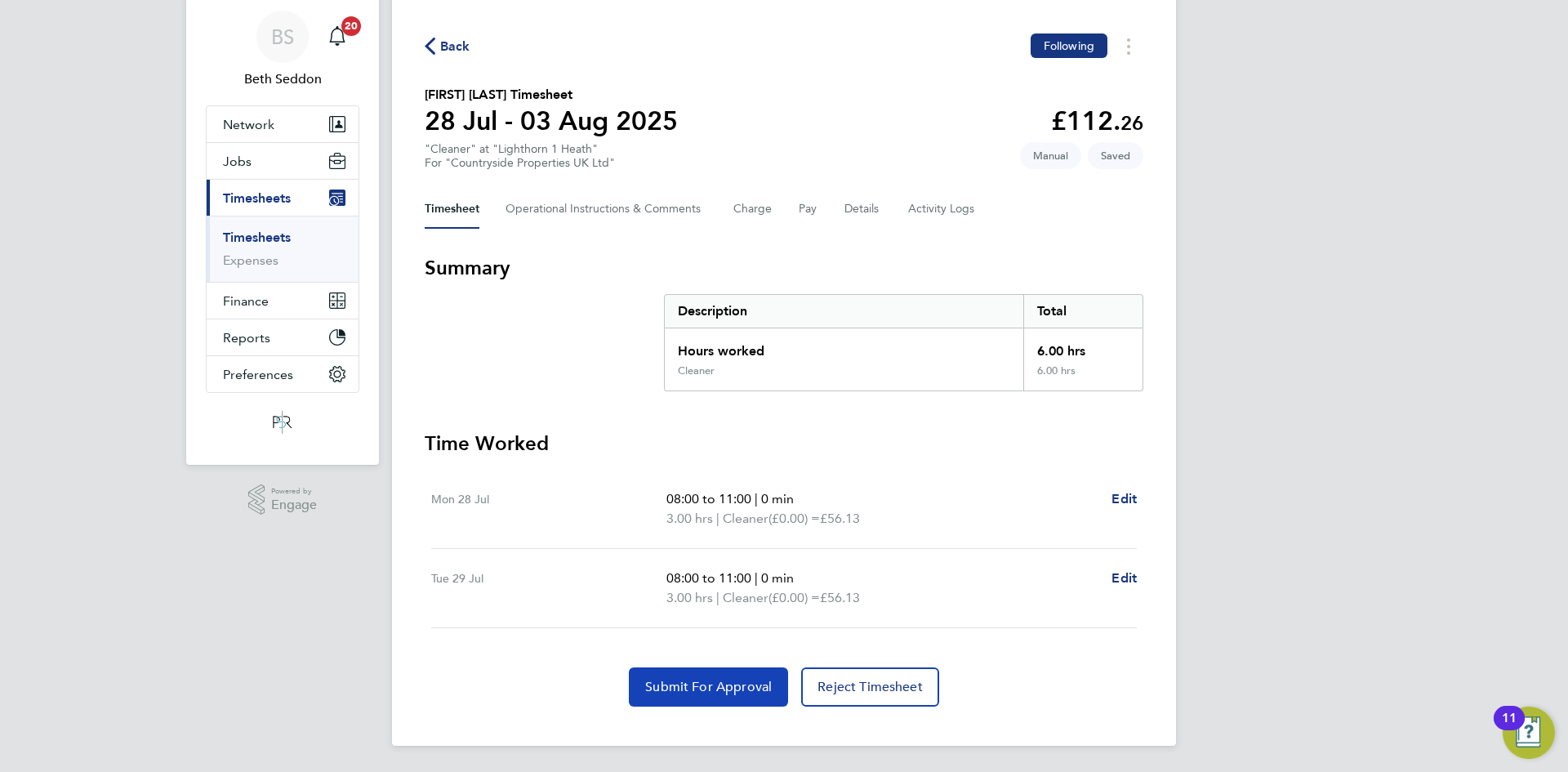 click on "Submit For Approval" 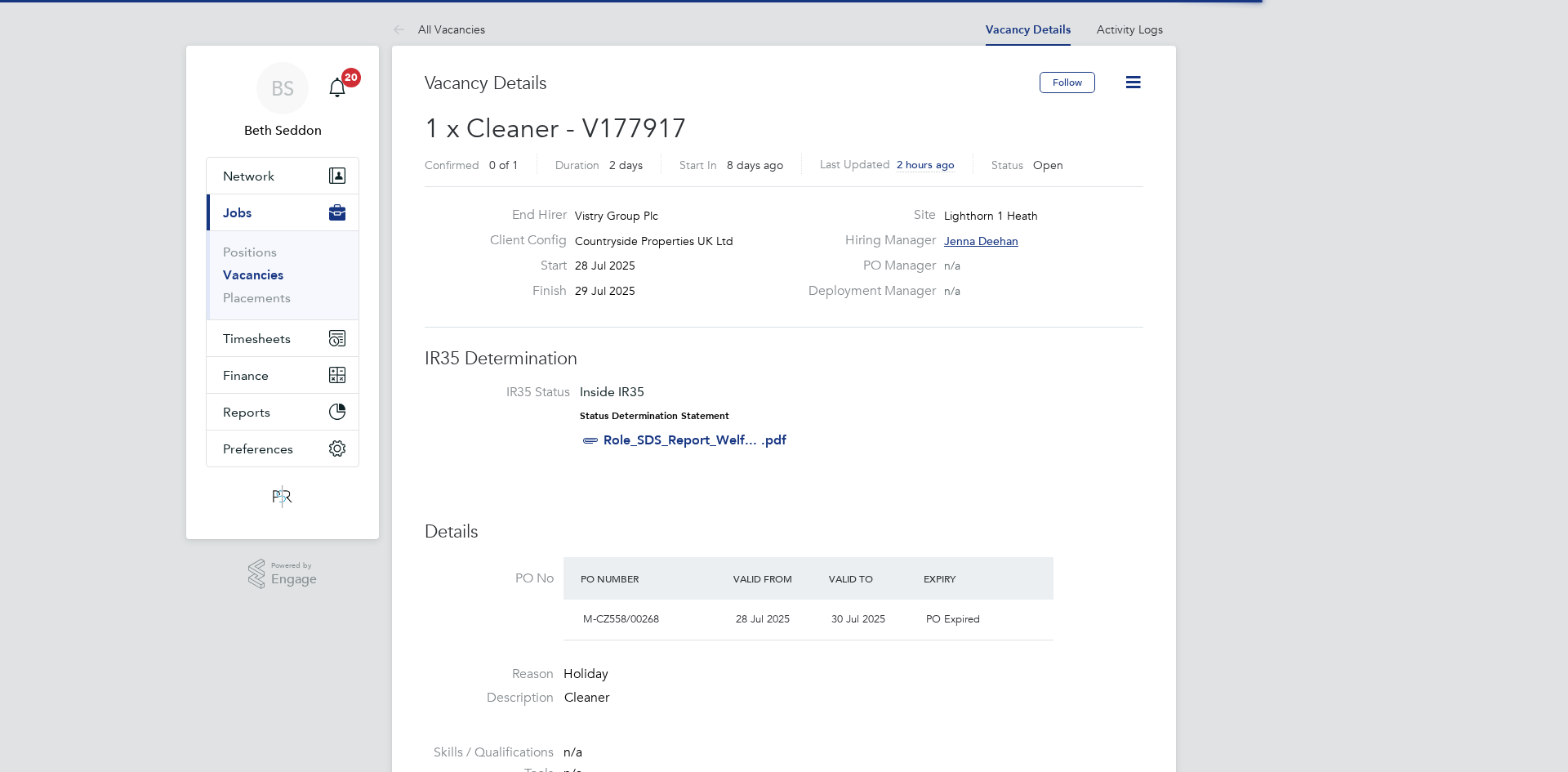 scroll, scrollTop: 0, scrollLeft: 0, axis: both 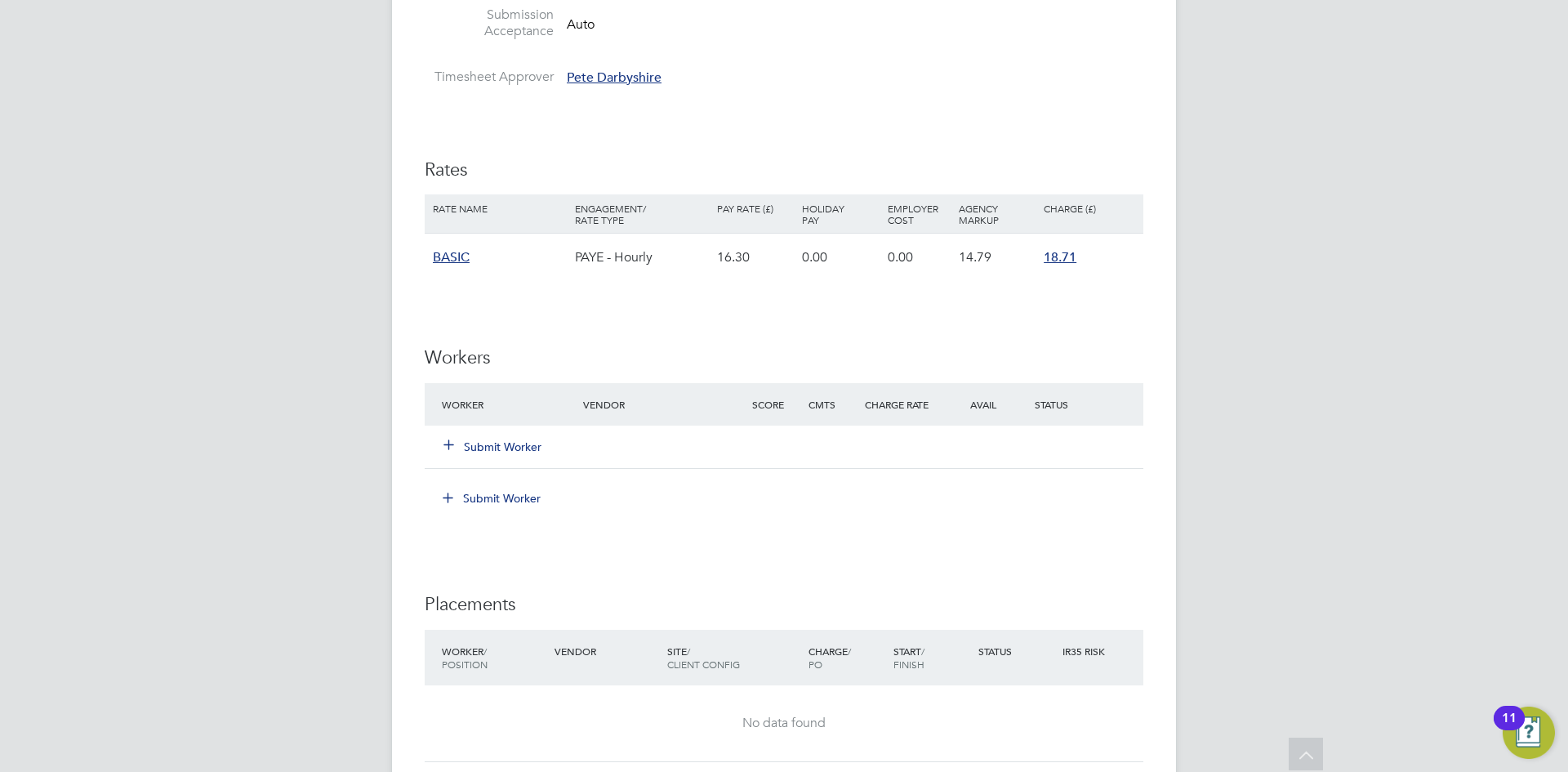 click on "Submit Worker" 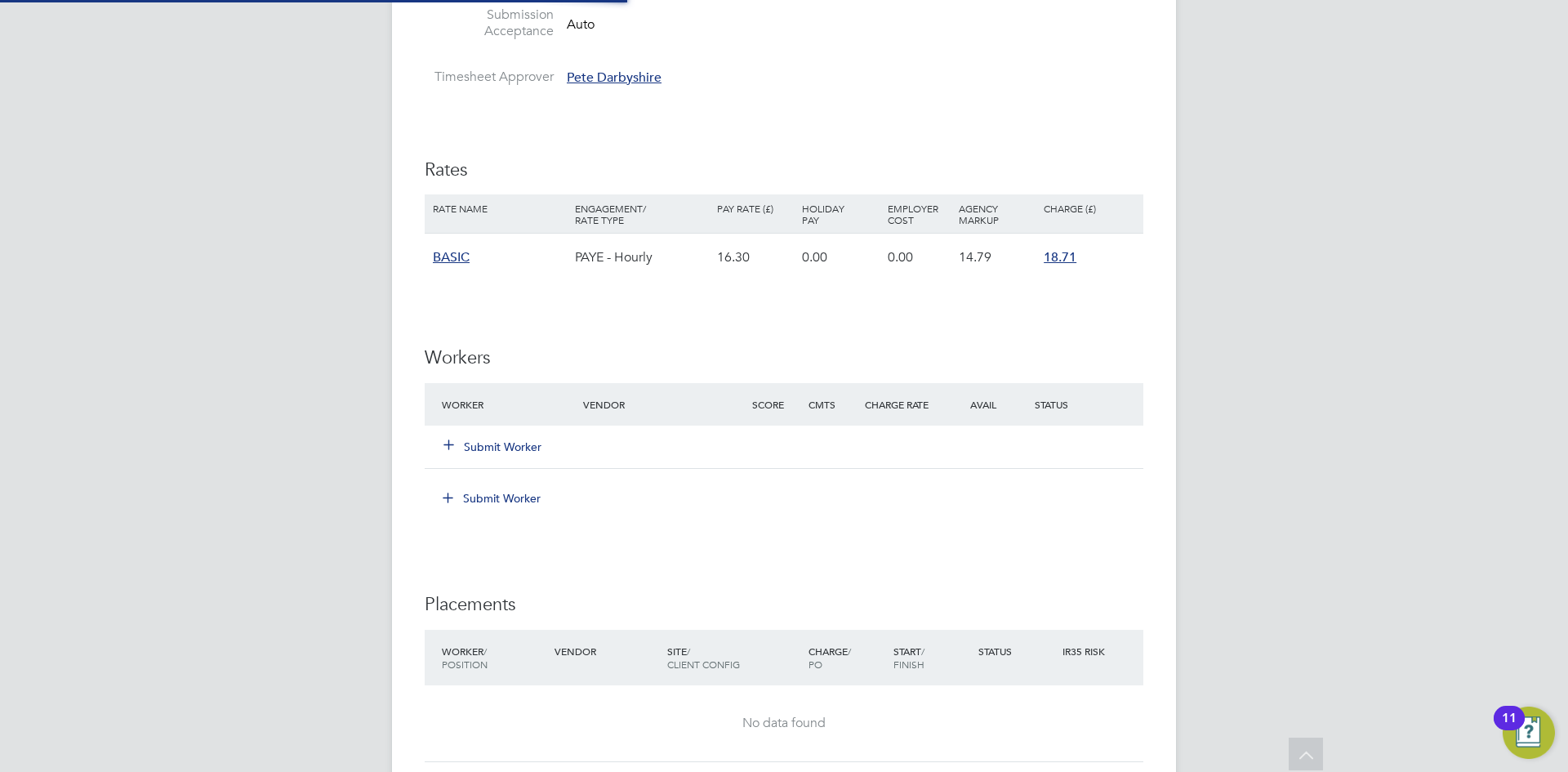 scroll, scrollTop: 8, scrollLeft: 8, axis: both 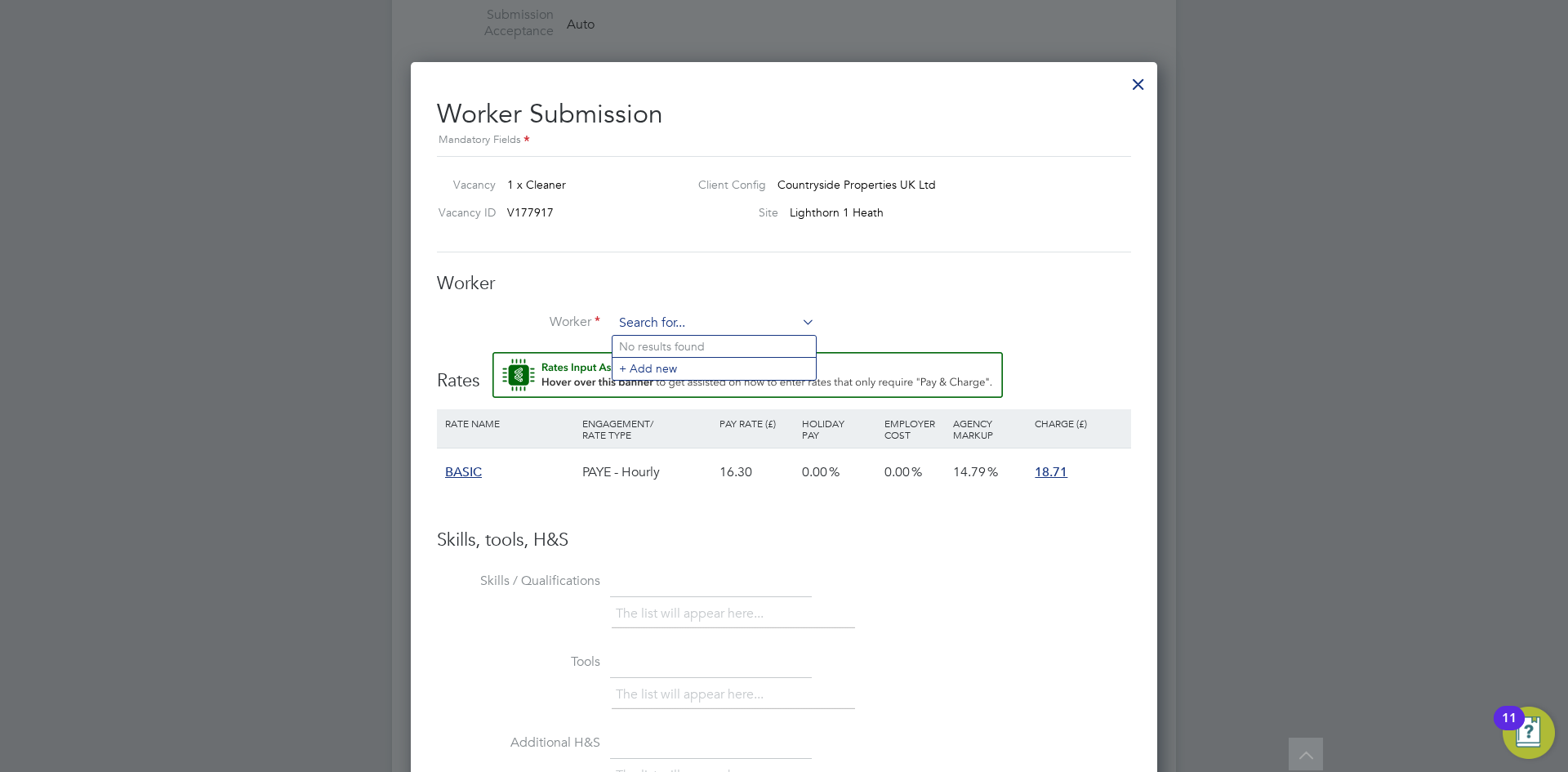 click at bounding box center [714, 324] 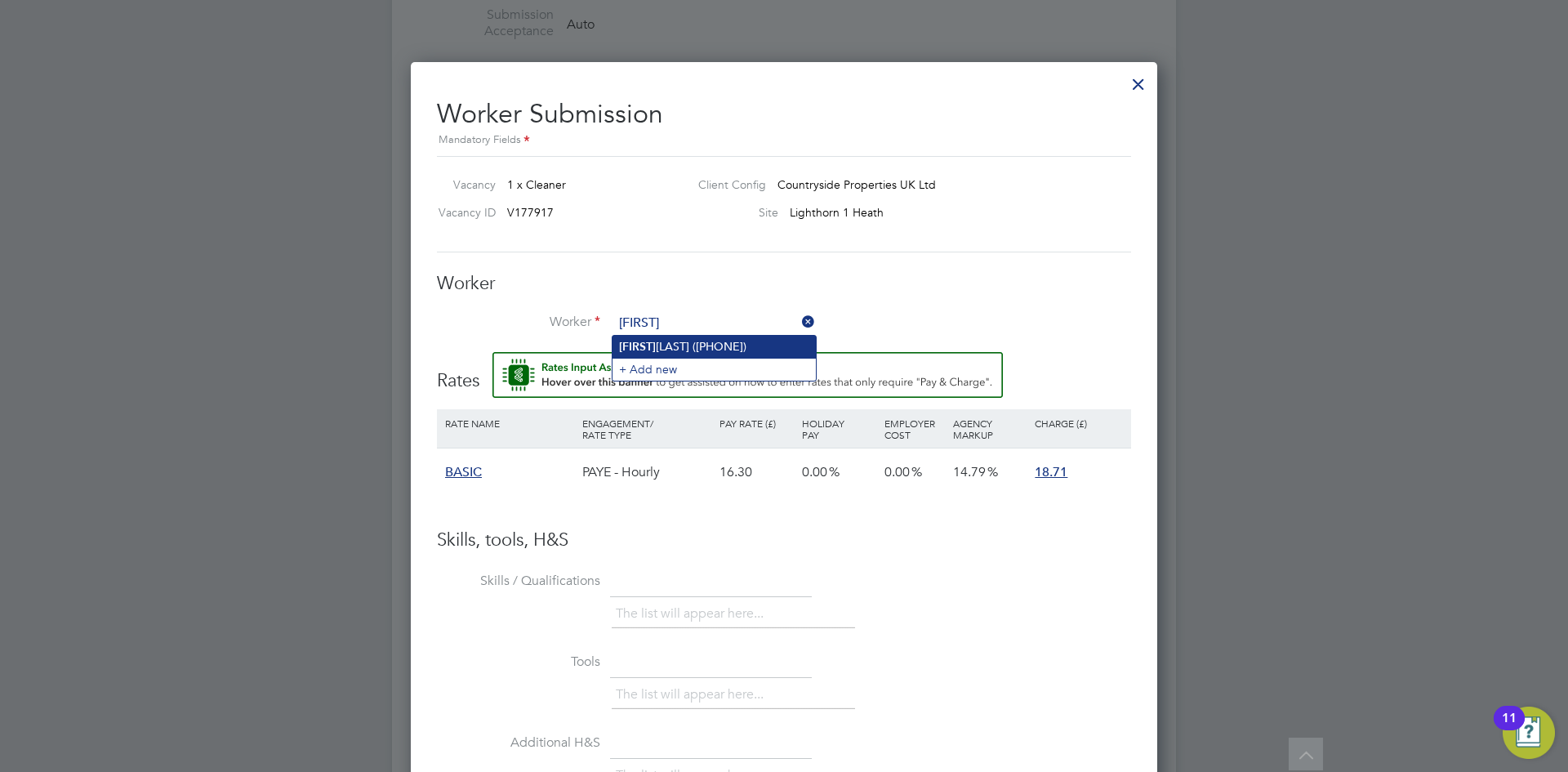 click on "Nanah  Nicoline (1062064)" 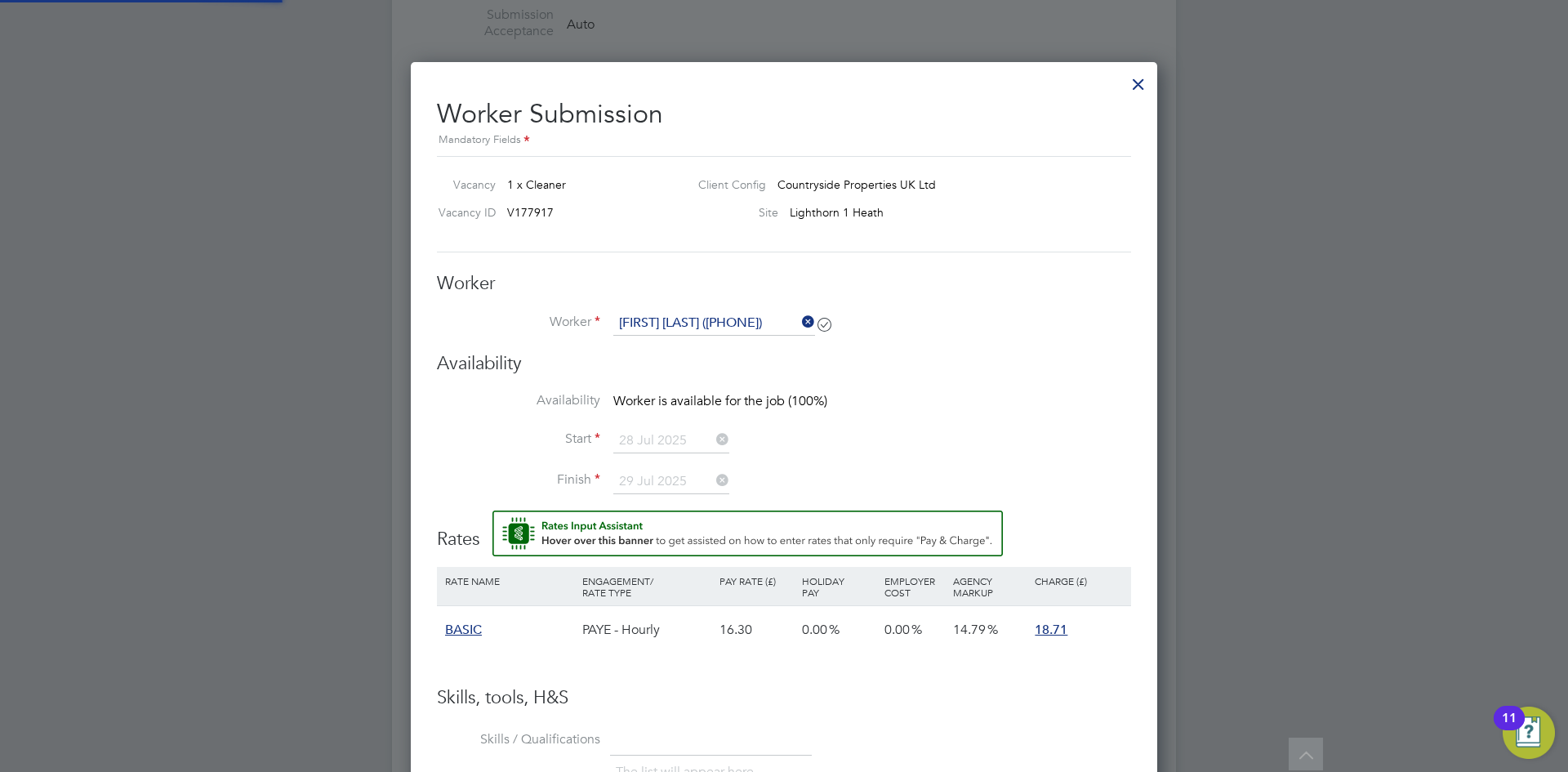 scroll, scrollTop: 8, scrollLeft: 8, axis: both 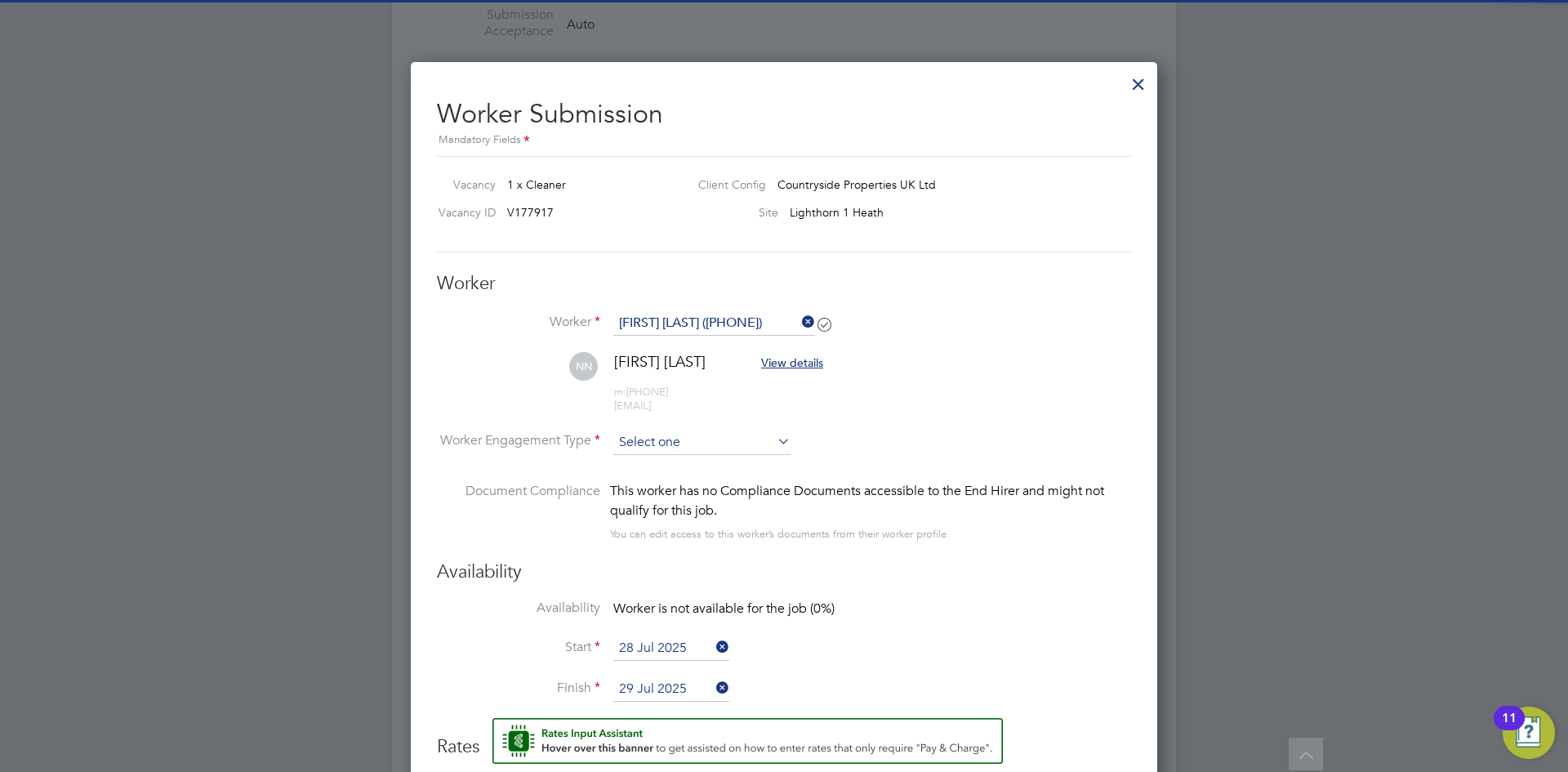 click at bounding box center [702, 443] 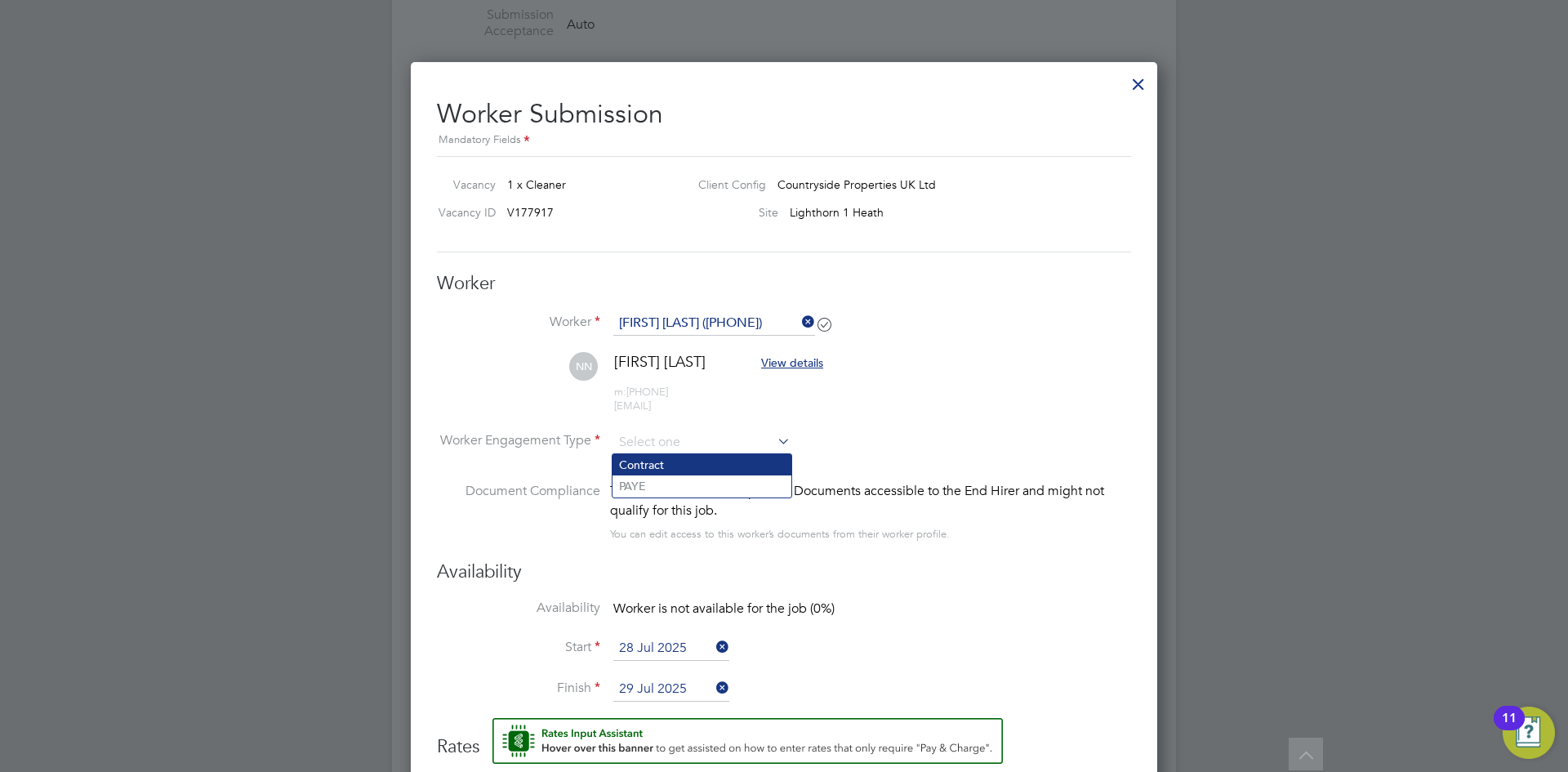 click on "Contract" 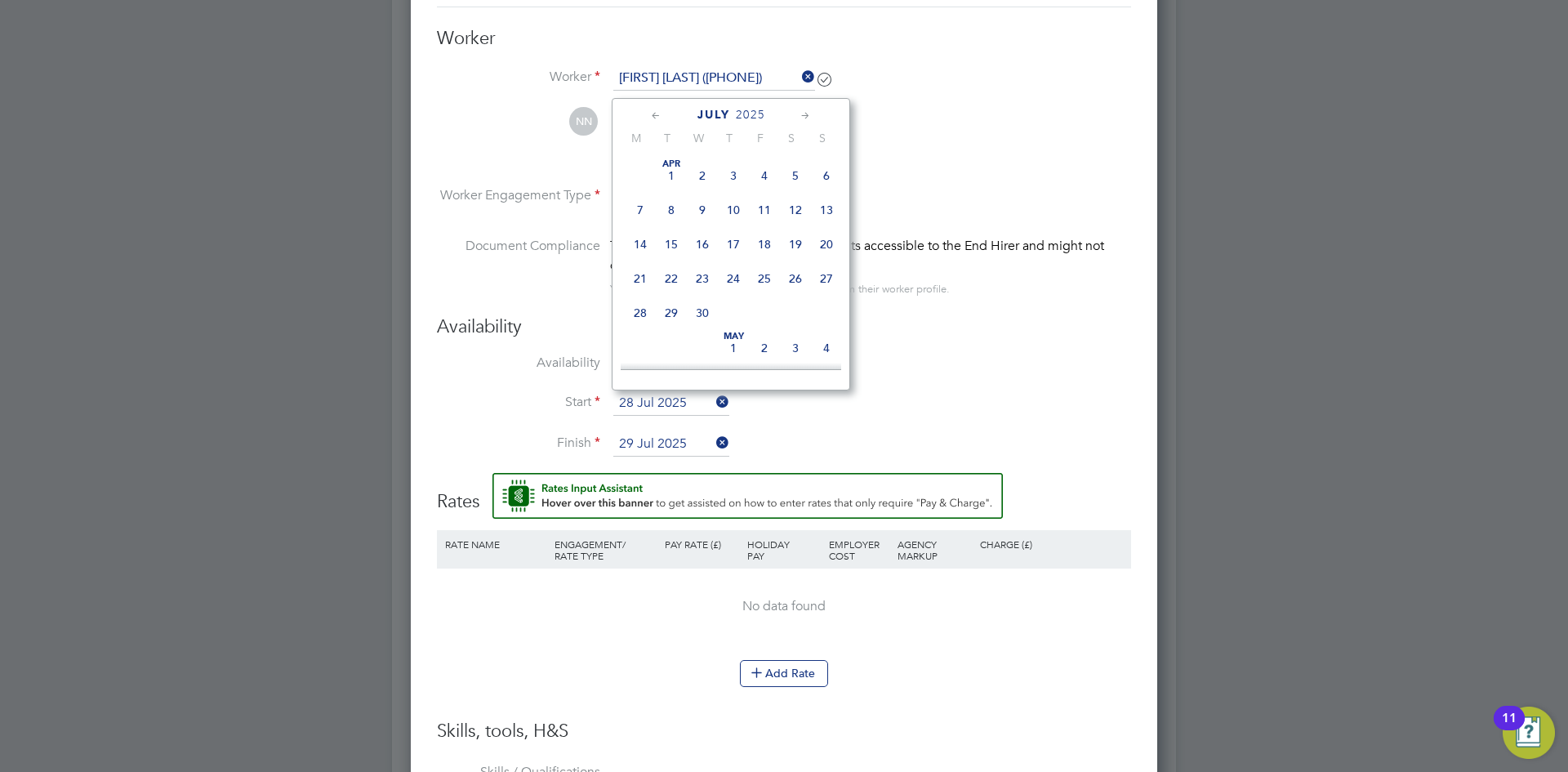 click on "28 Jul 2025" at bounding box center [671, 404] 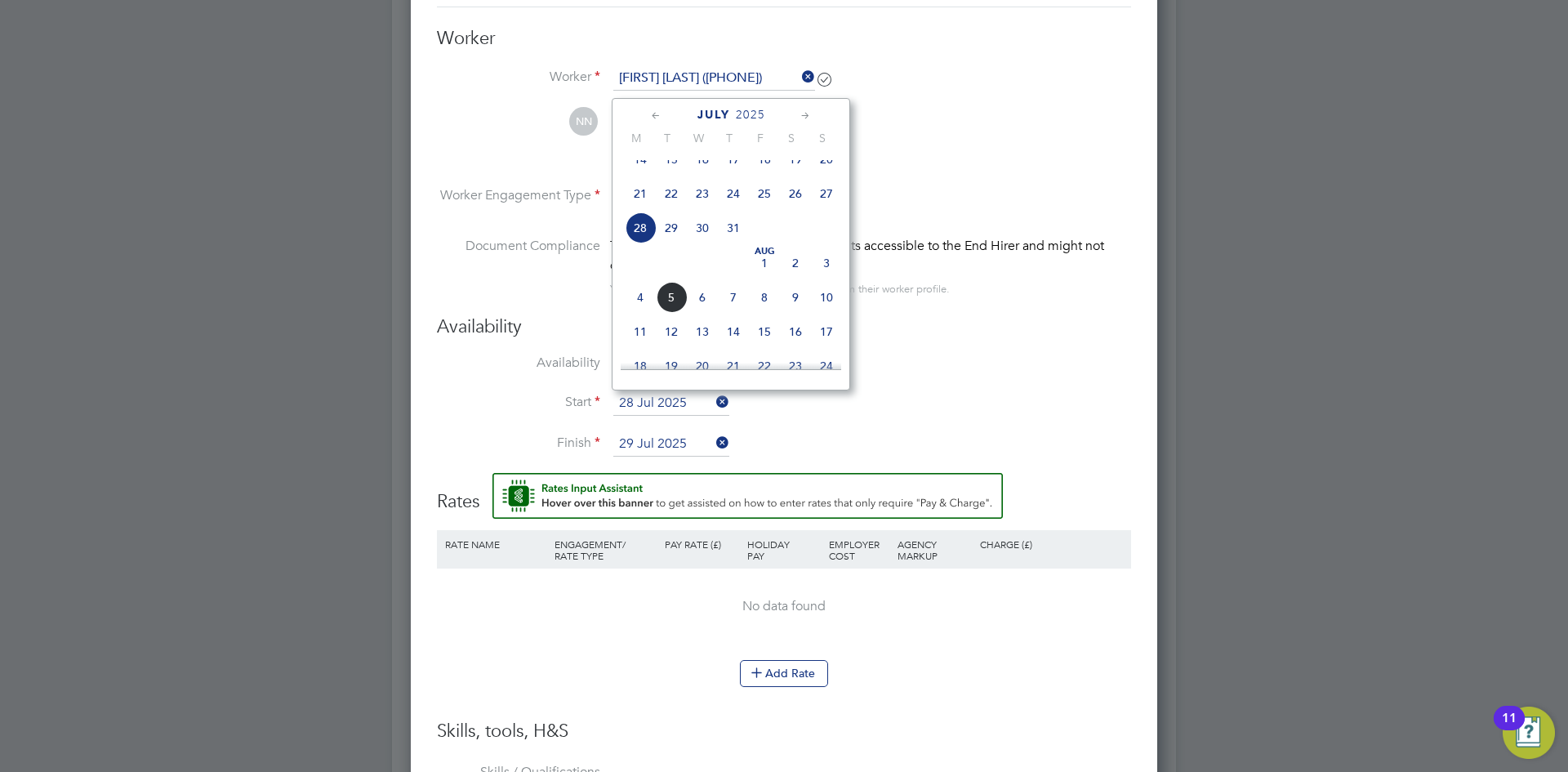 click on "28 Jul 2025" at bounding box center (671, 404) 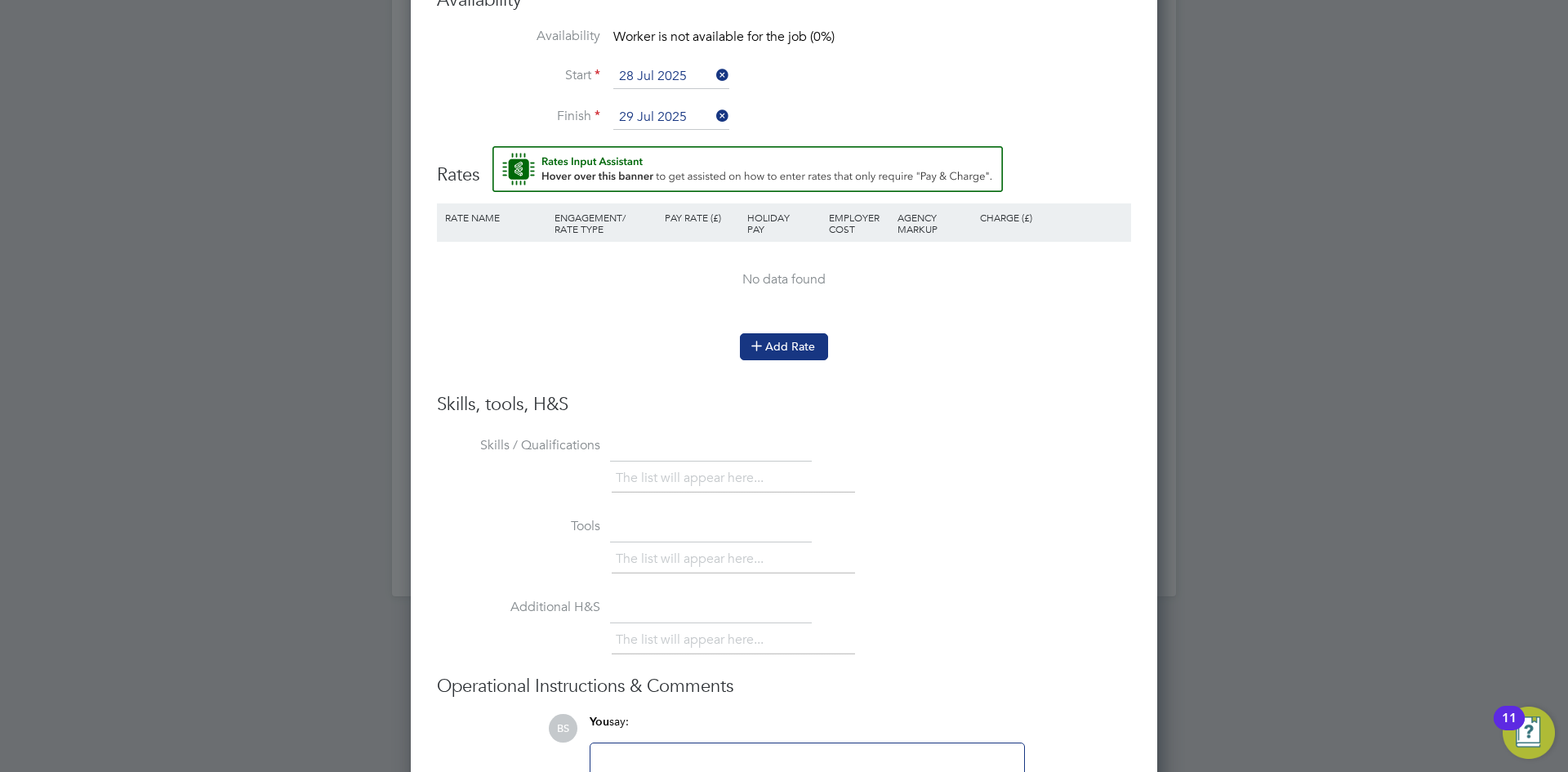 click on "Add Rate" at bounding box center [784, 346] 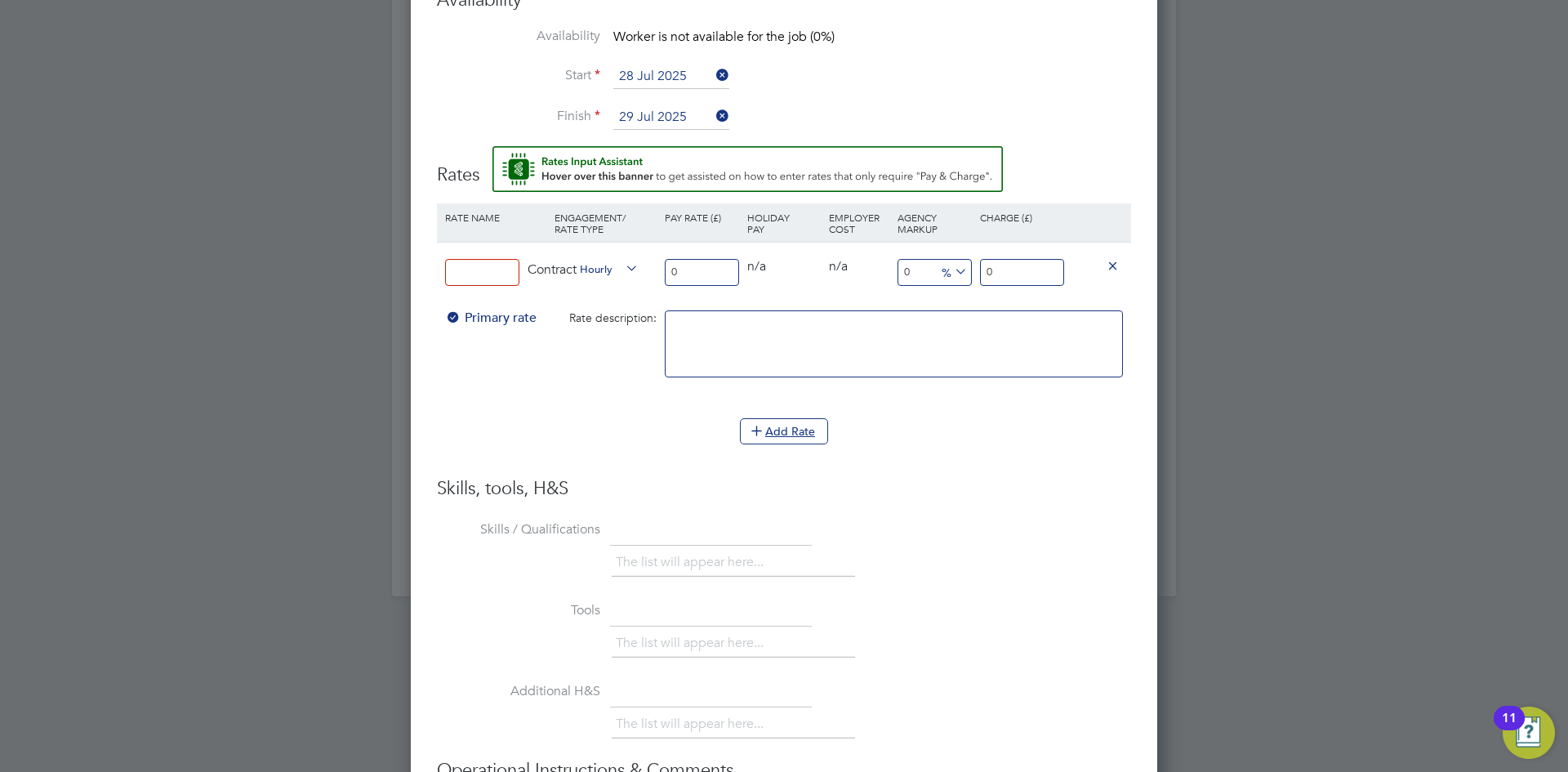 click at bounding box center (482, 272) 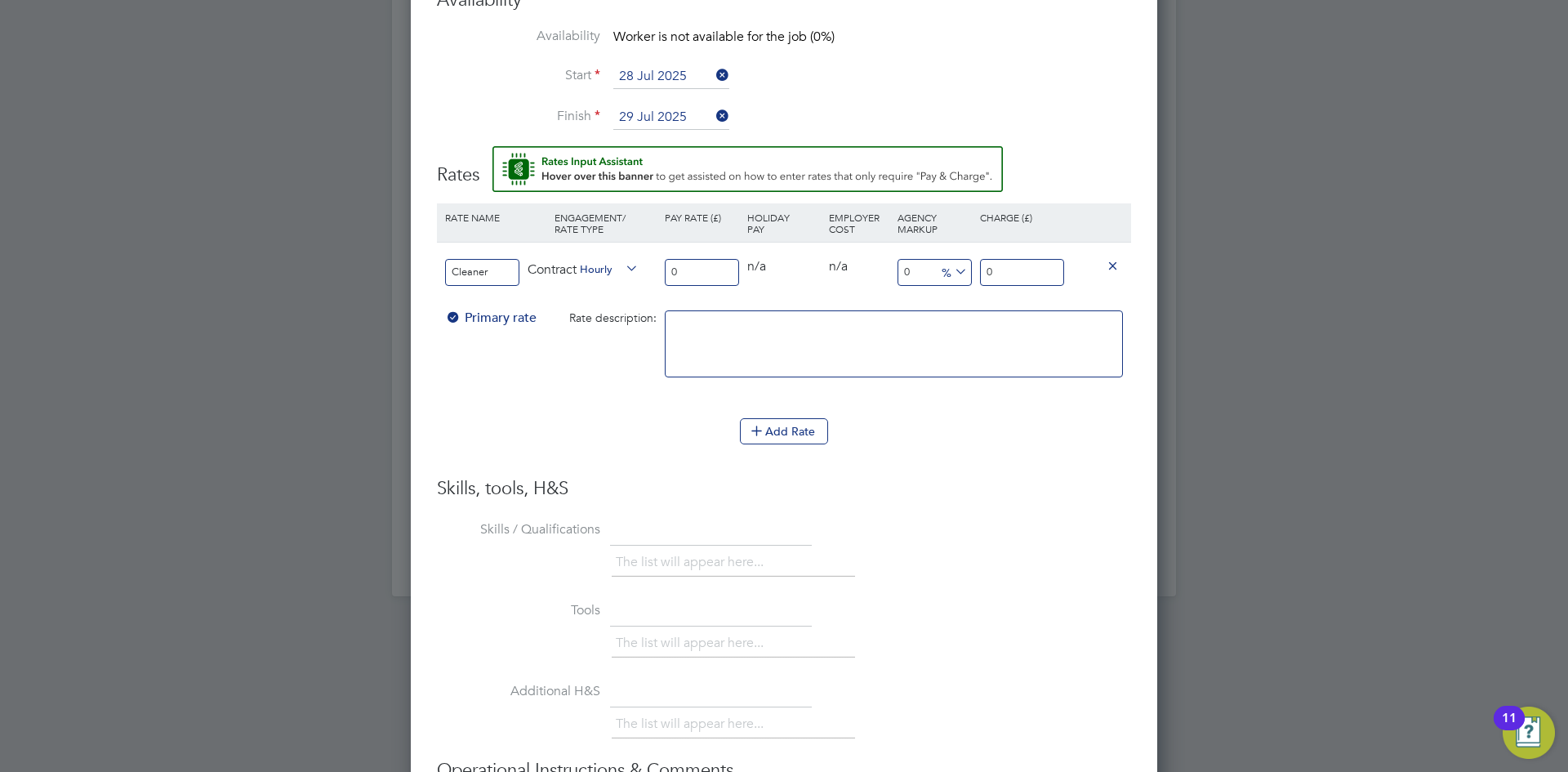type on "Cleaner" 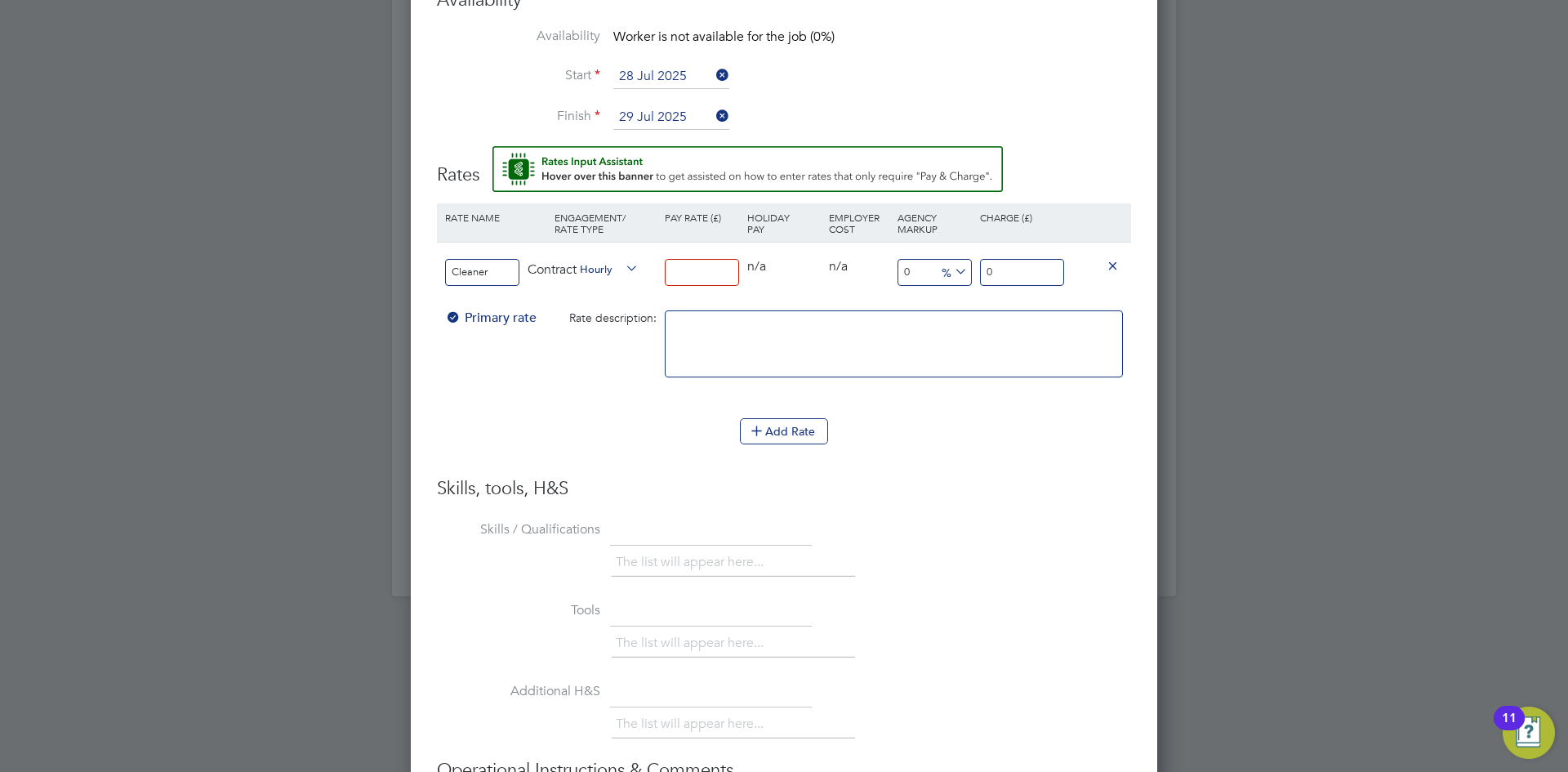 type on "1" 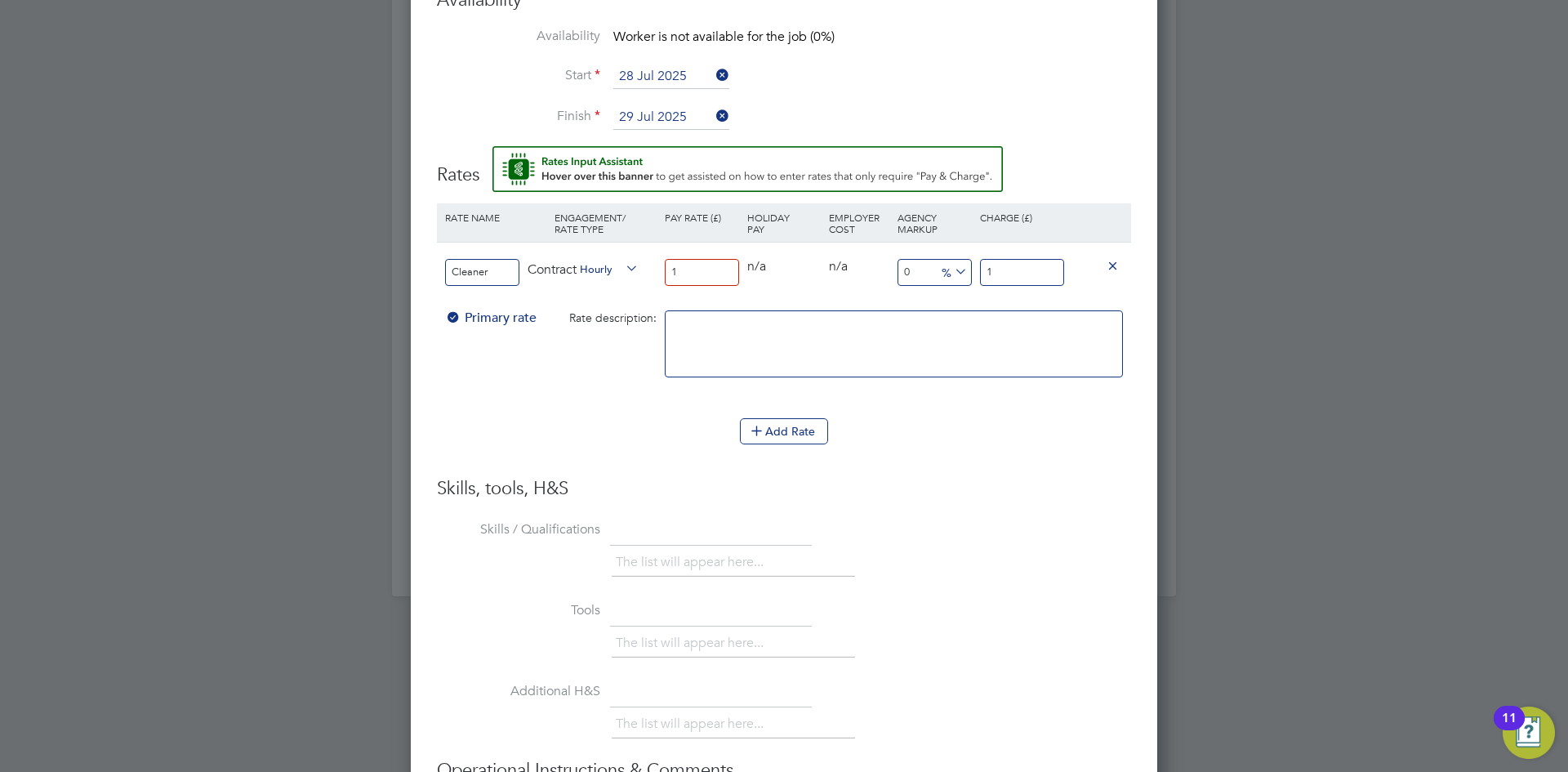 type on "16" 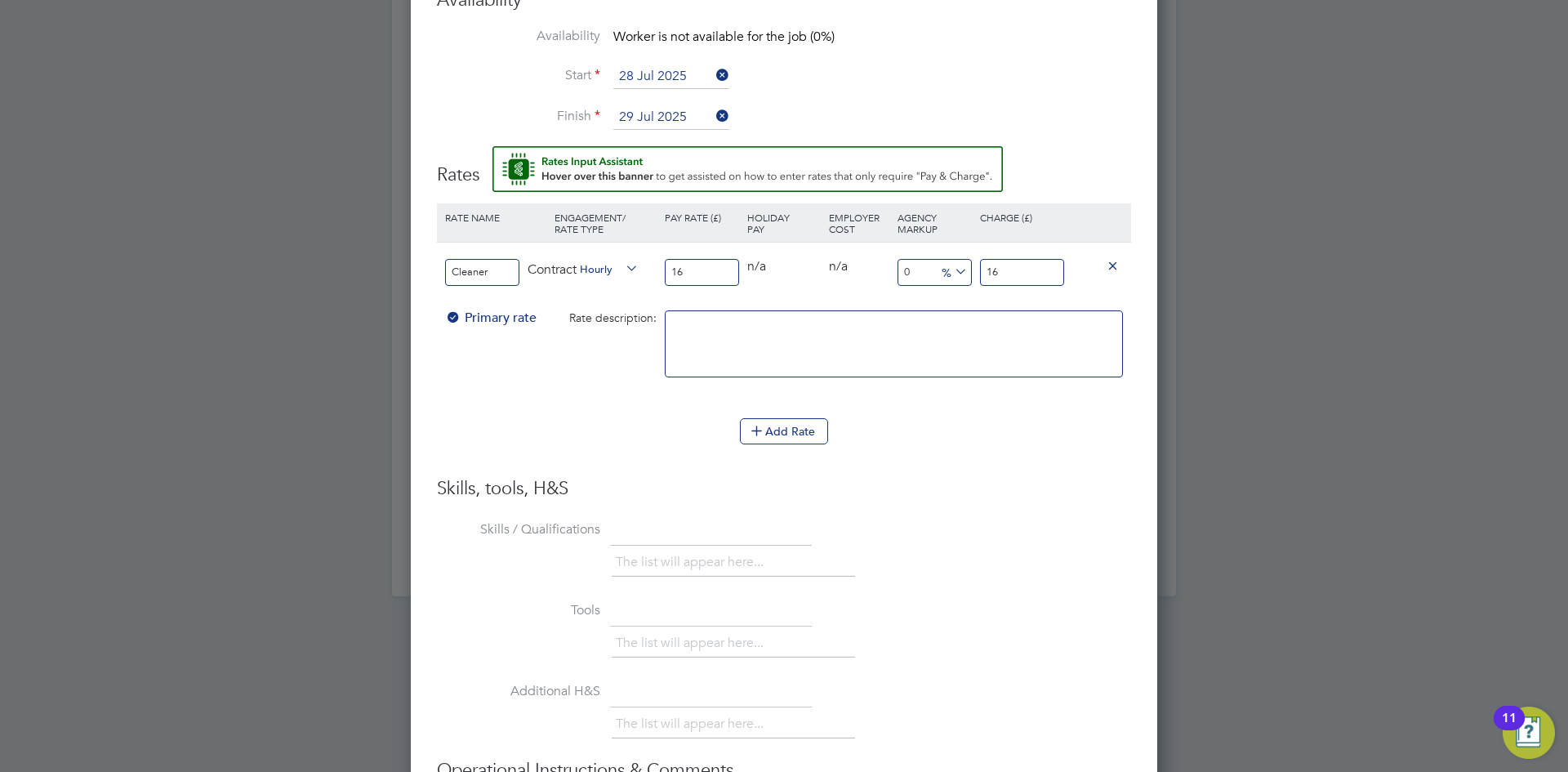 type on "16.2" 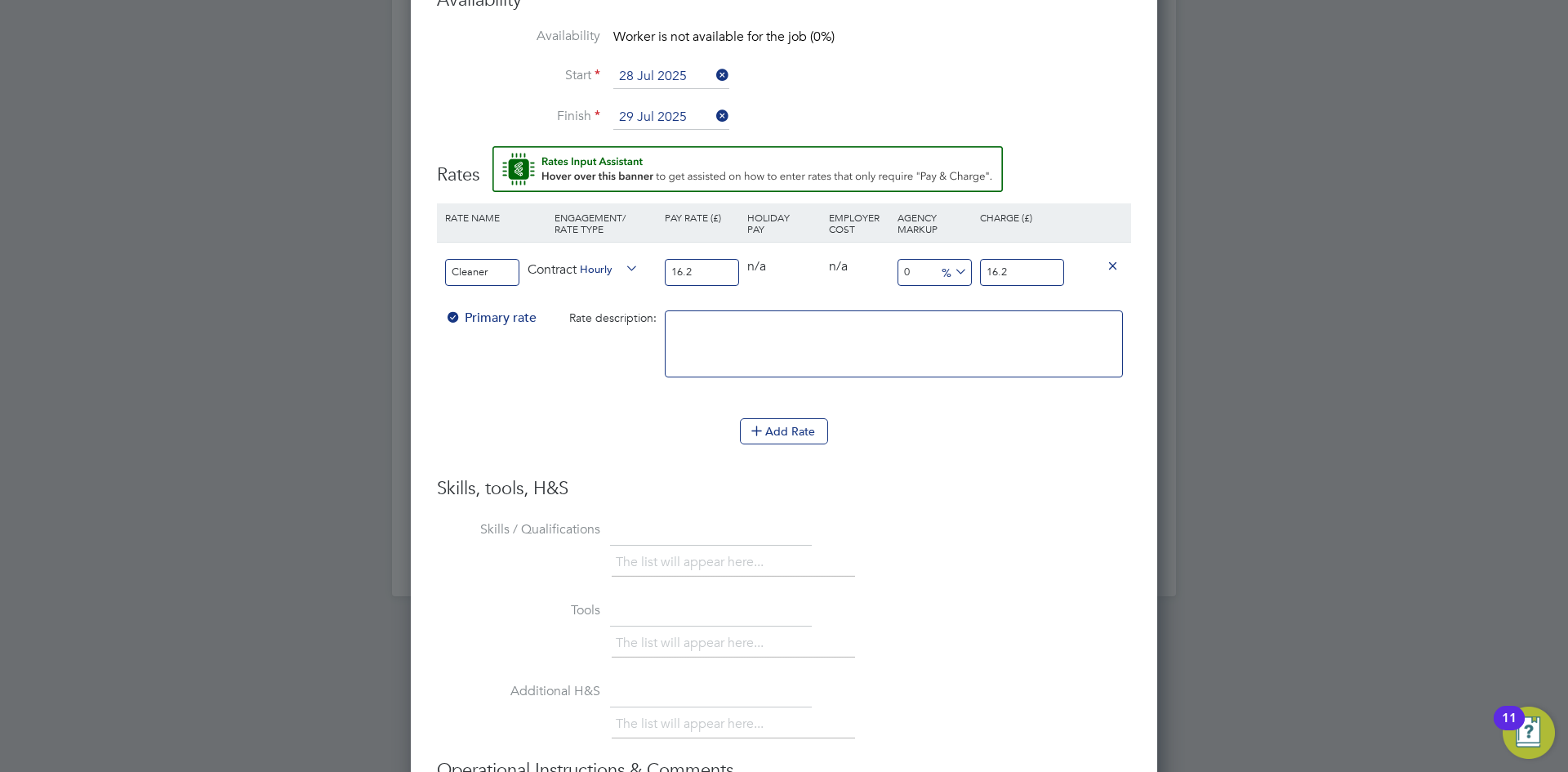 type on "16.25" 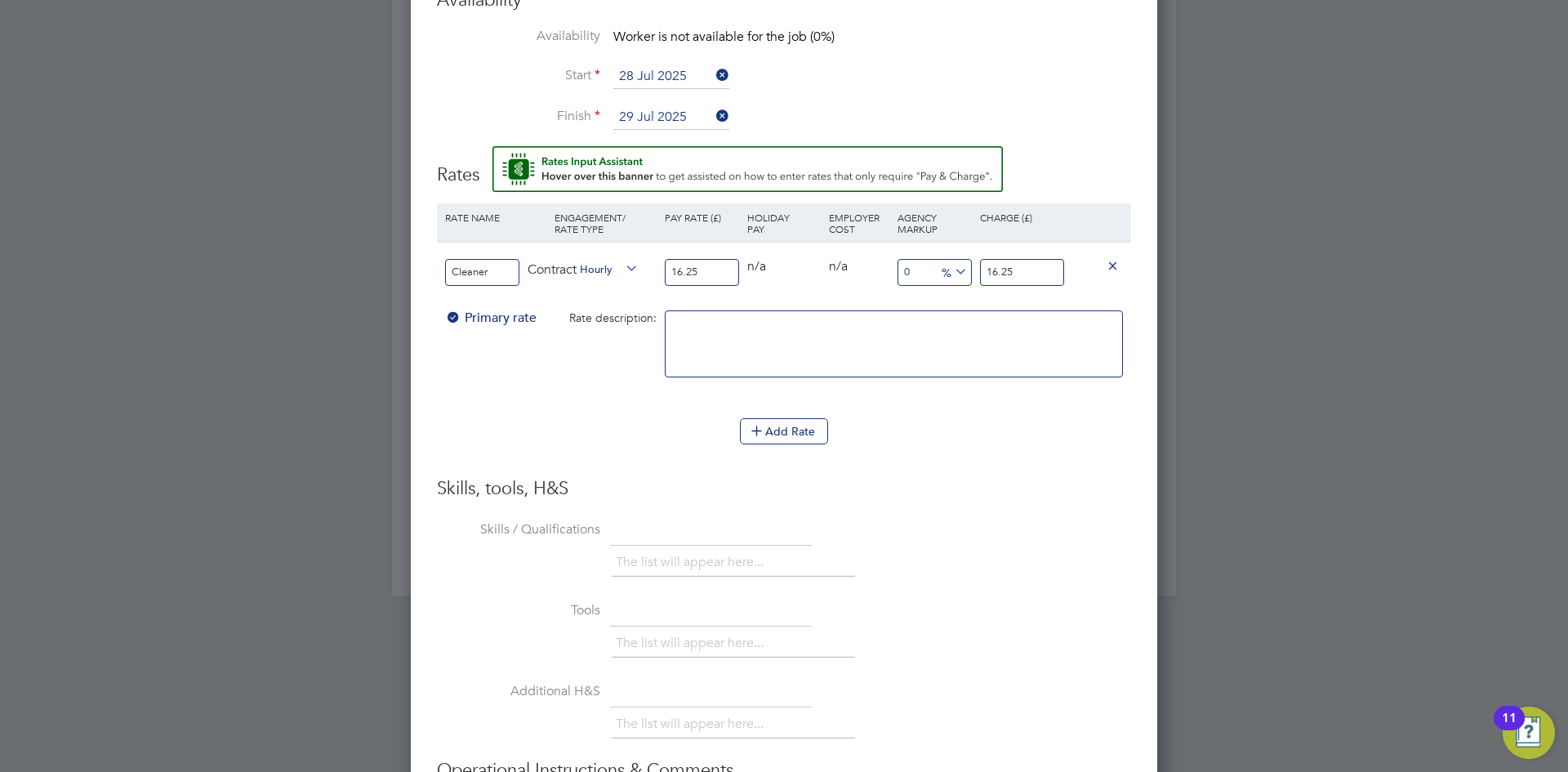 type on "16.25" 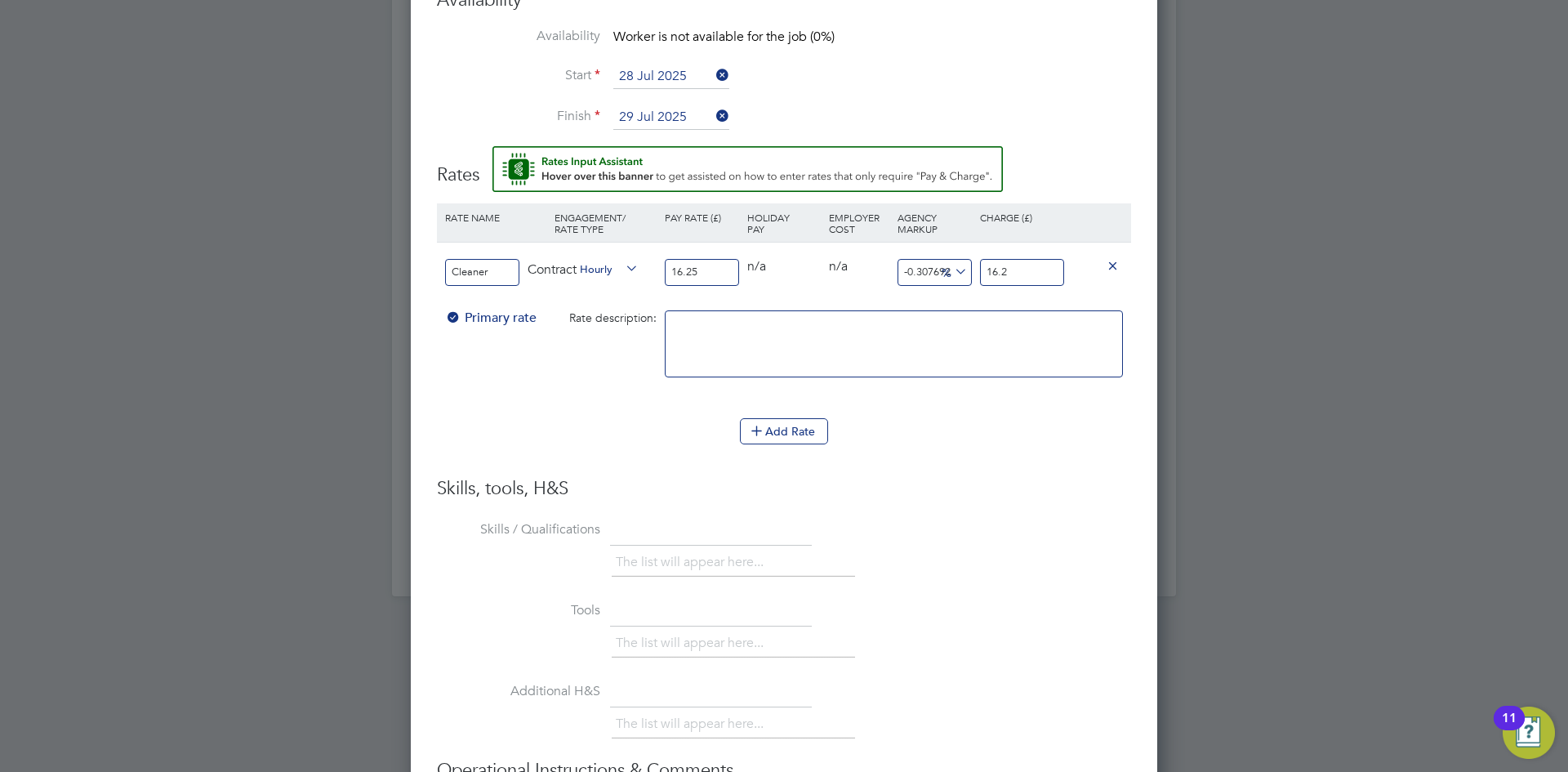type on "-1.5384615384615385" 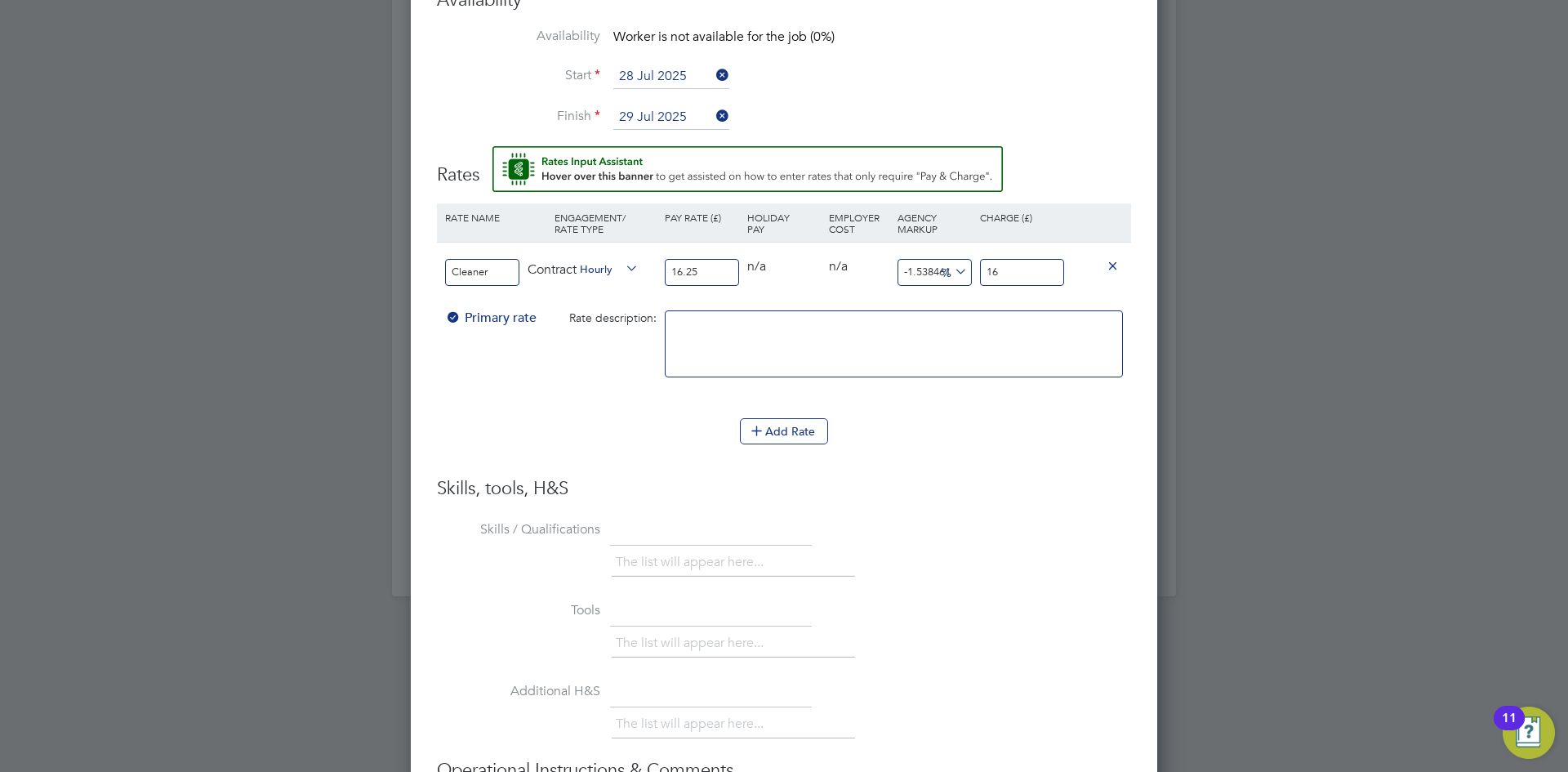 type on "-93.84615384615384" 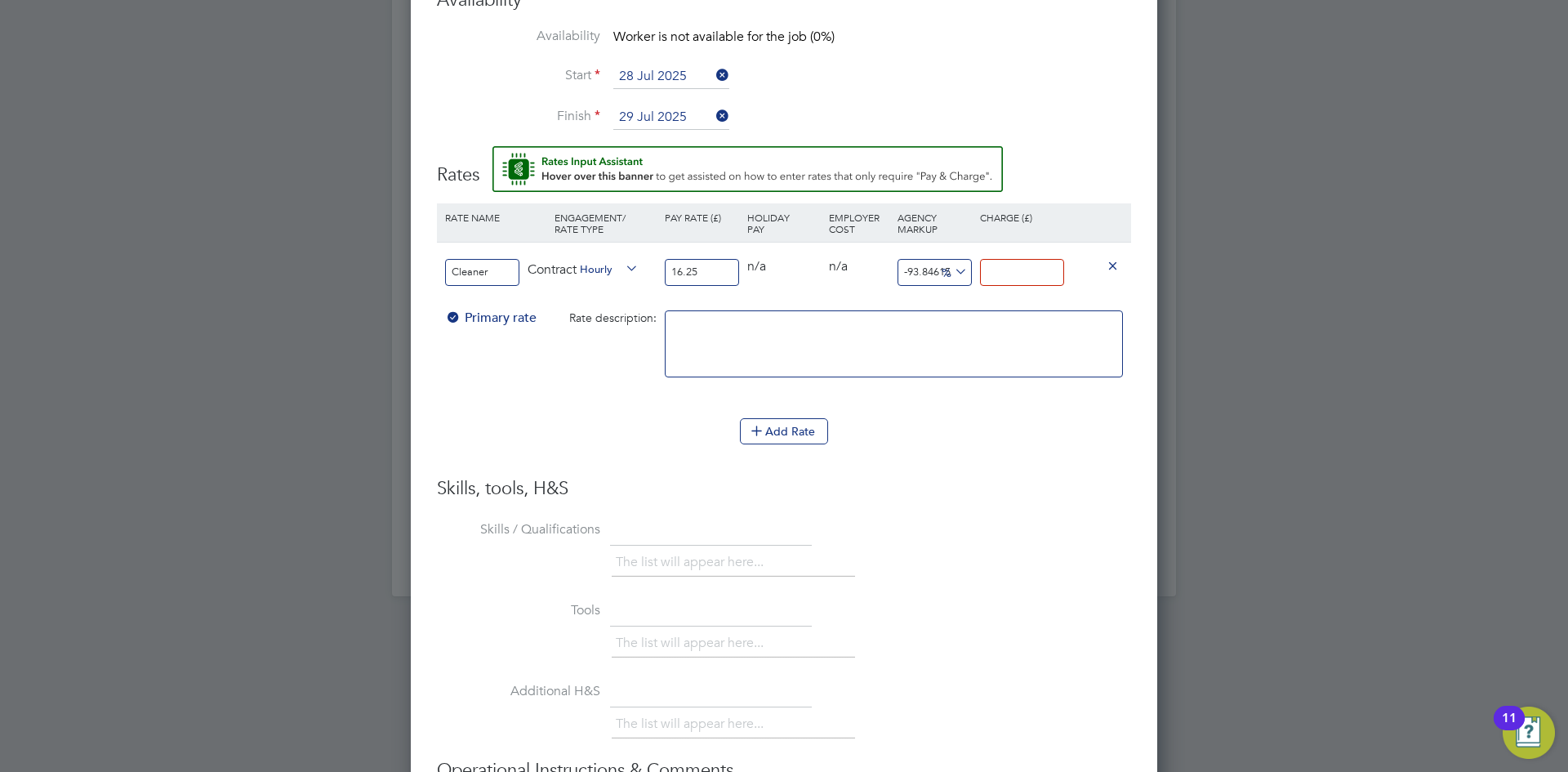 type on "1" 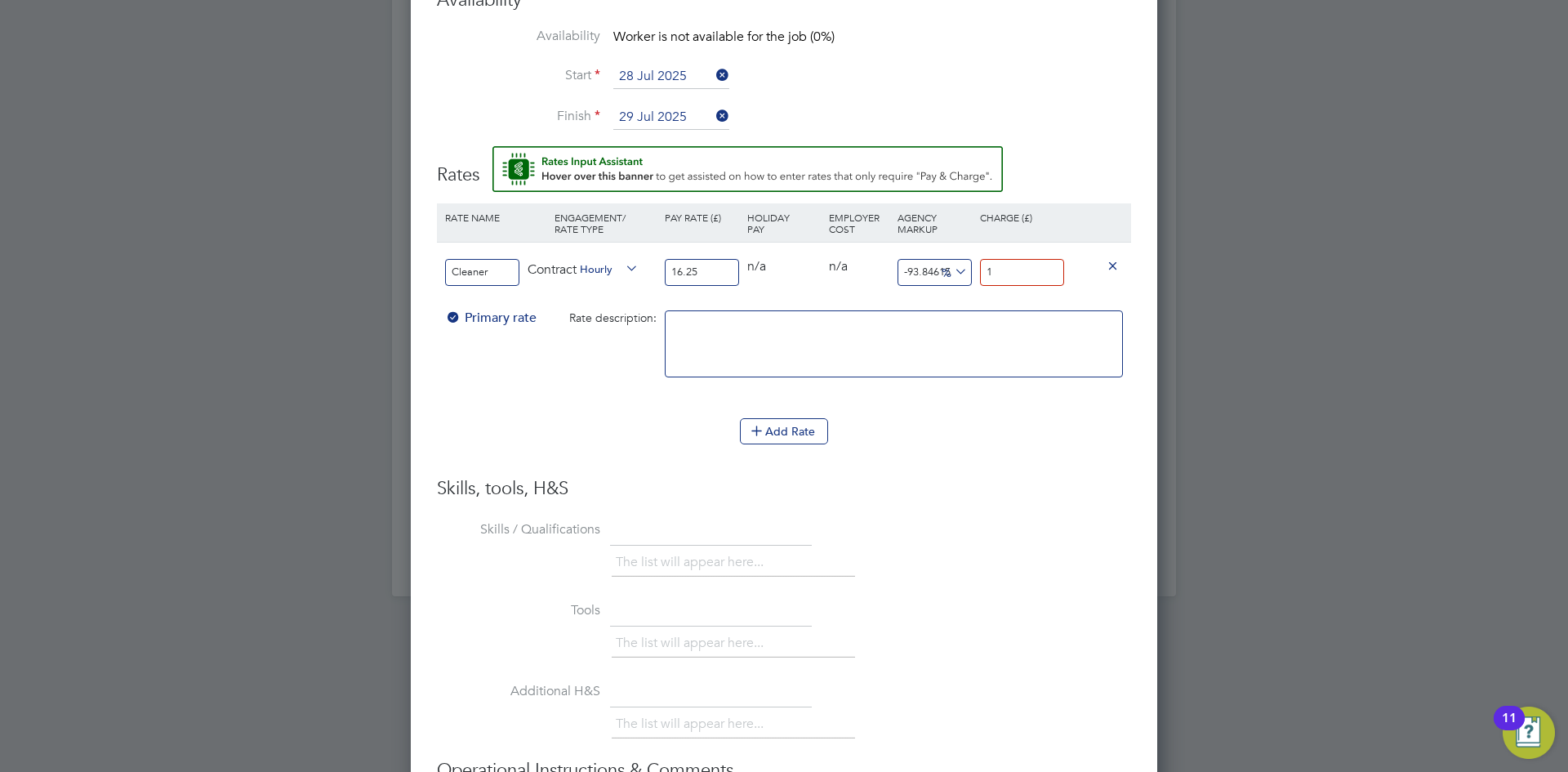 type on "10.76923076923077" 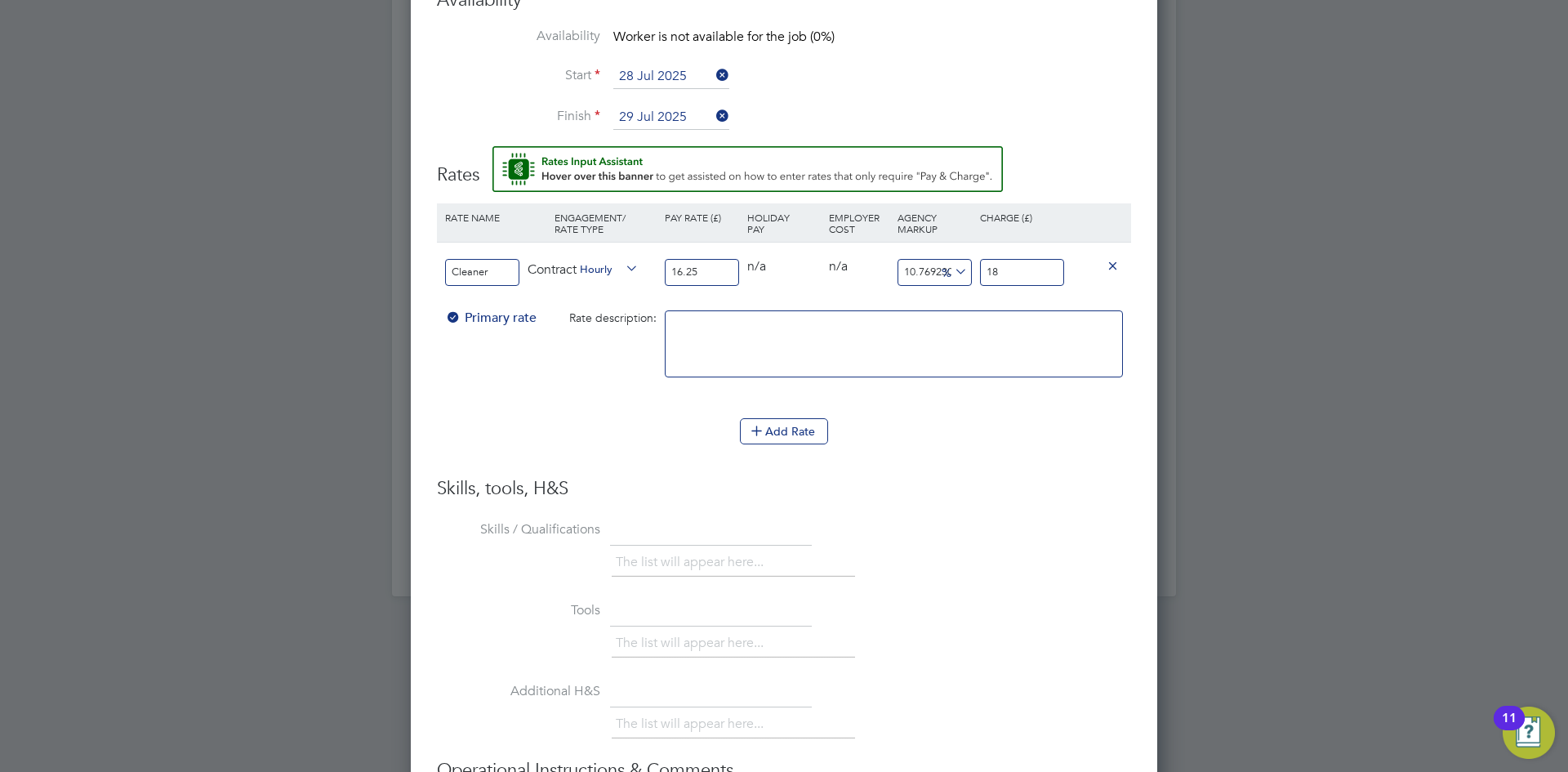 type on "15.076923076923077" 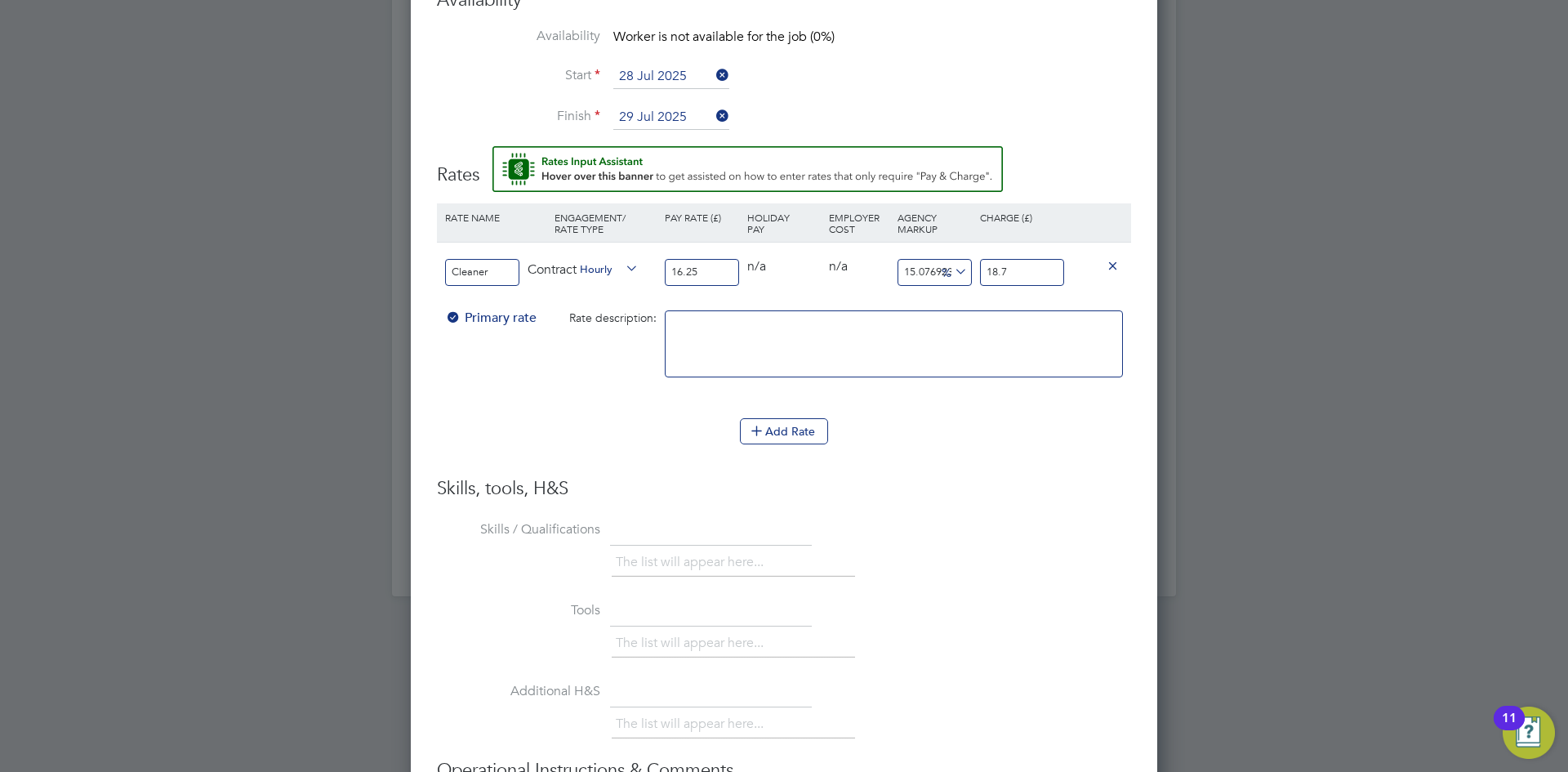 type on "15.138461538461538" 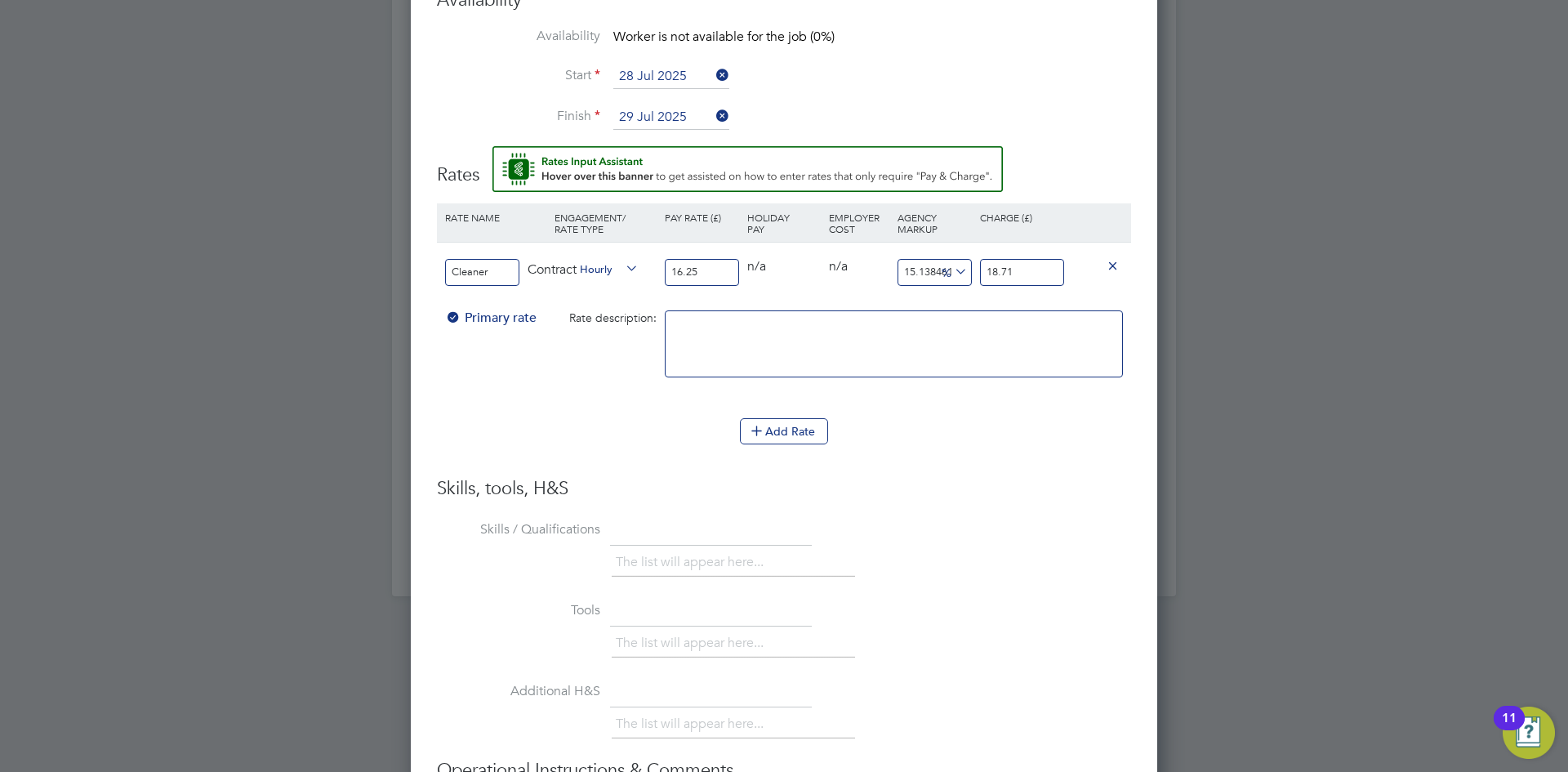 type on "18.71" 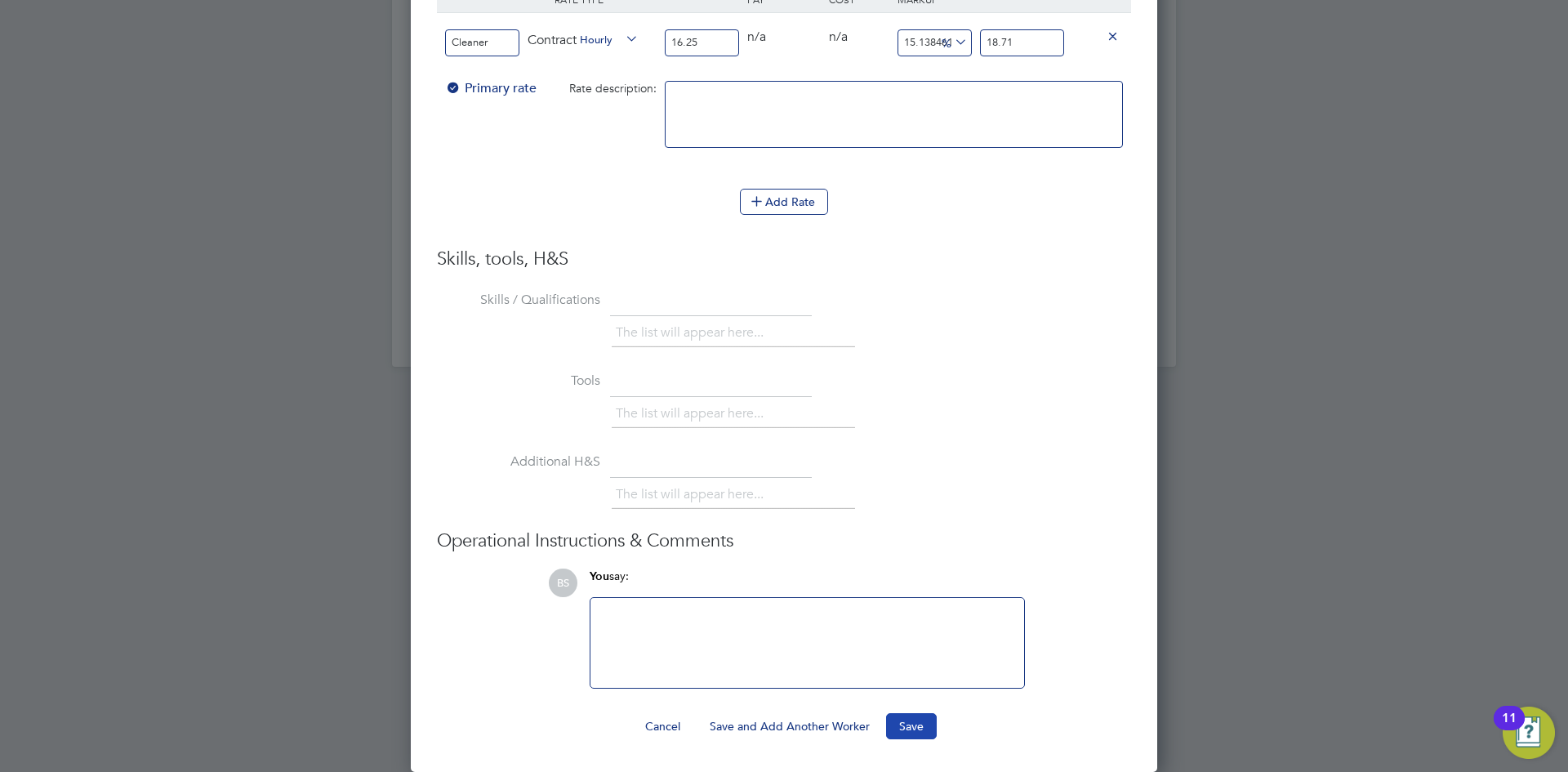 click on "Save" at bounding box center (911, 726) 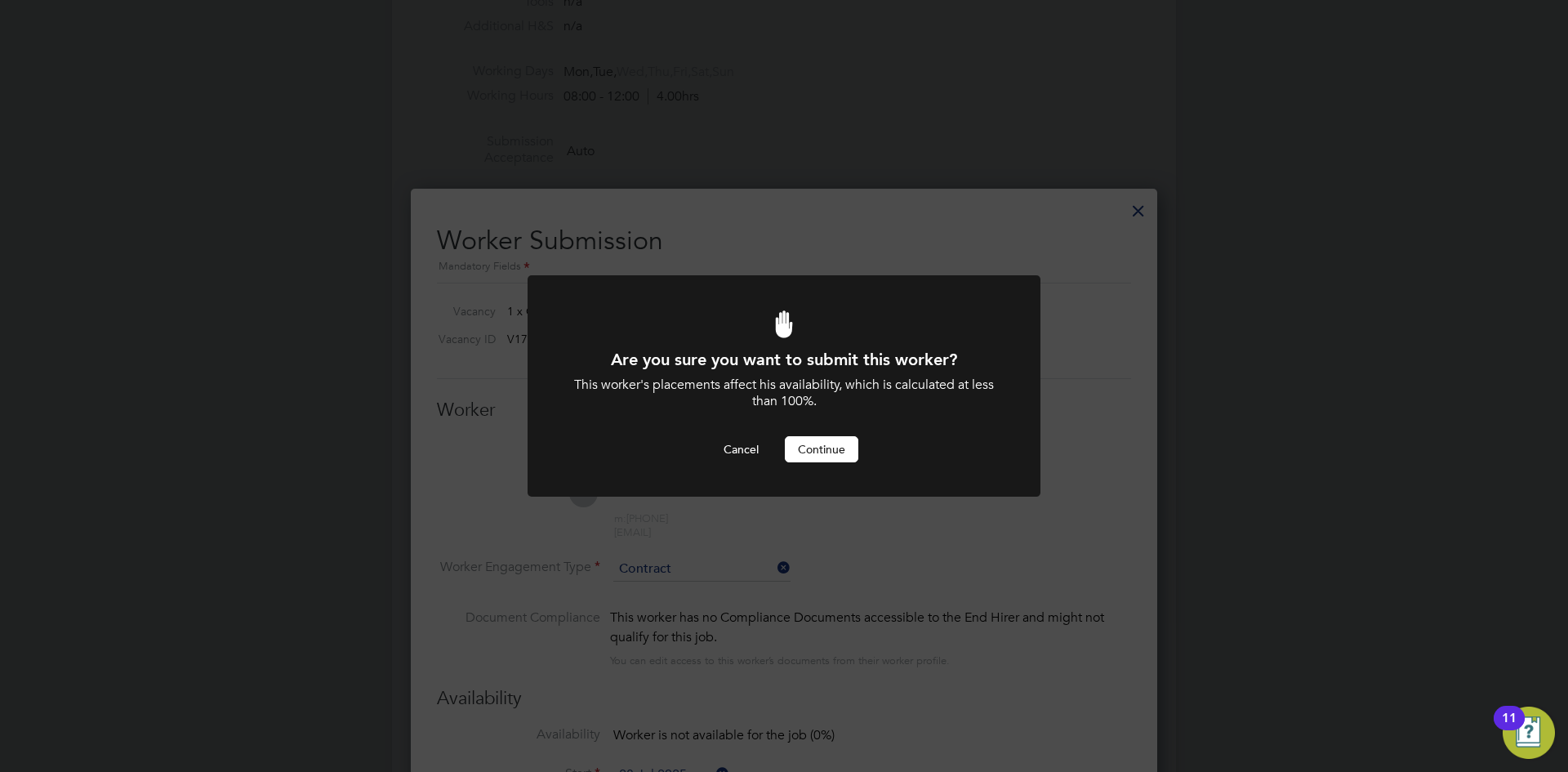click on "Continue" at bounding box center [822, 449] 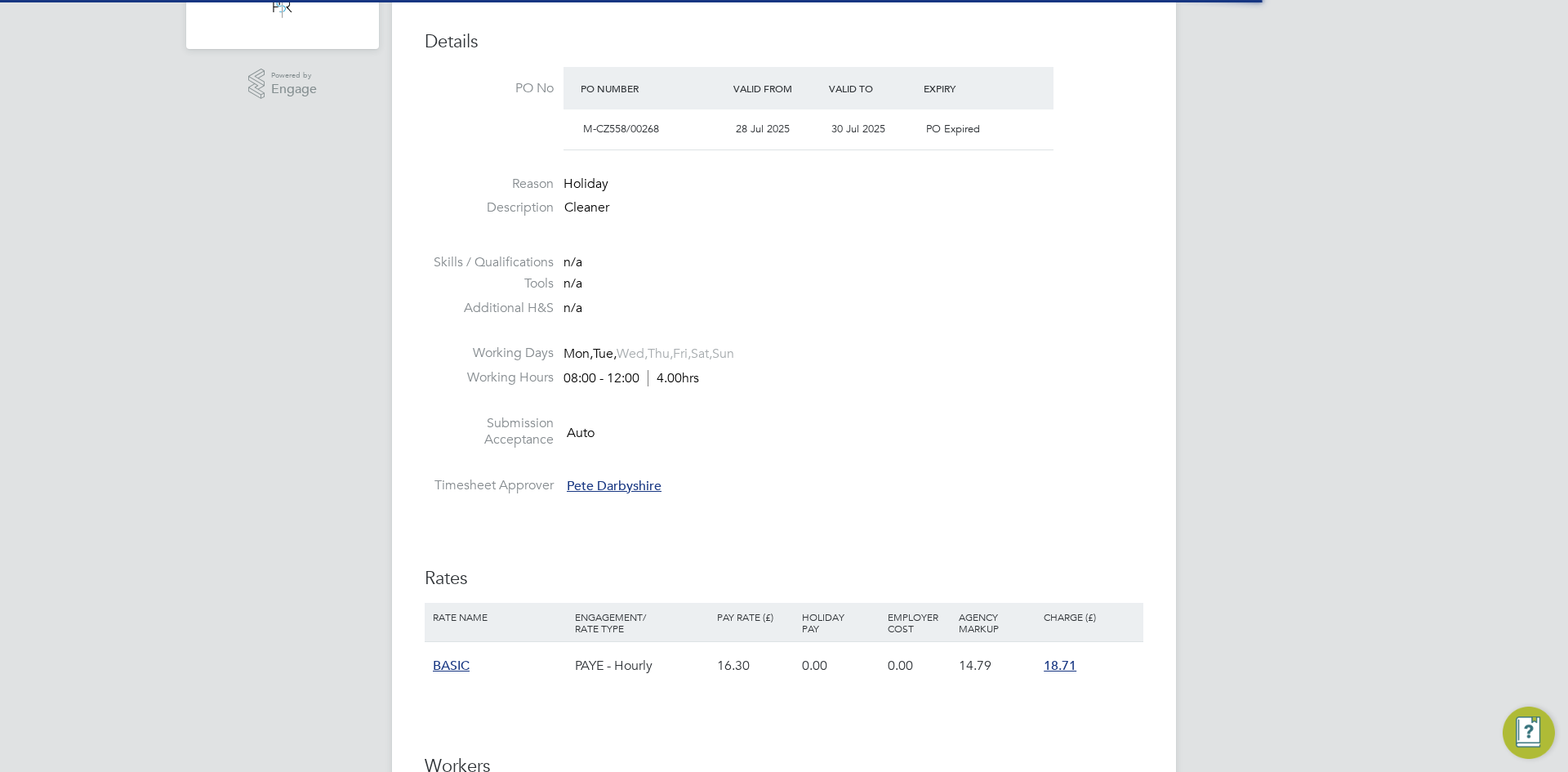 scroll, scrollTop: 490, scrollLeft: 0, axis: vertical 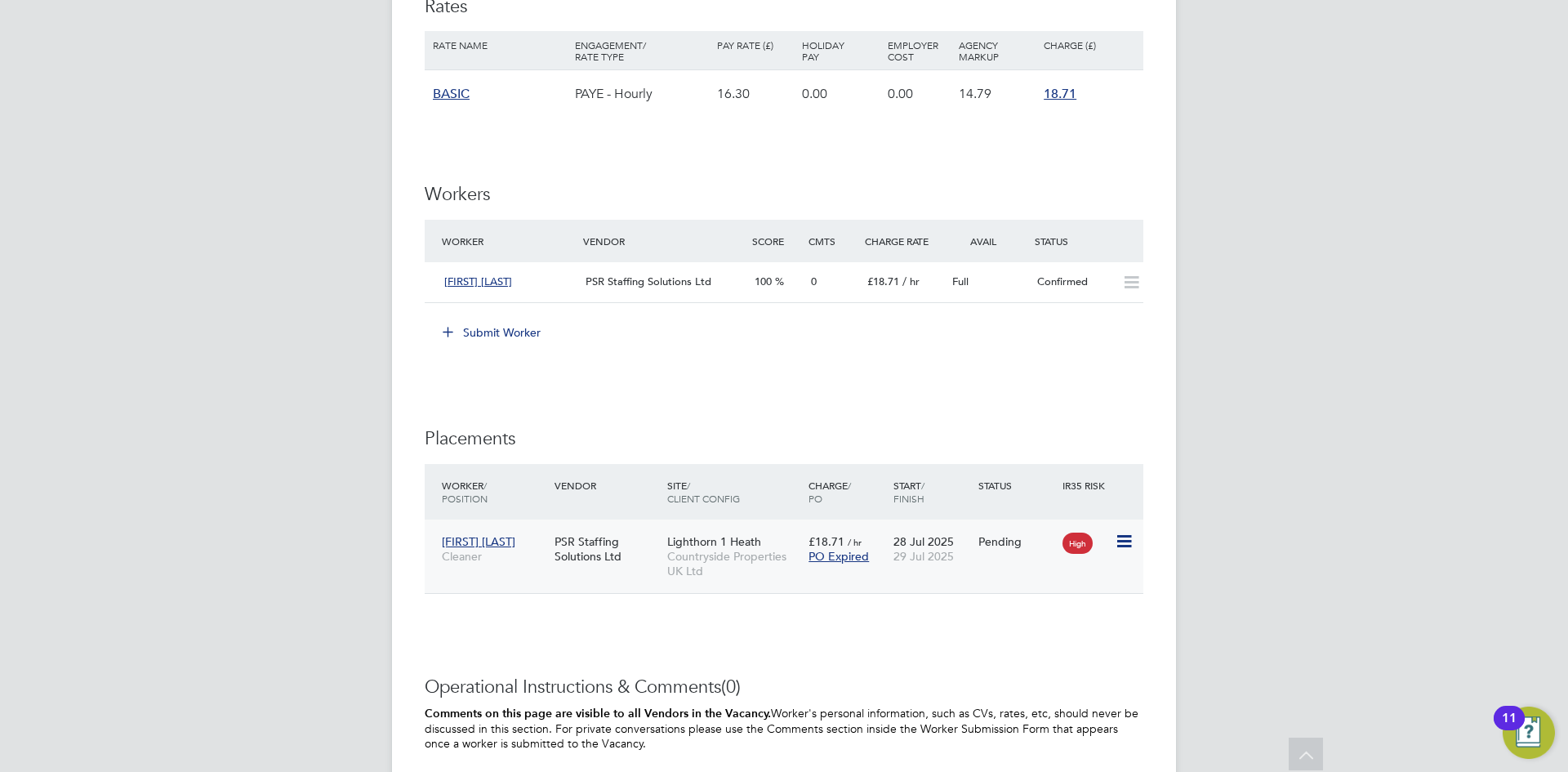 click 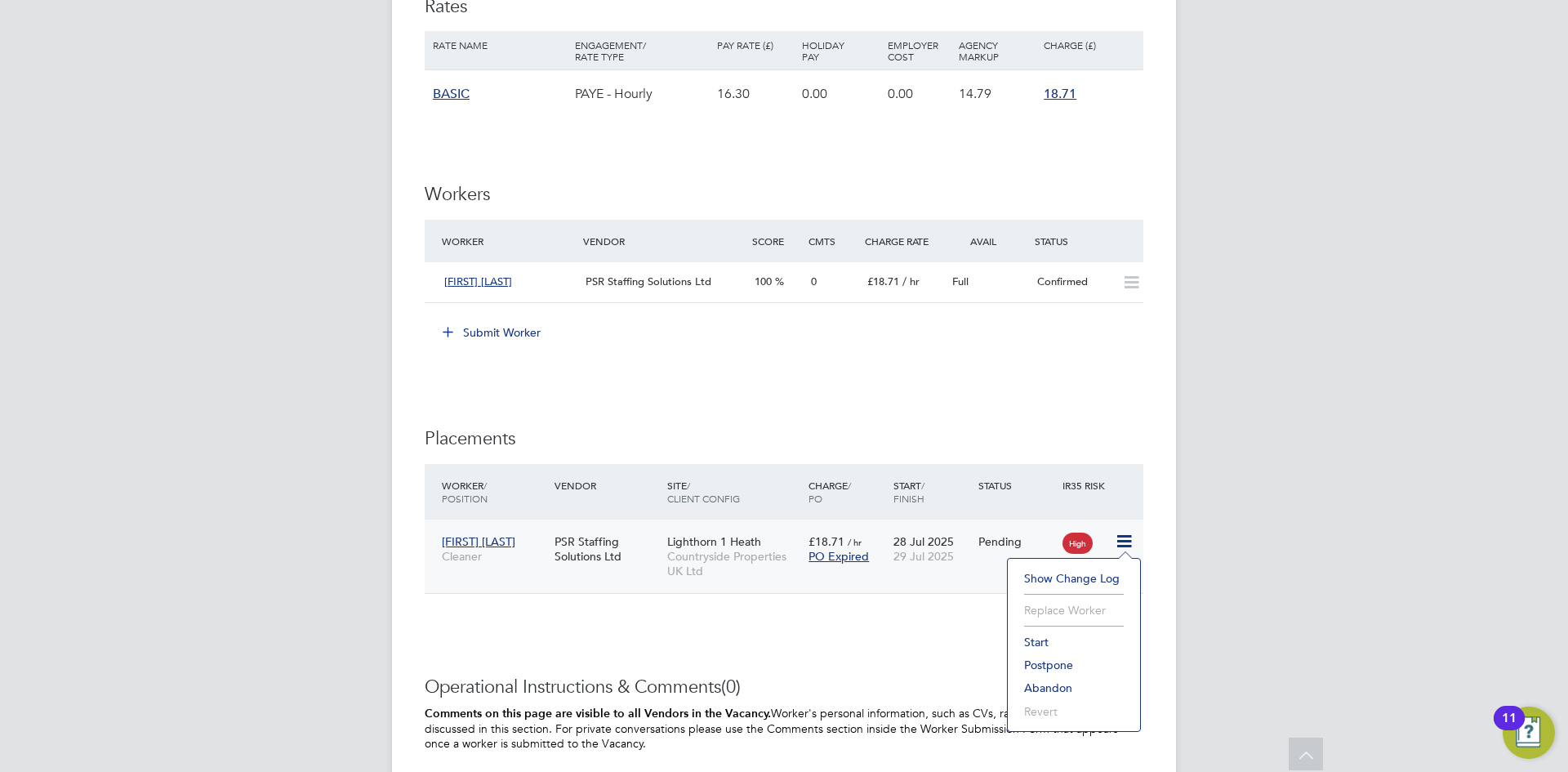 click on "Start" 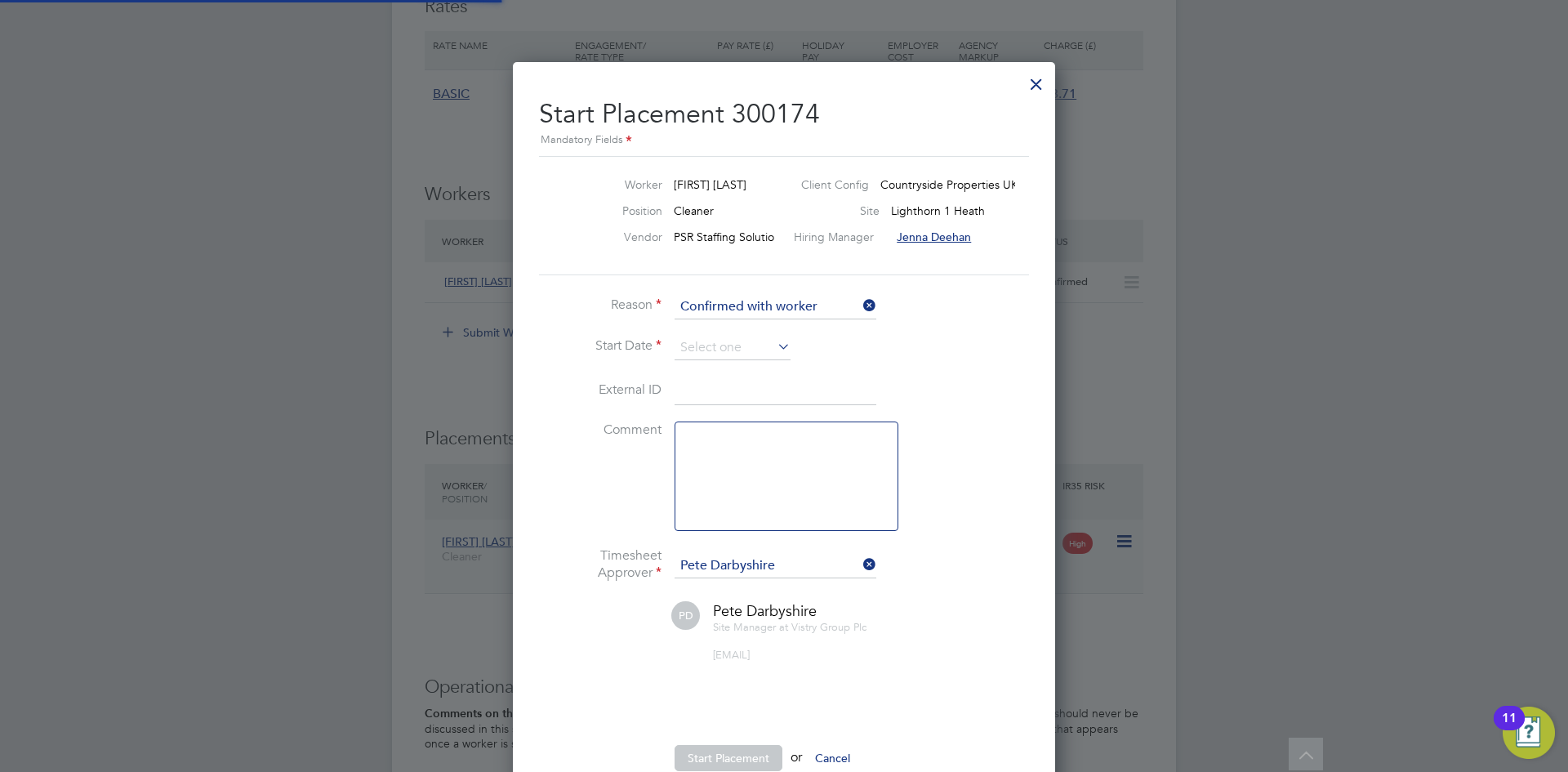 scroll, scrollTop: 8, scrollLeft: 8, axis: both 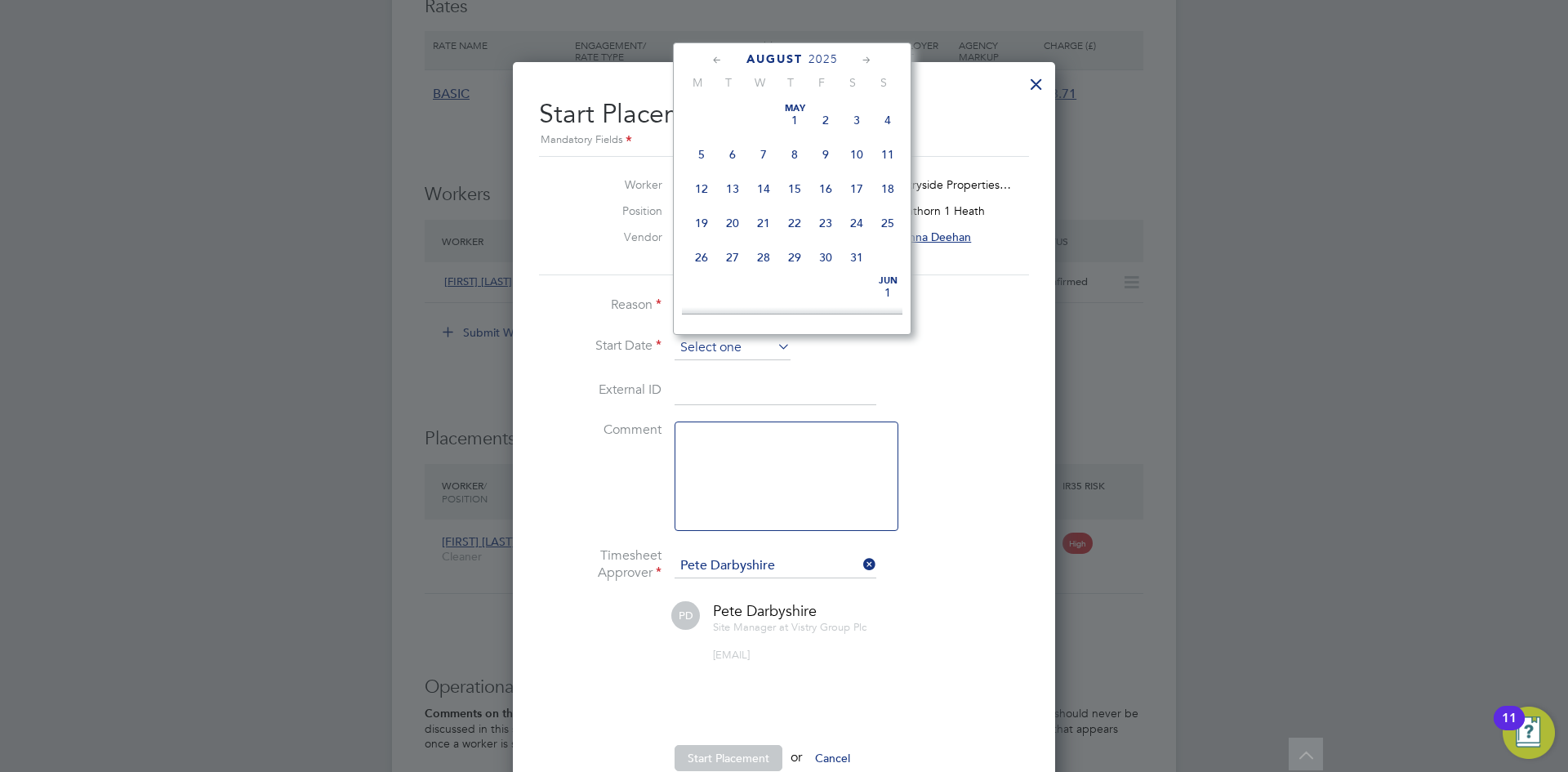 click 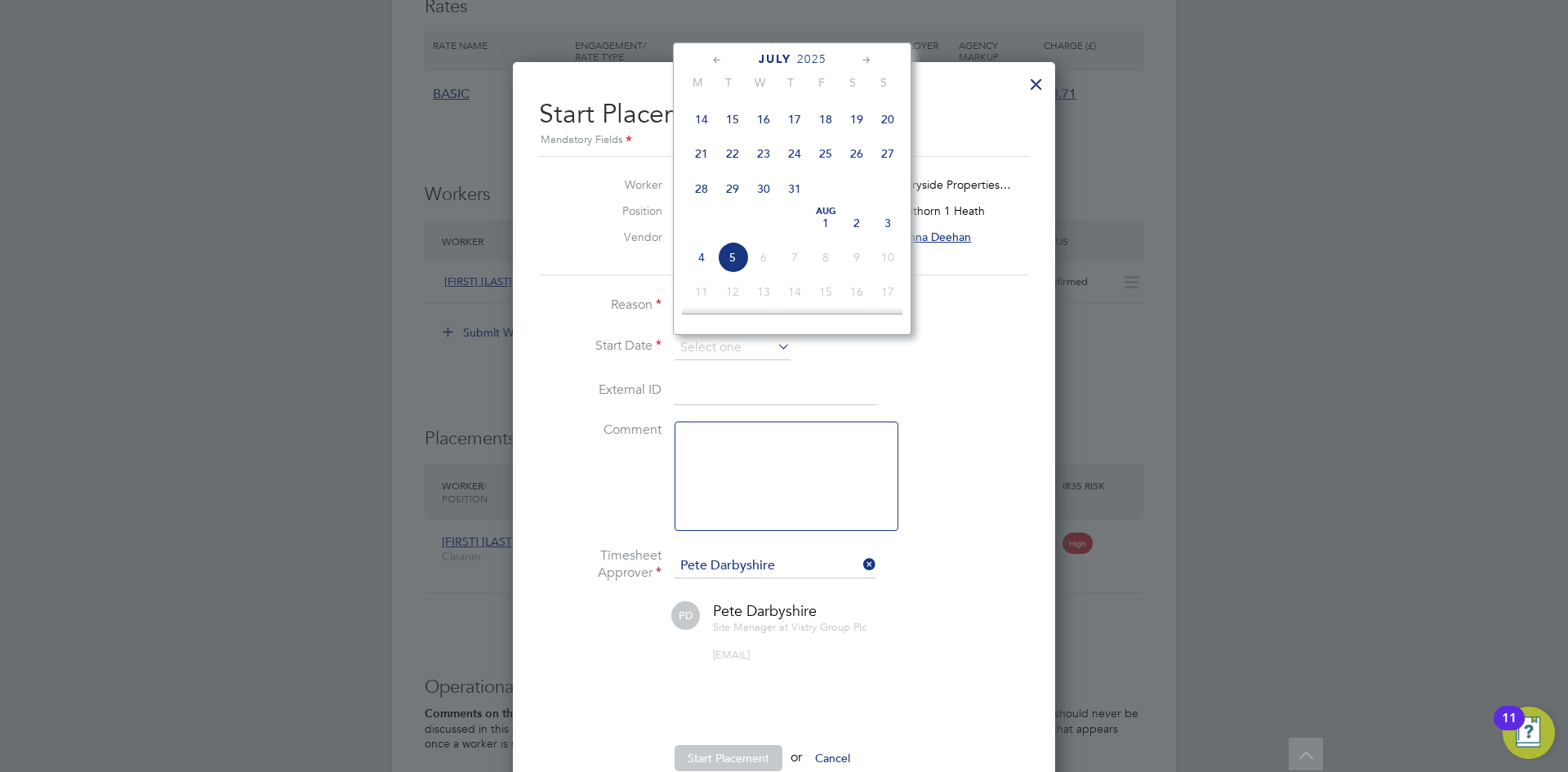 click on "28" 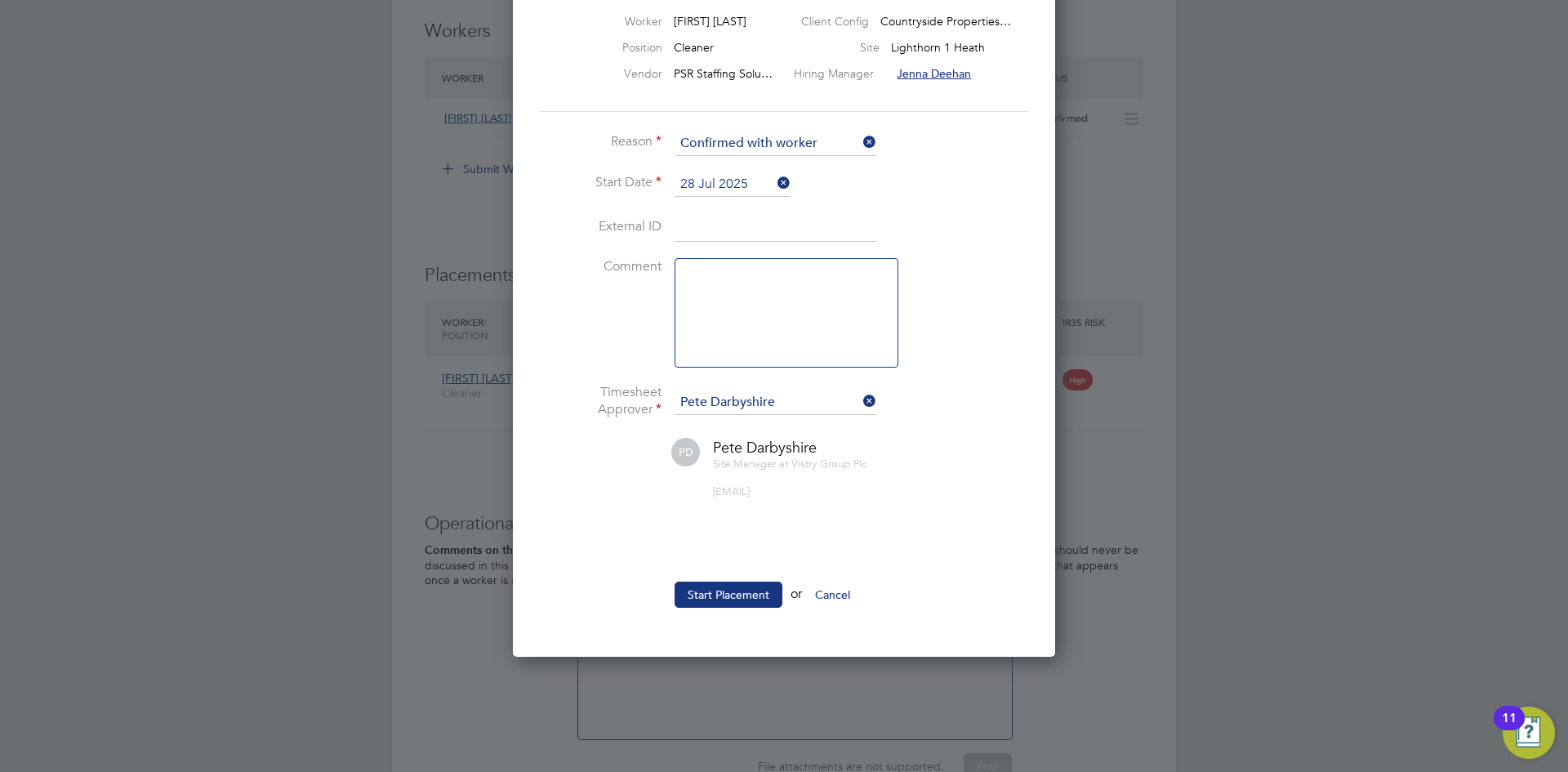 click on "Start Placement" 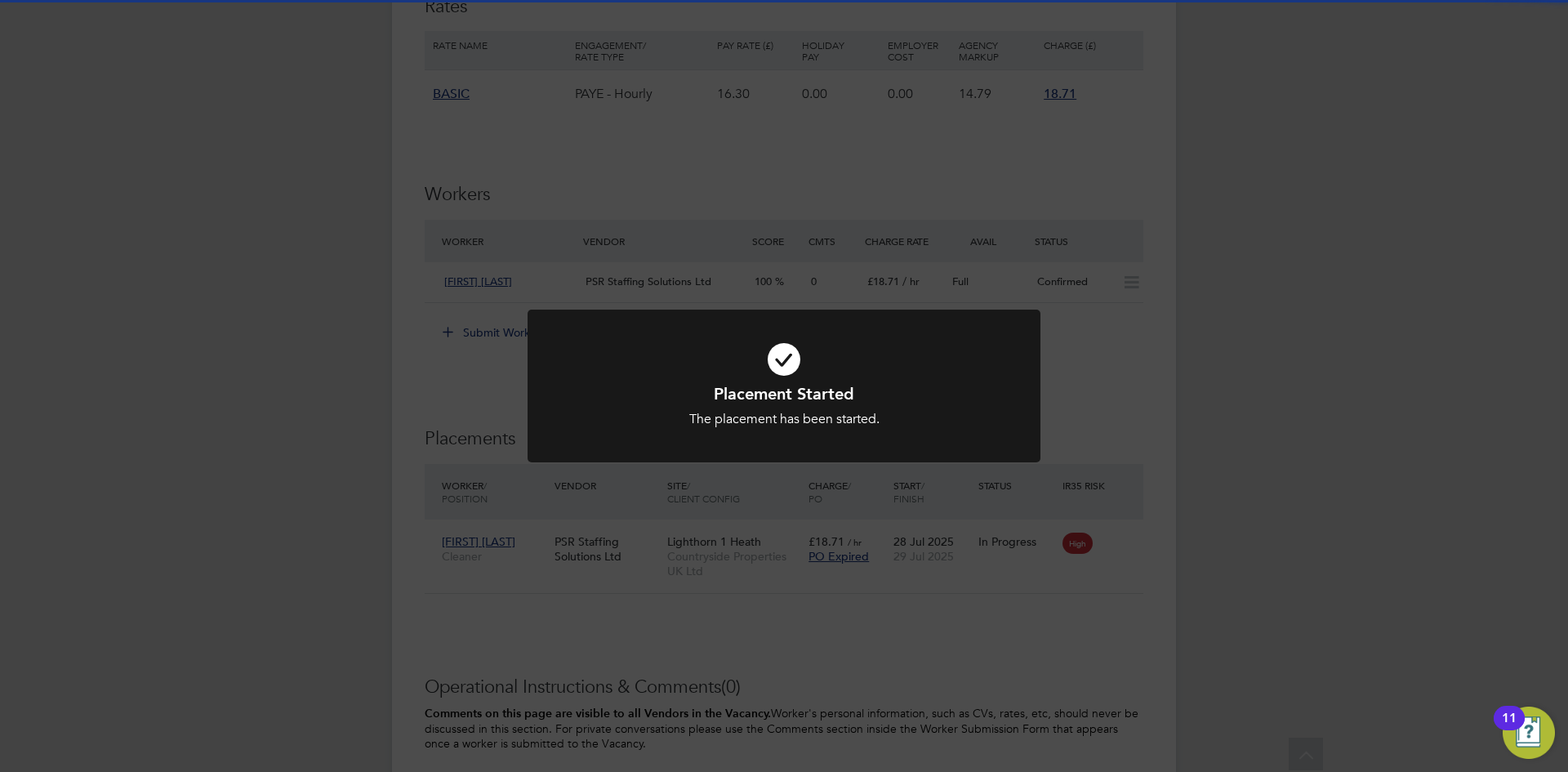 click on "Placement Started The placement has been started. Cancel Okay" 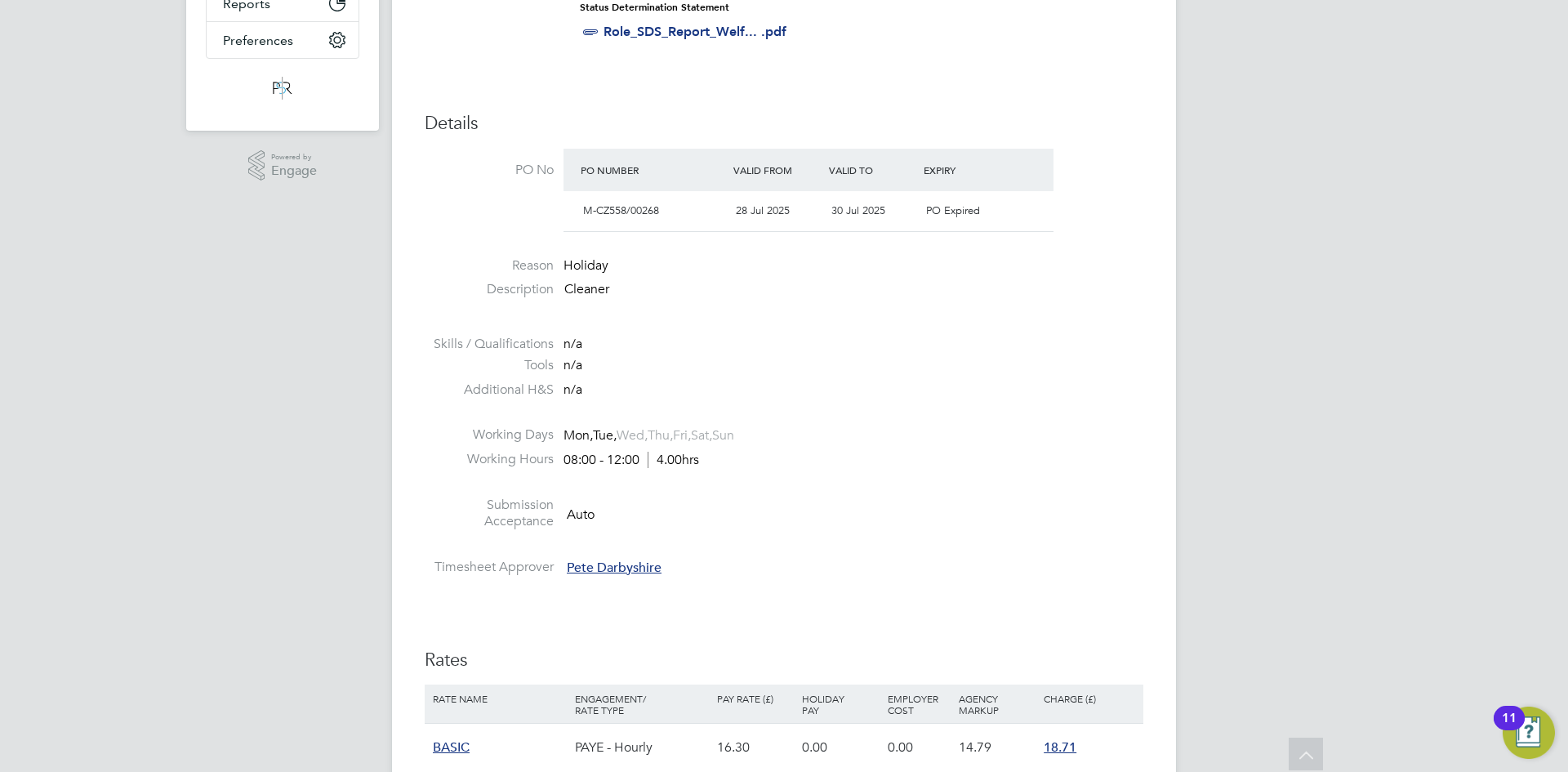 scroll, scrollTop: 0, scrollLeft: 0, axis: both 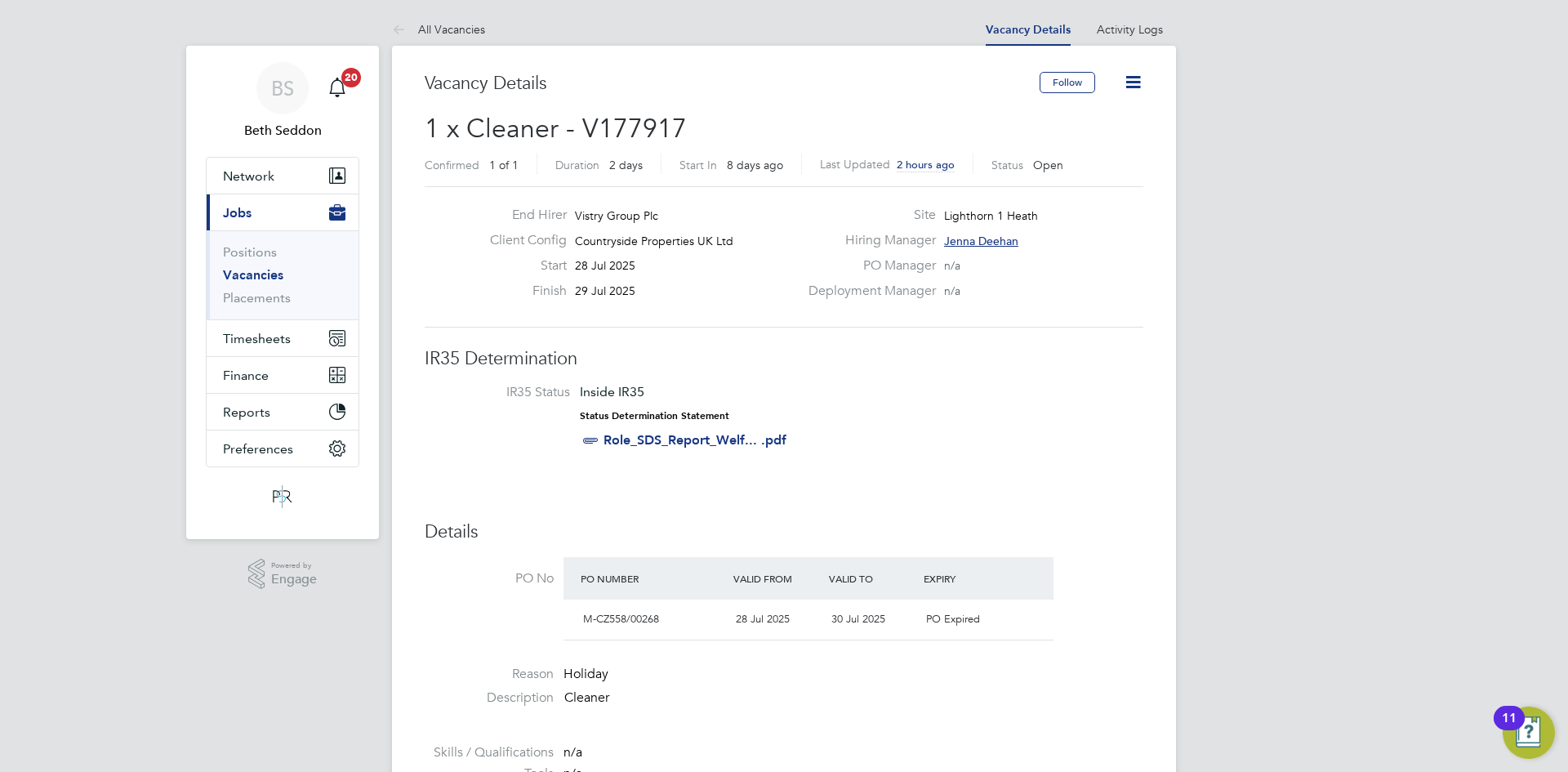 click on "Vacancies" at bounding box center (284, 279) 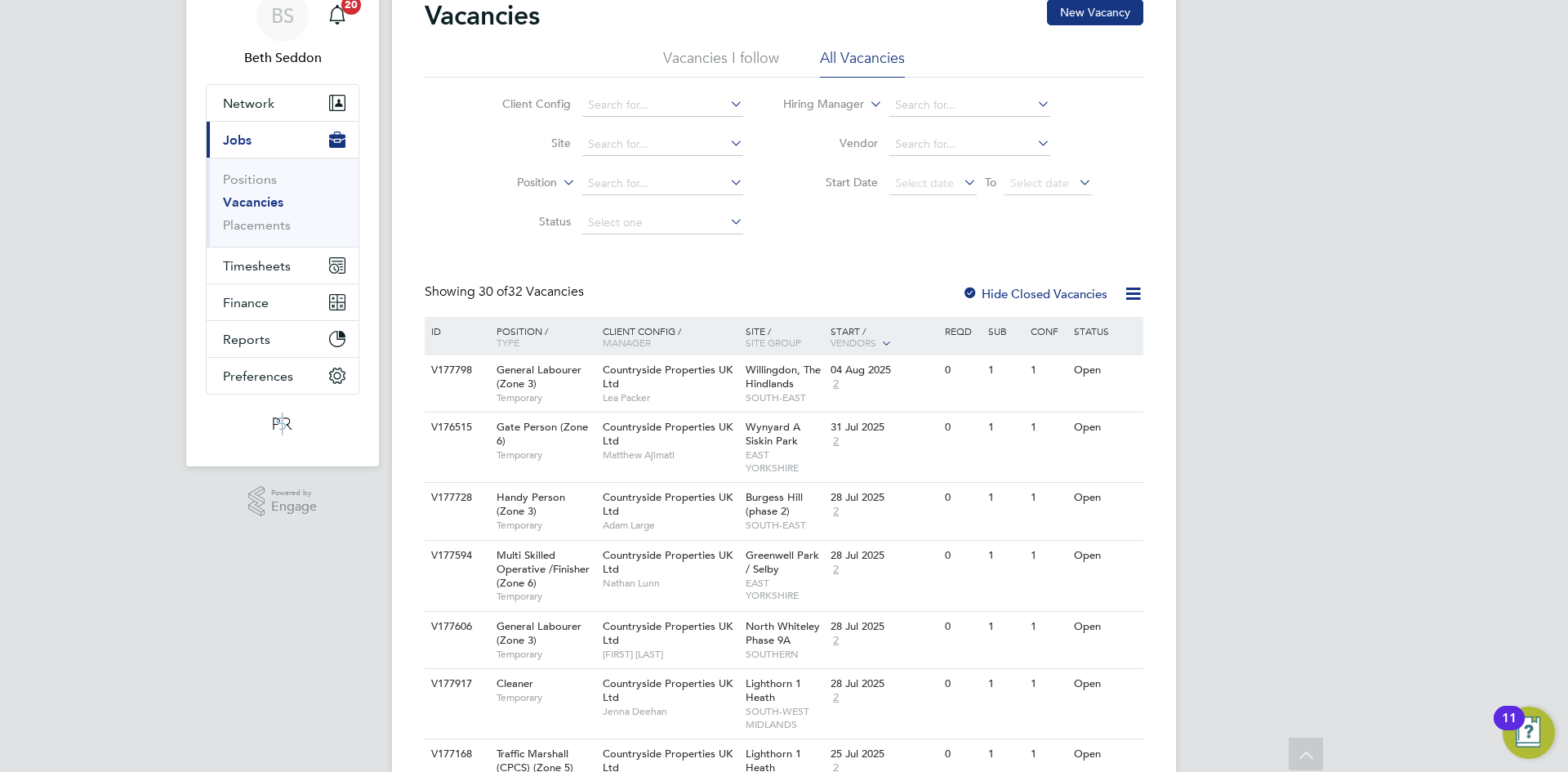 scroll, scrollTop: 0, scrollLeft: 0, axis: both 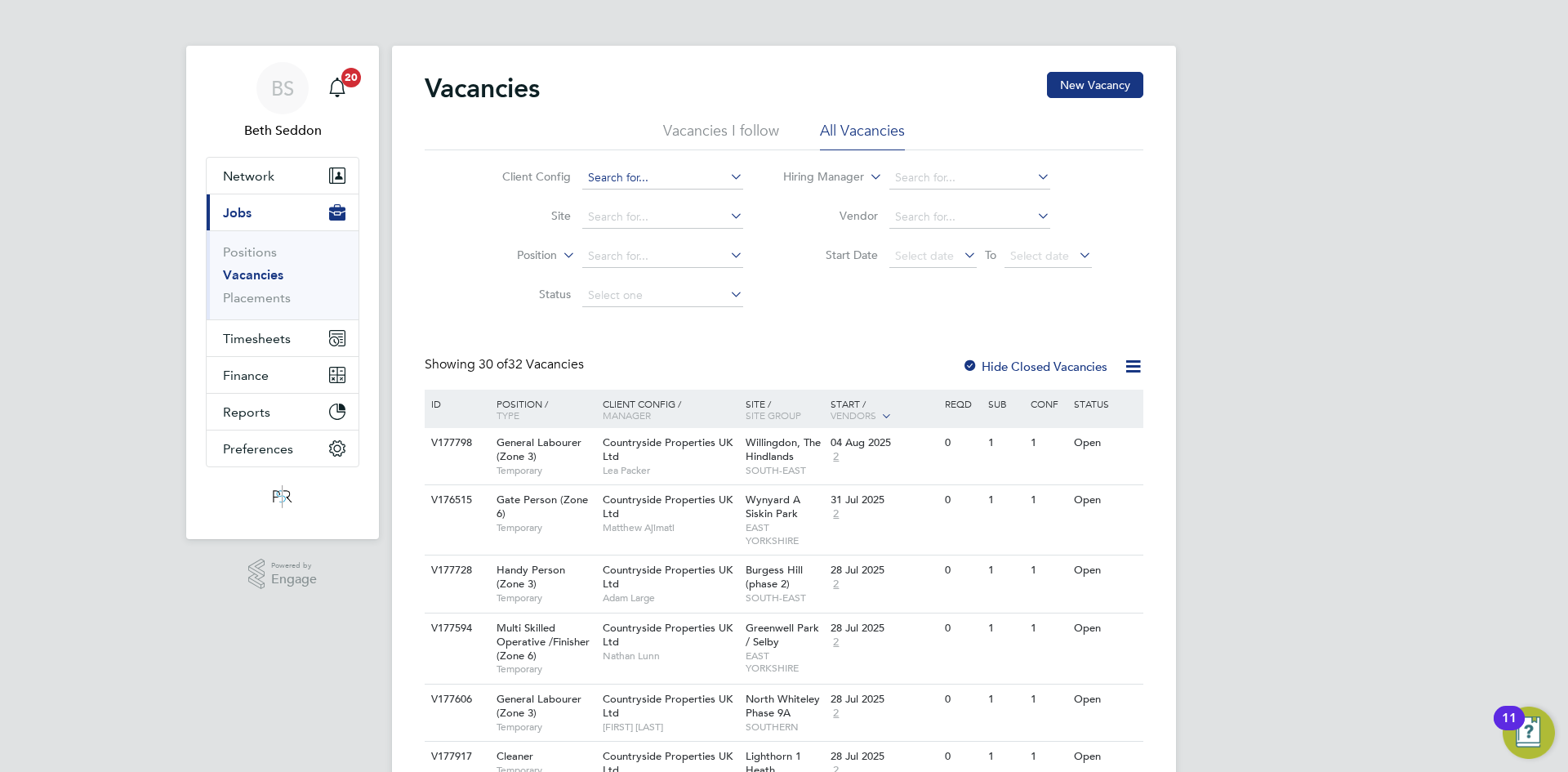click 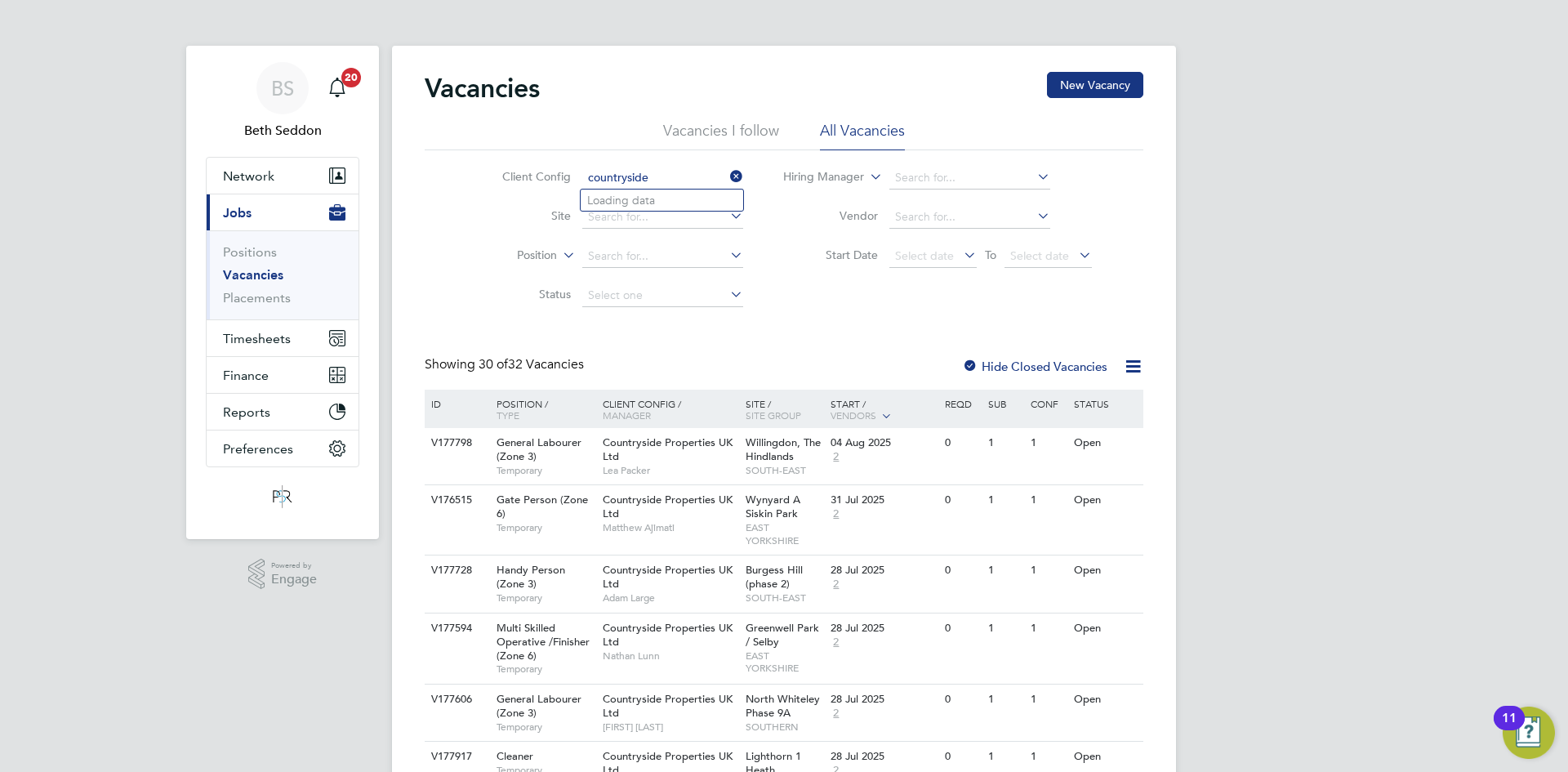 type on "Countryside Properties UK Ltd" 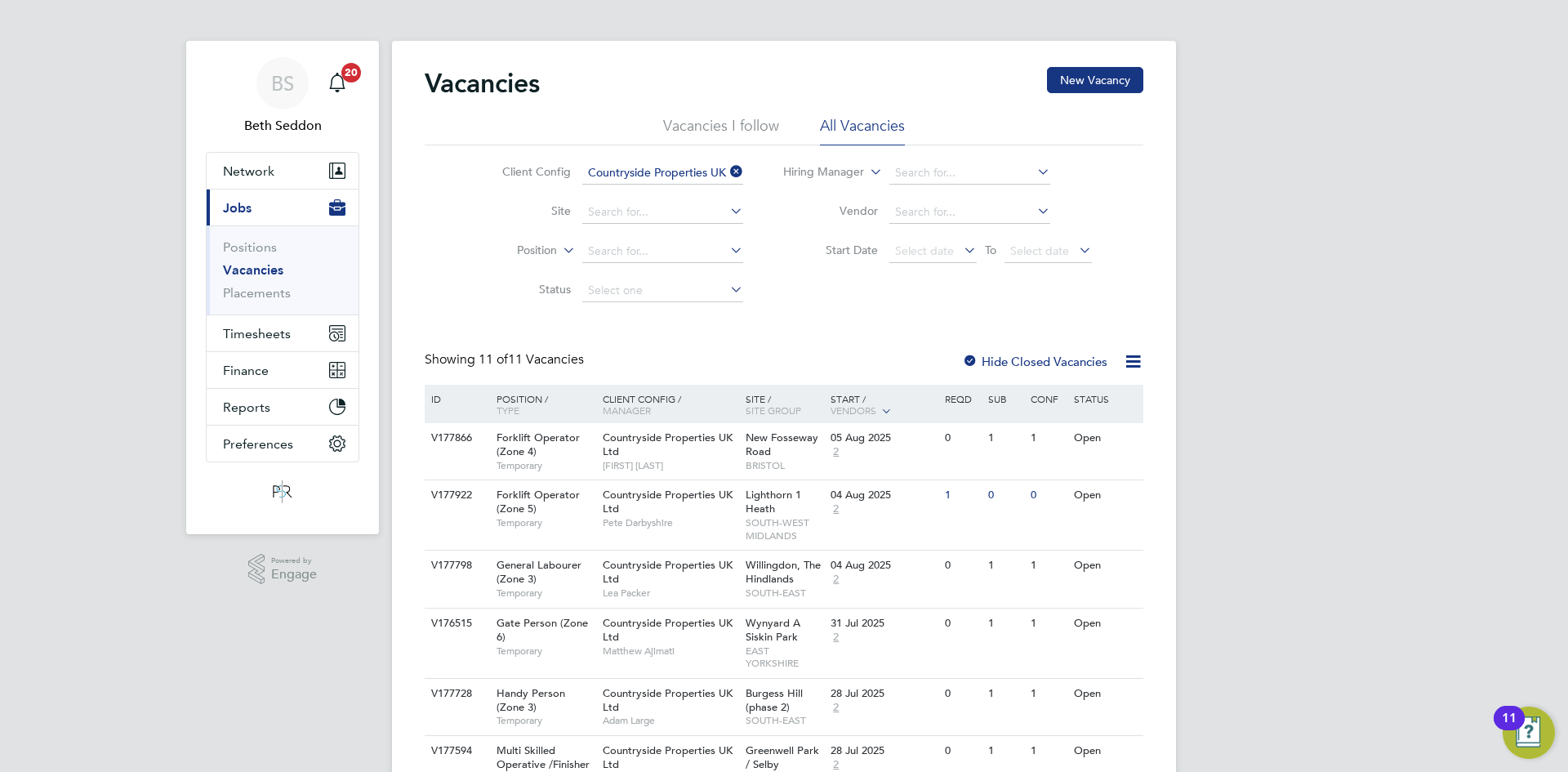 scroll, scrollTop: 82, scrollLeft: 0, axis: vertical 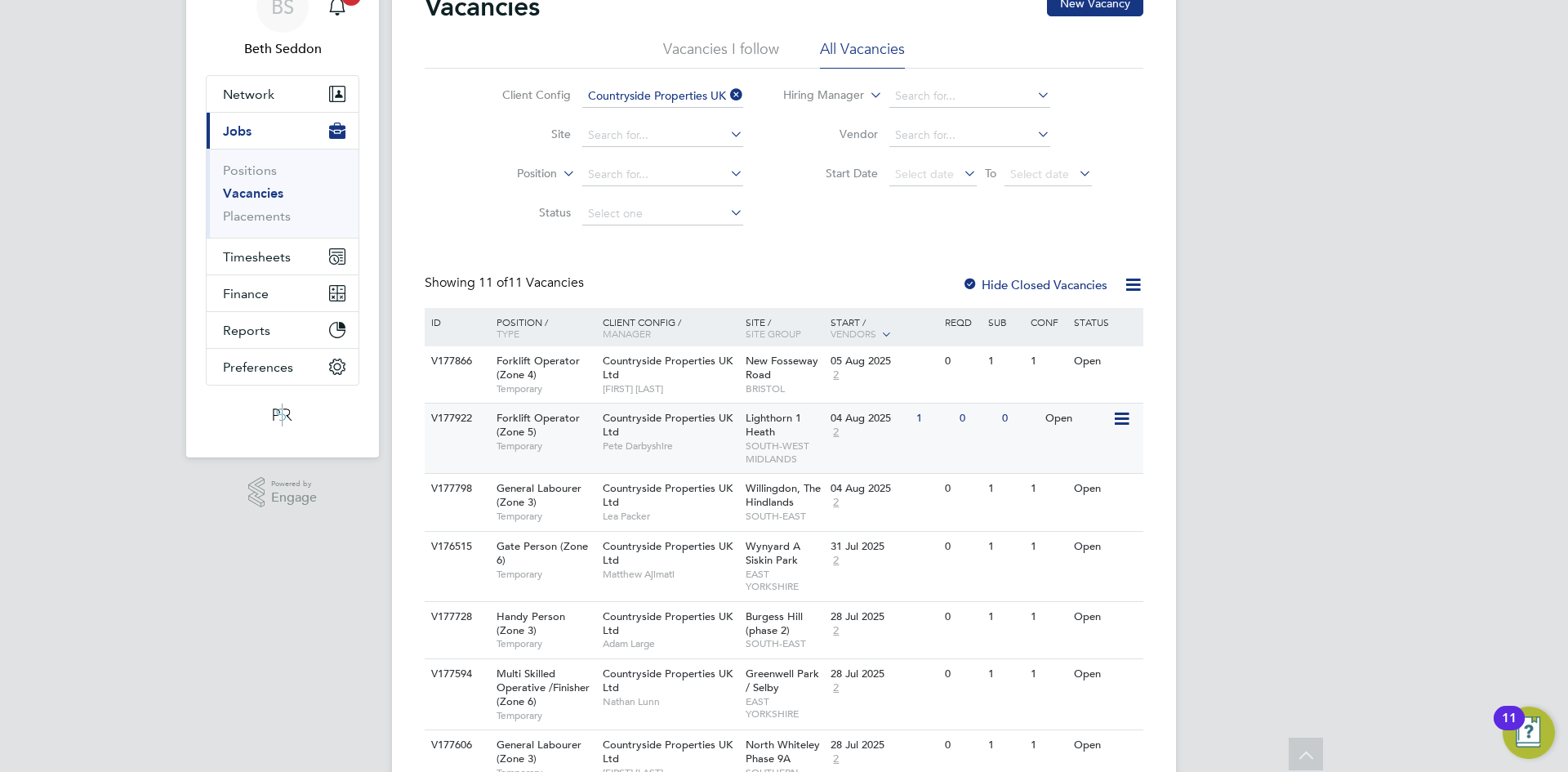 click on "V177922 Forklift Operator (Zone 5)   Temporary Countryside Properties UK Ltd   Pete Darbyshire Lighthorn 1 Heath   SOUTH-WEST MIDLANDS 04 Aug 2025 2 1 0 0 Open" 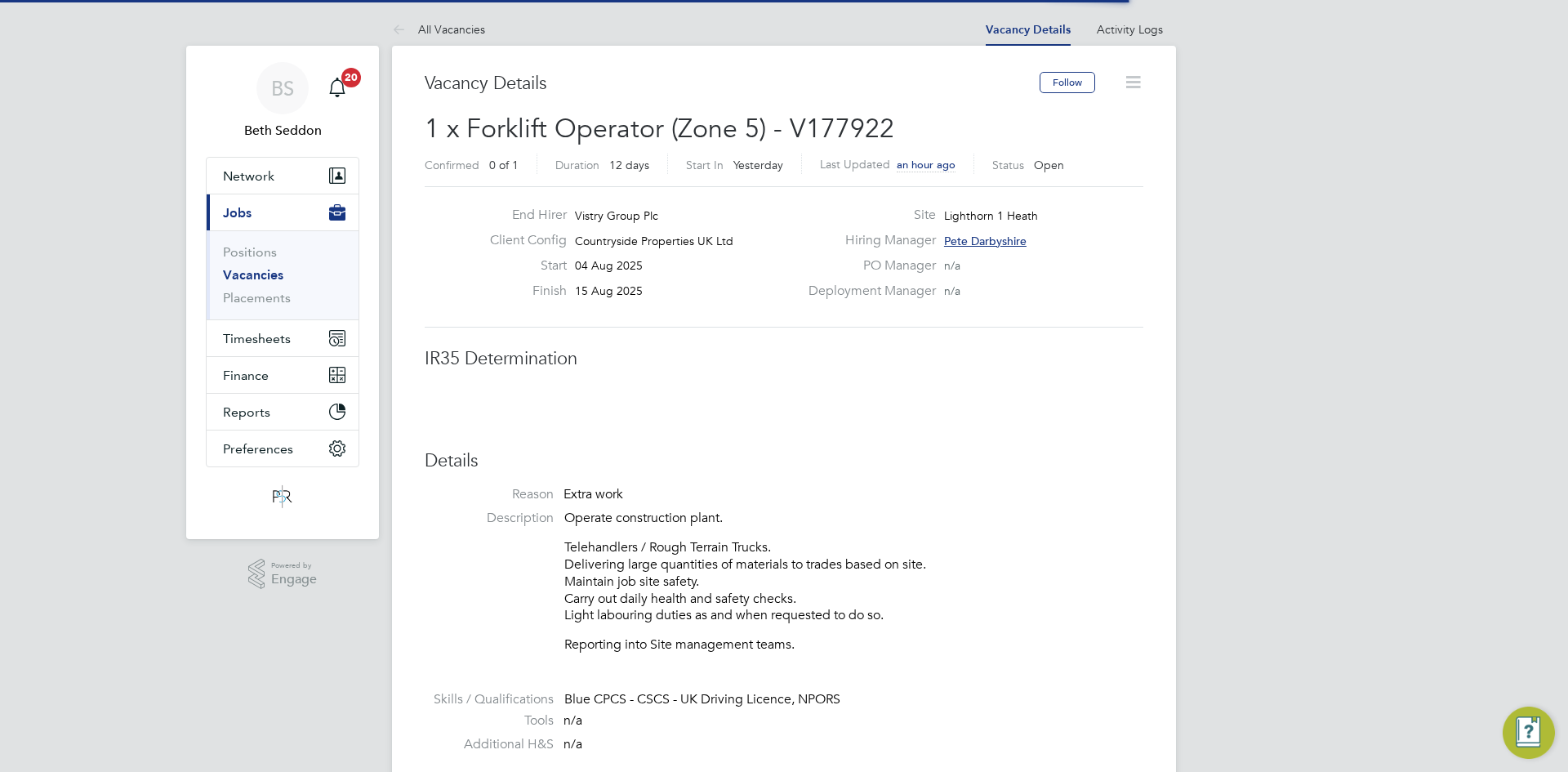 scroll, scrollTop: 0, scrollLeft: 0, axis: both 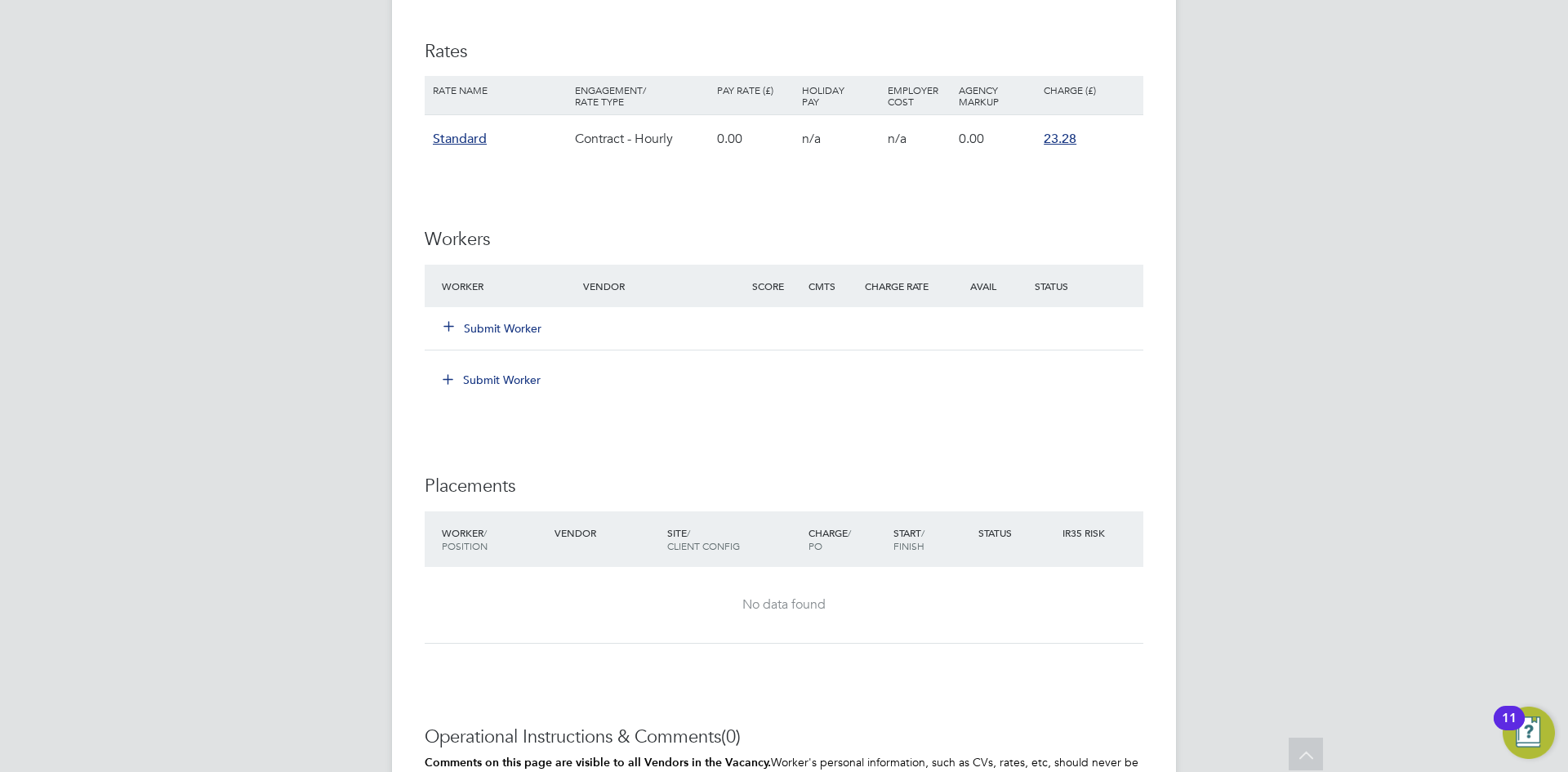 click on "Submit Worker" 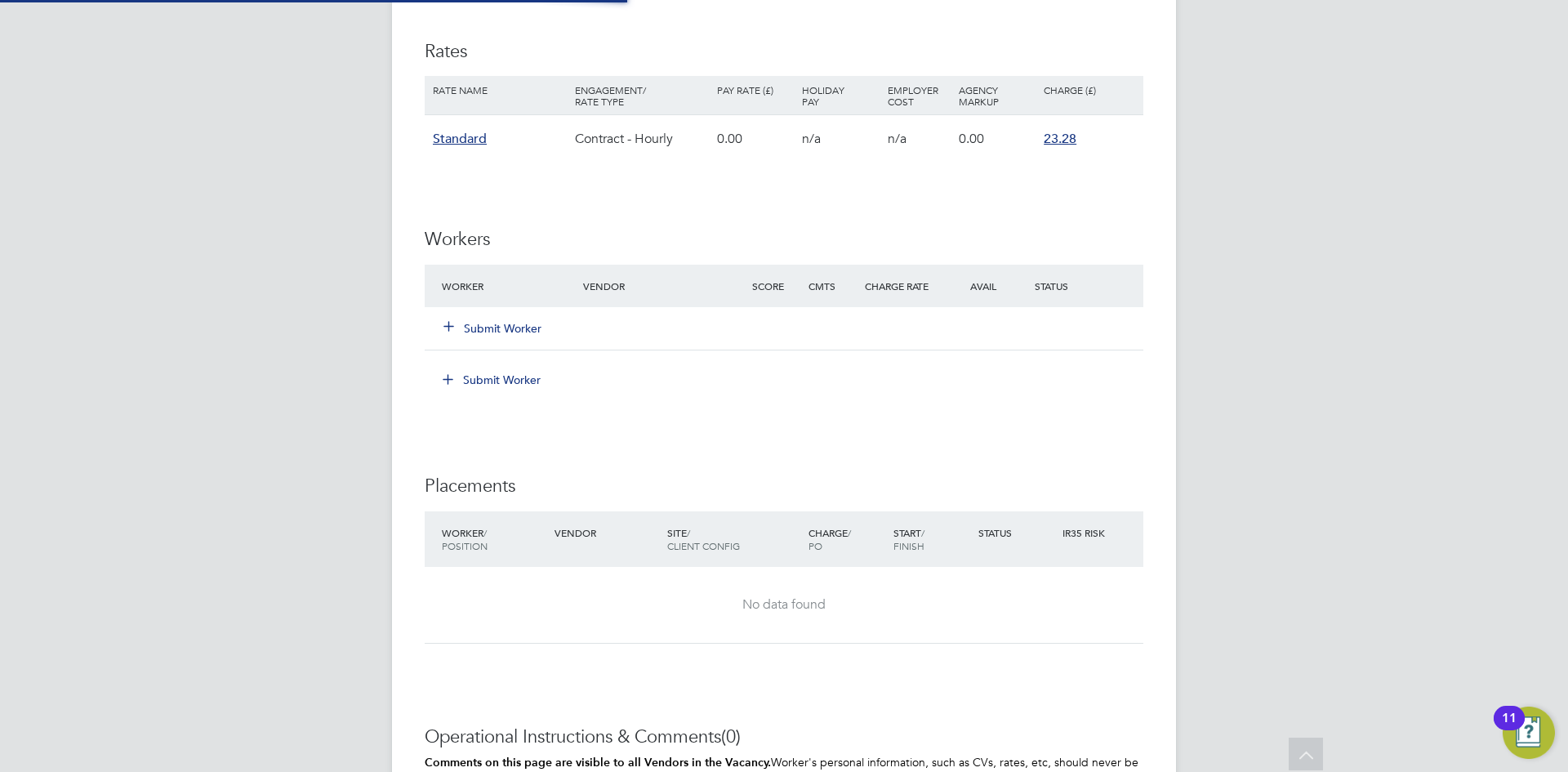 scroll, scrollTop: 8, scrollLeft: 8, axis: both 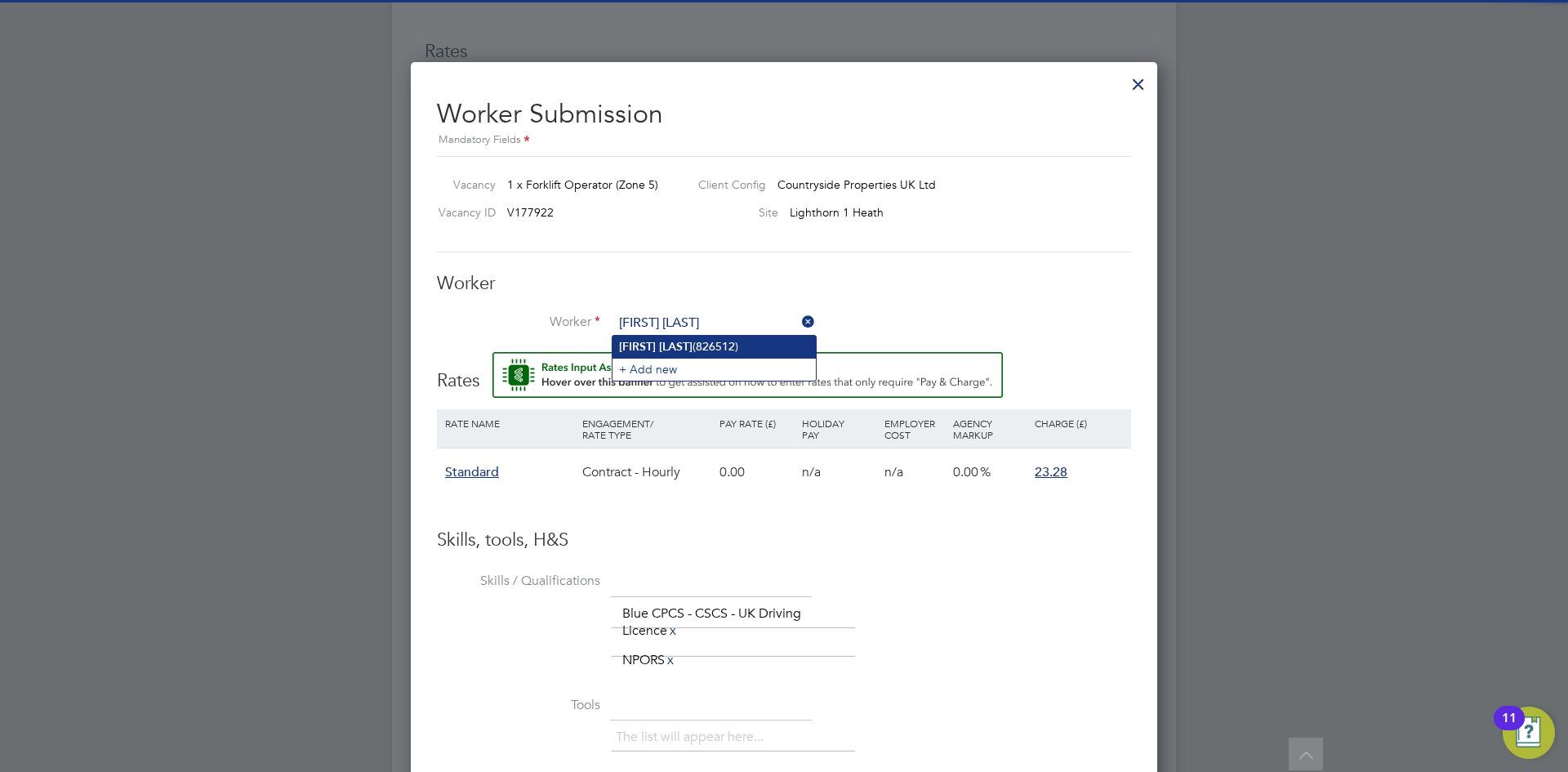 click on "[FIRST]   [LAST]  ([NUMBER])" 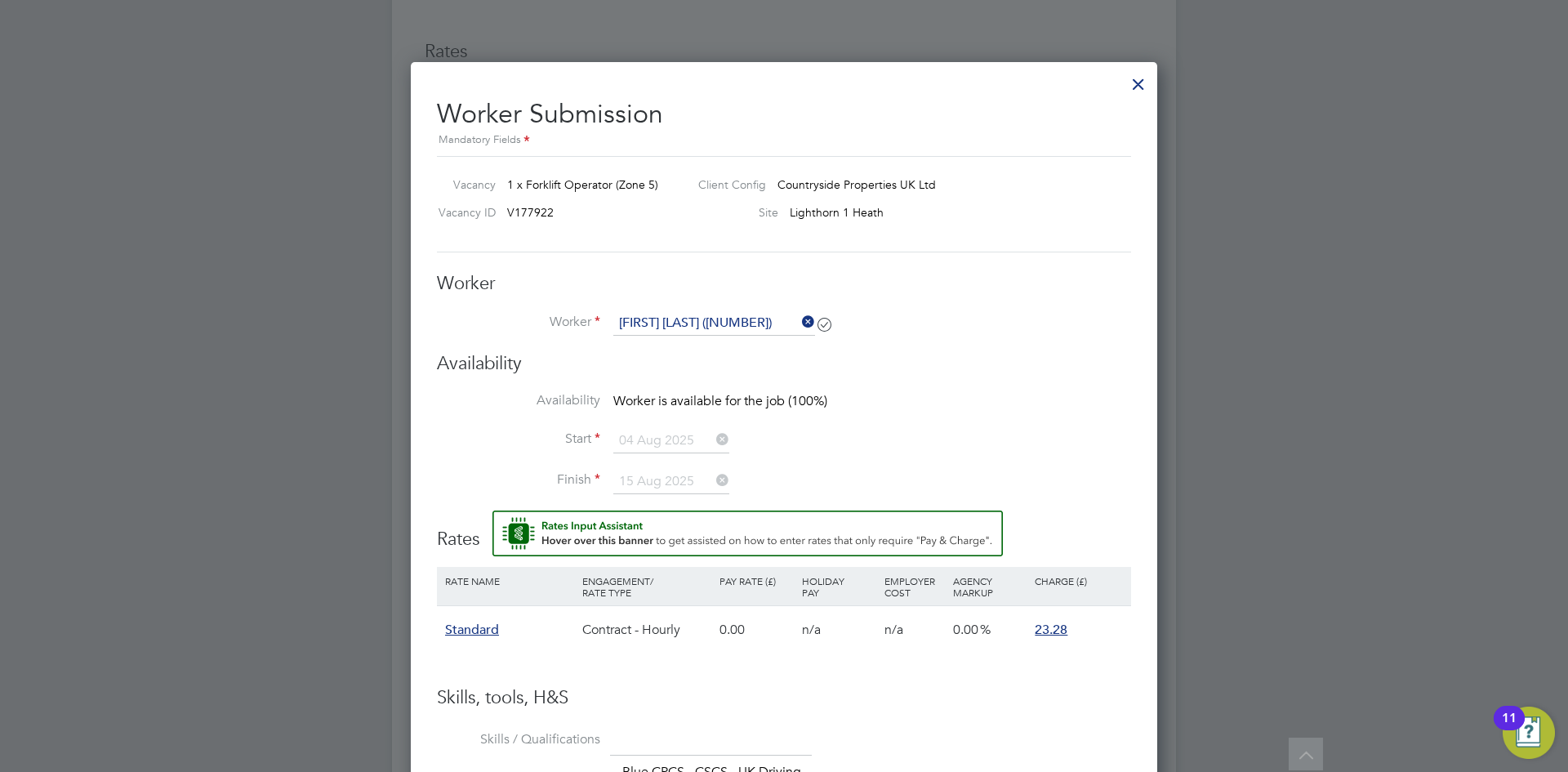scroll, scrollTop: 8, scrollLeft: 8, axis: both 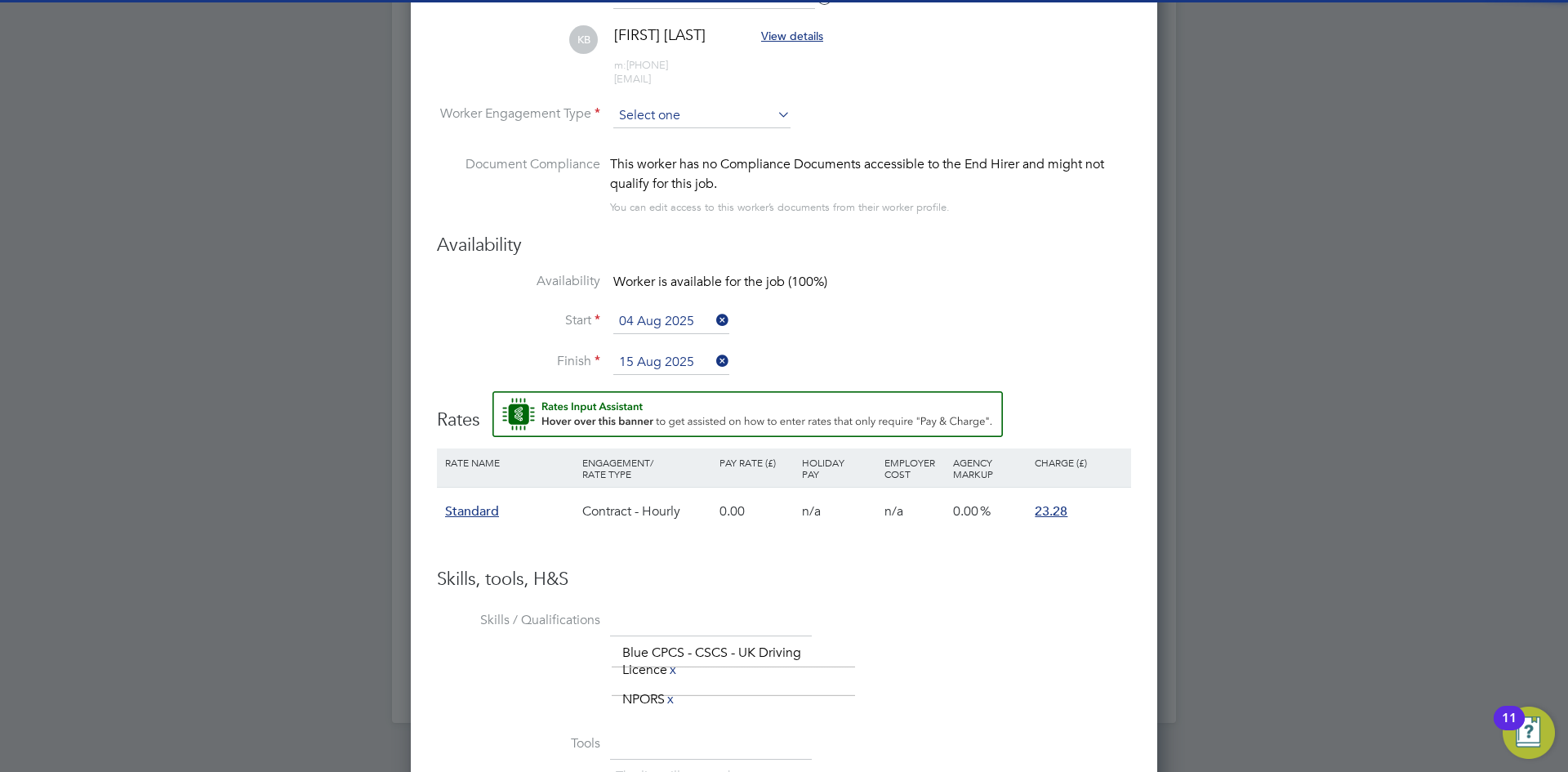 click at bounding box center [702, 116] 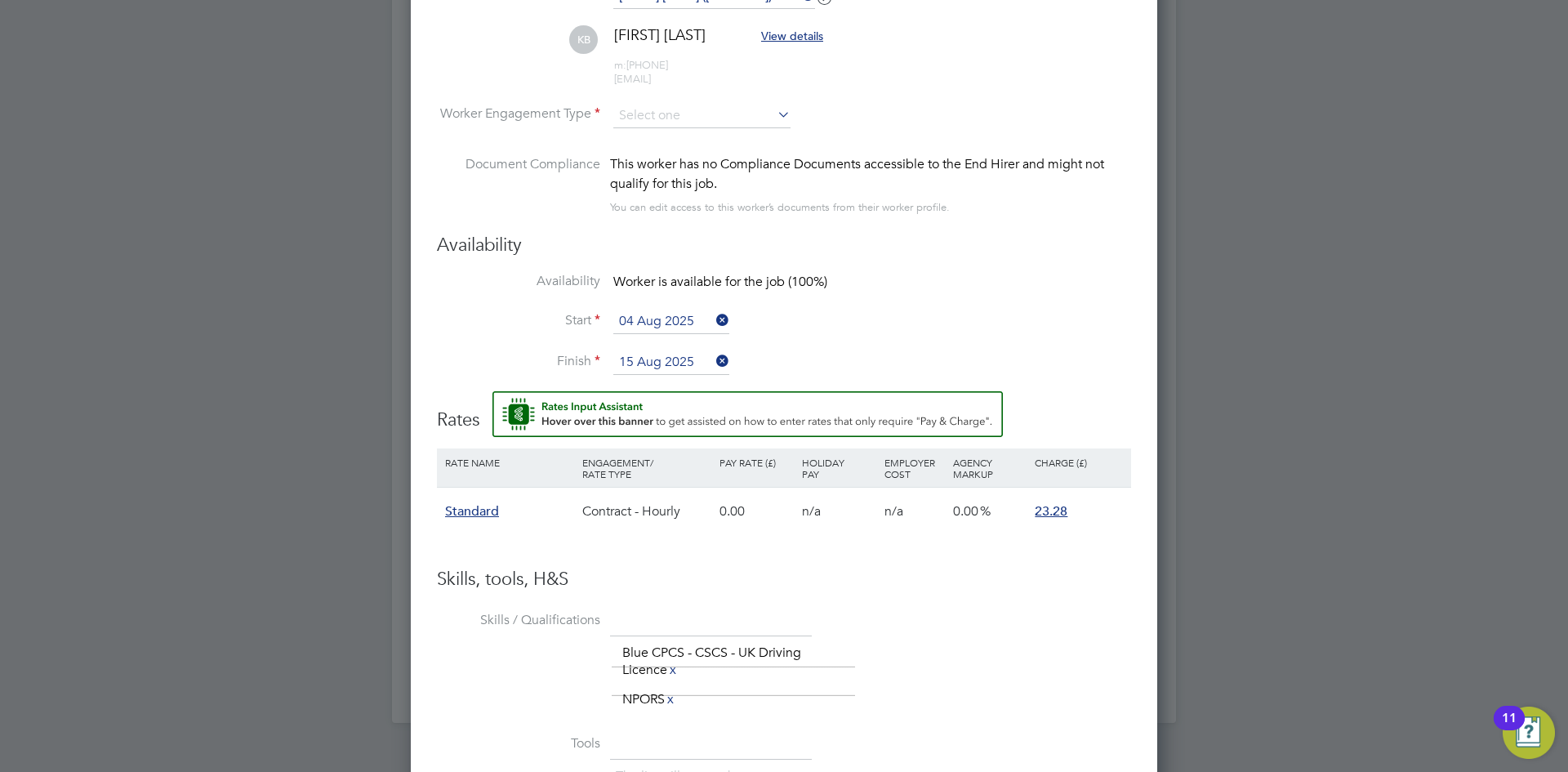click on "Contract" 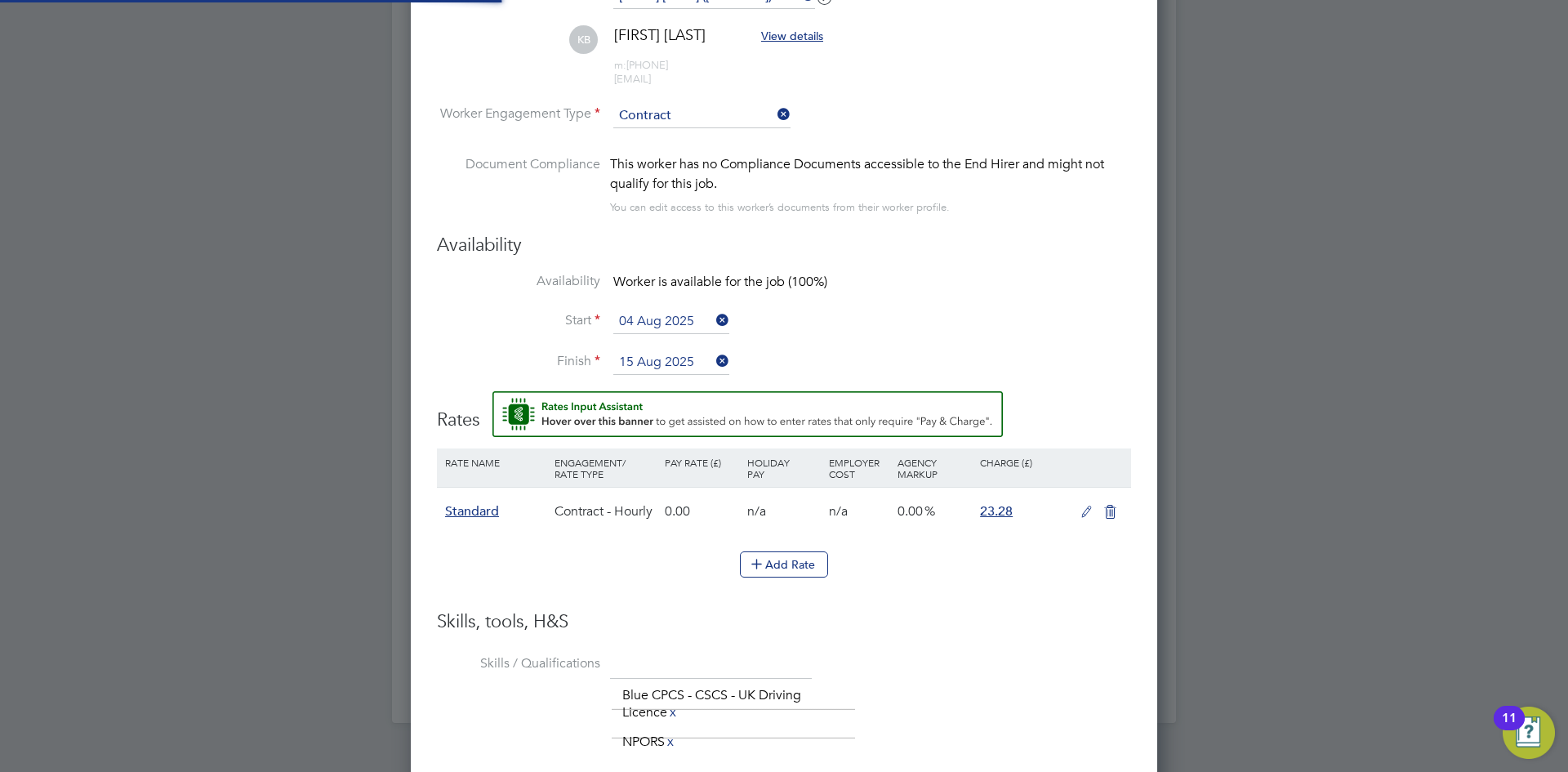 click on "04 Aug 2025" at bounding box center (671, 322) 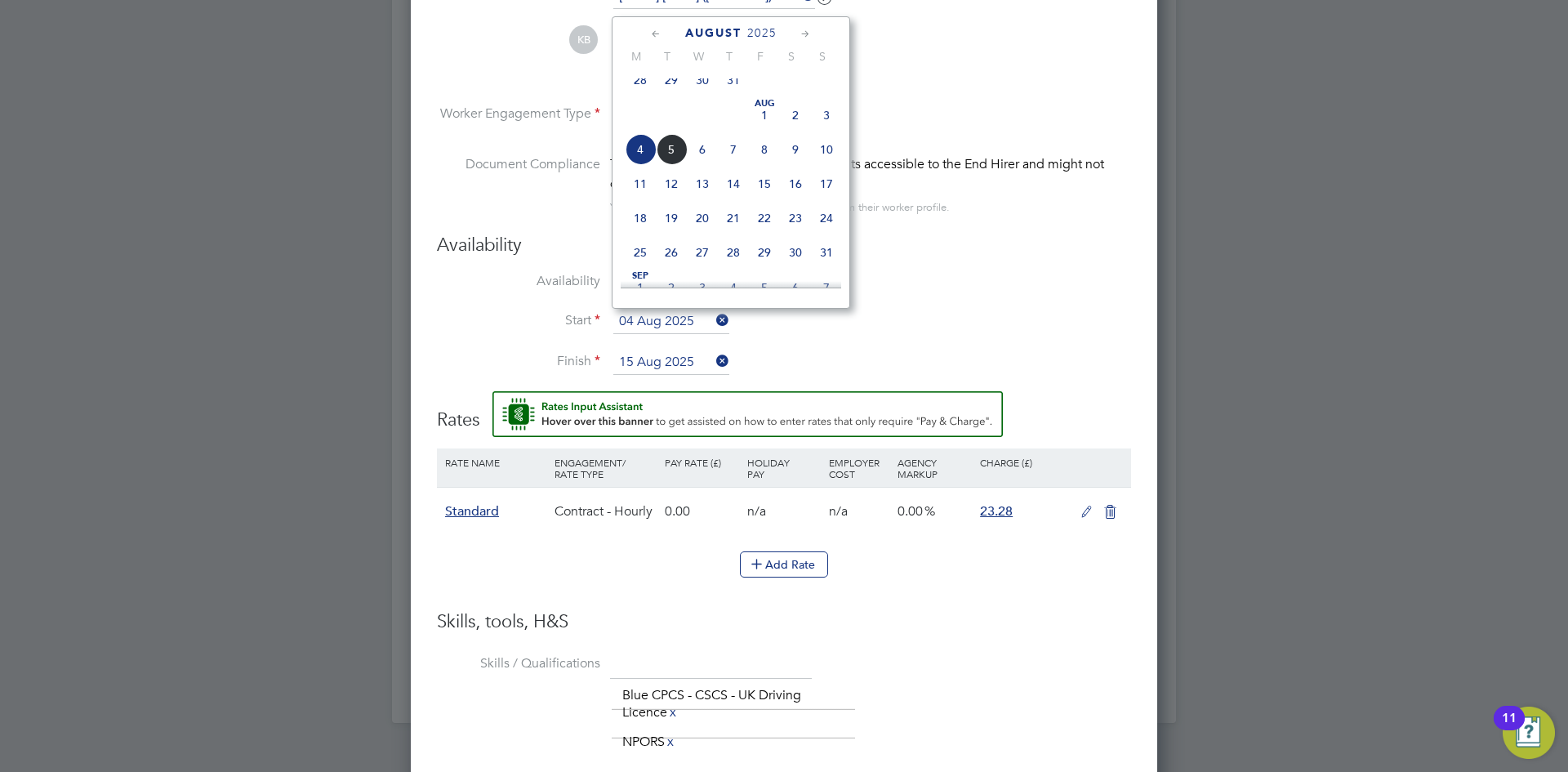 click on "Availability Worker is available for the job (100%)" at bounding box center [784, 291] 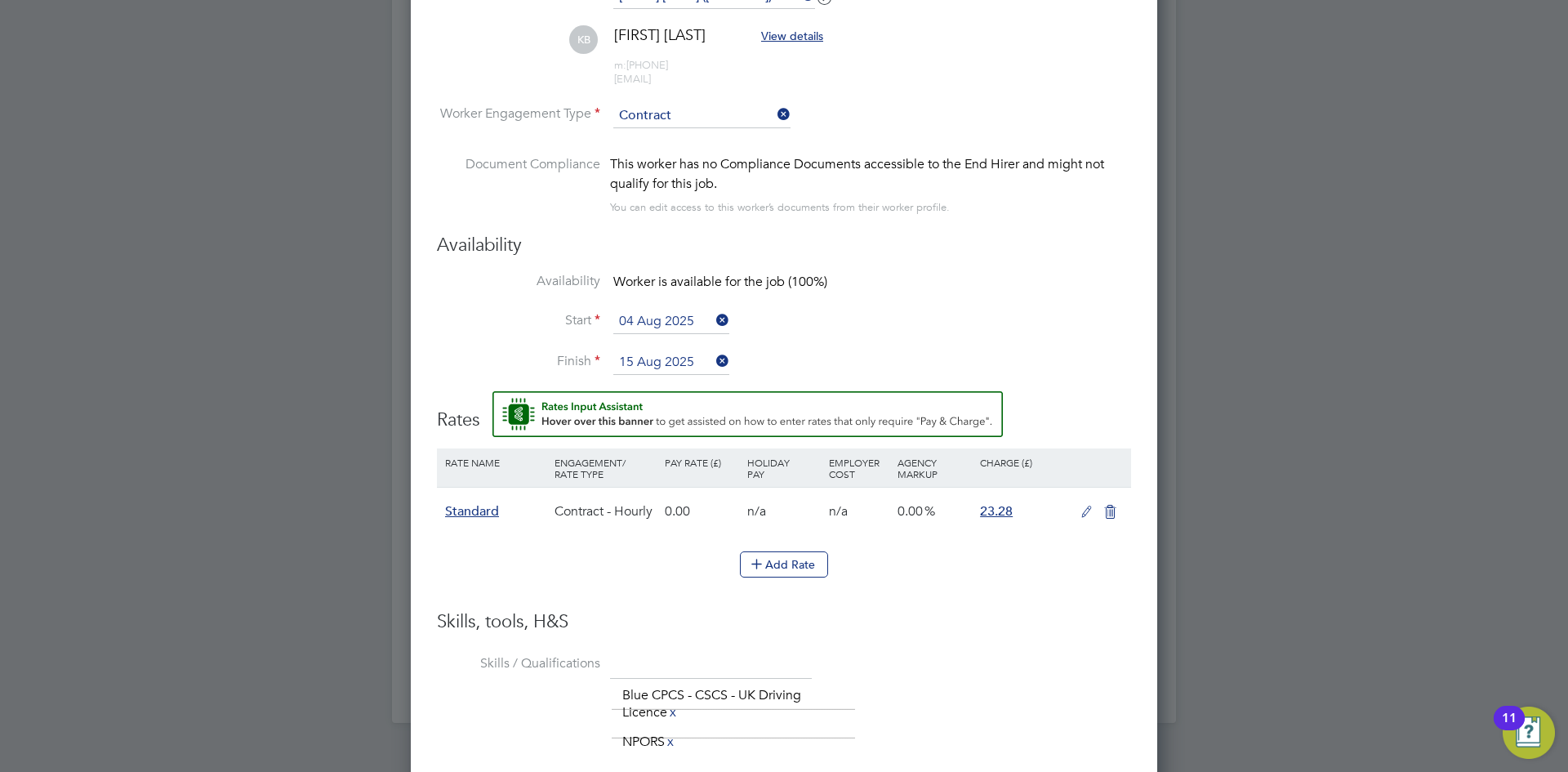 click on "Start   04 Aug 2025" at bounding box center [784, 330] 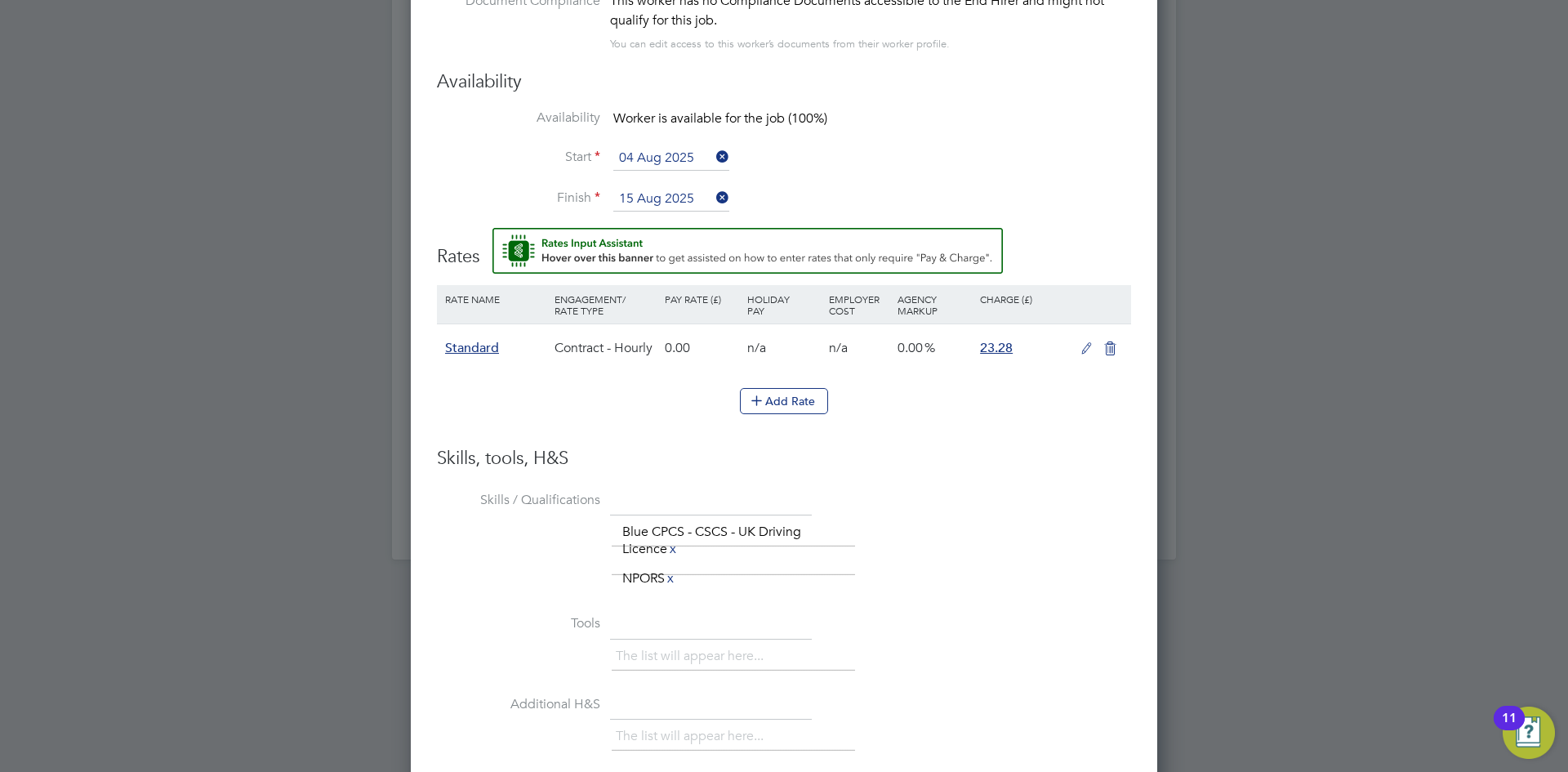 click at bounding box center [1086, 349] 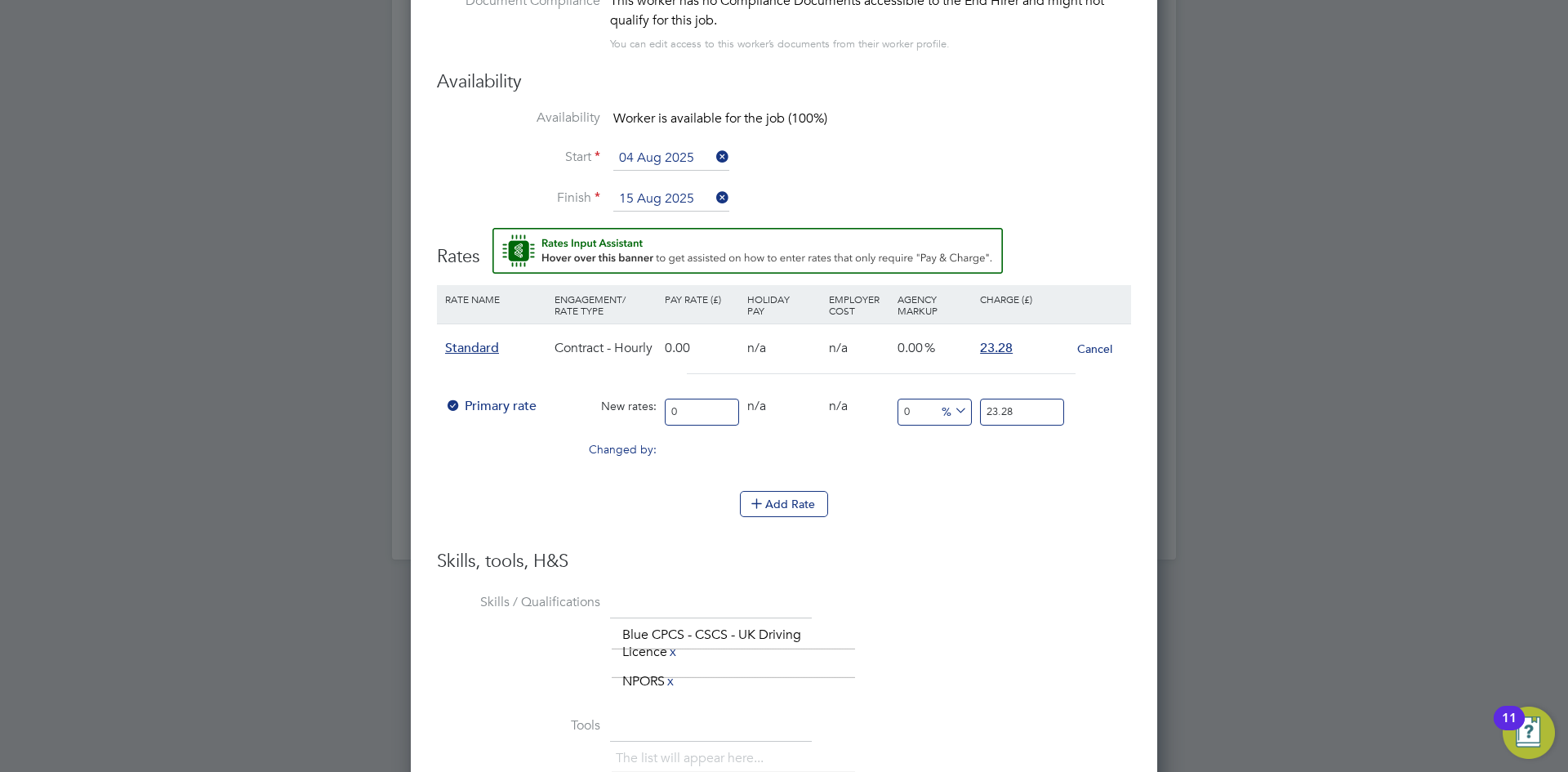 drag, startPoint x: 669, startPoint y: 408, endPoint x: 646, endPoint y: 408, distance: 23 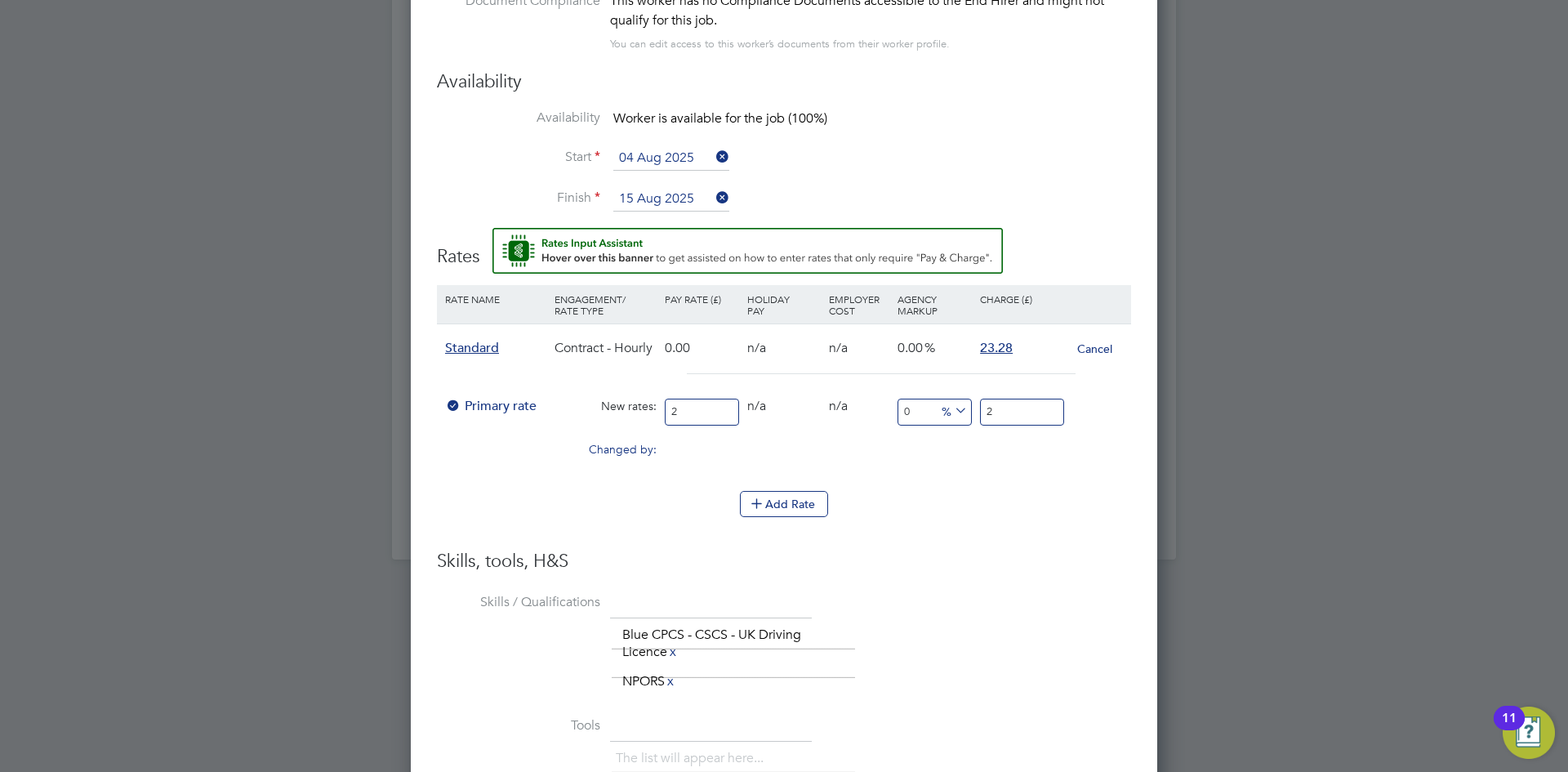 type on "20" 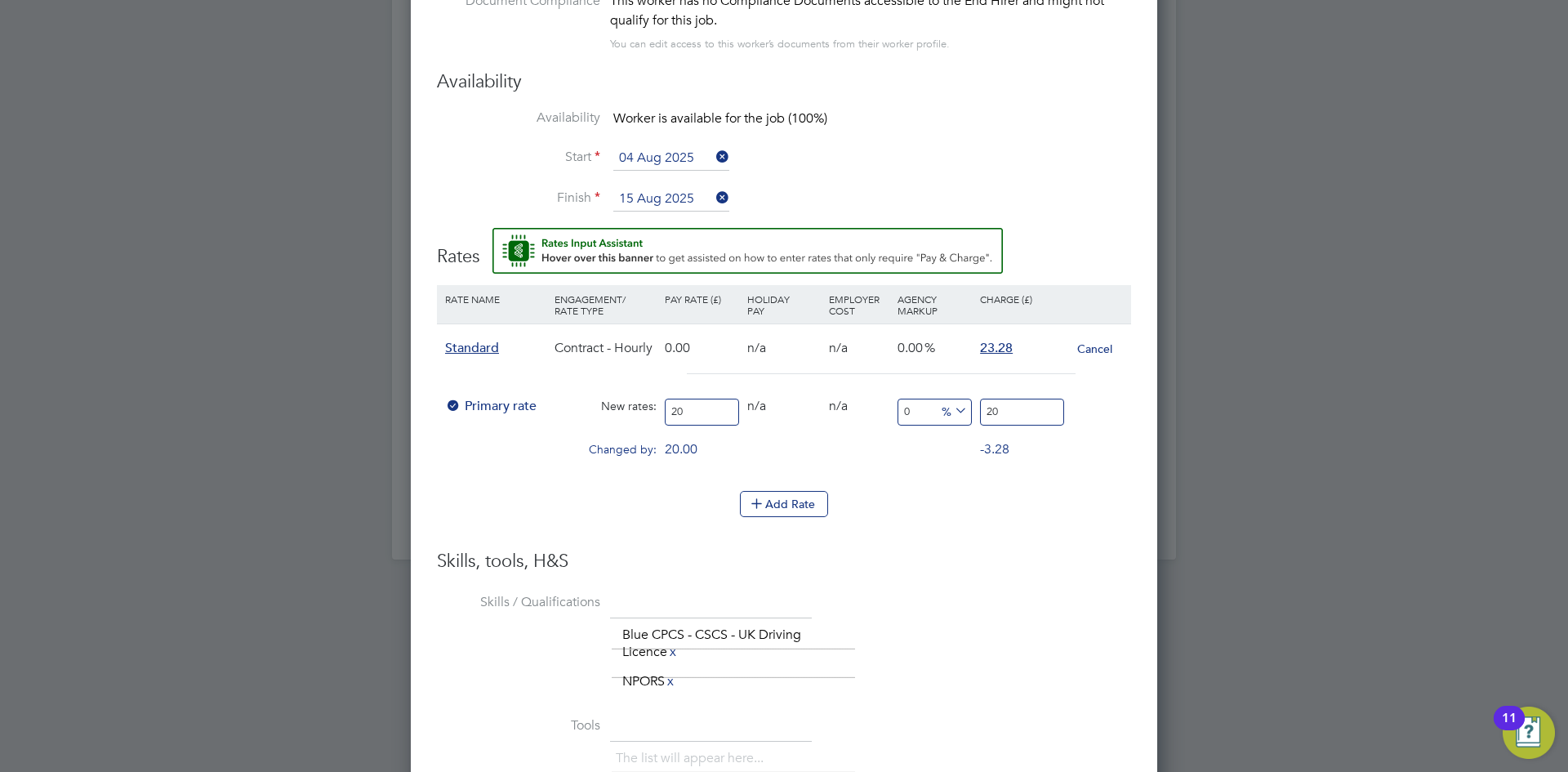 type on "20" 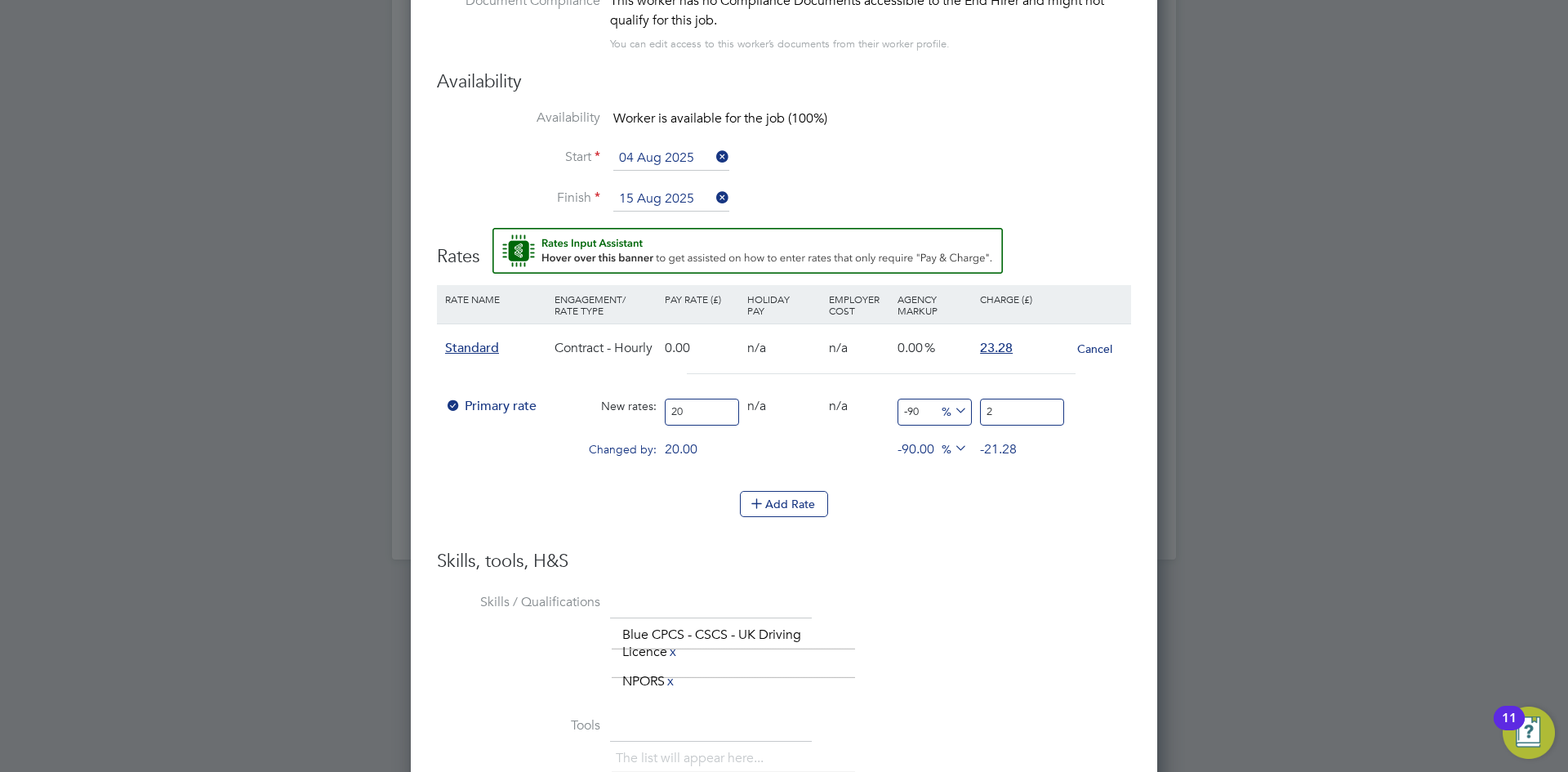 type on "15" 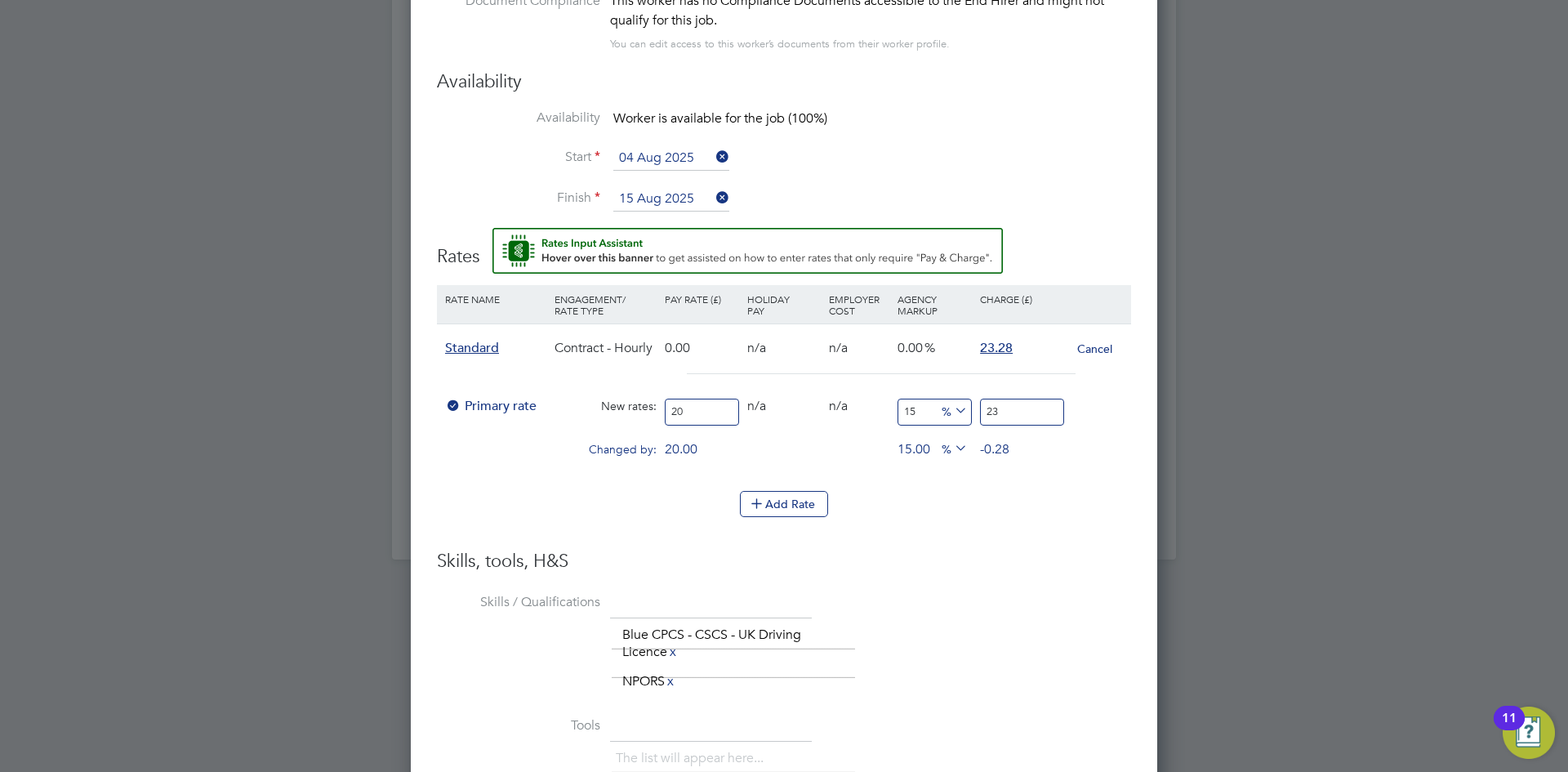 type on "16" 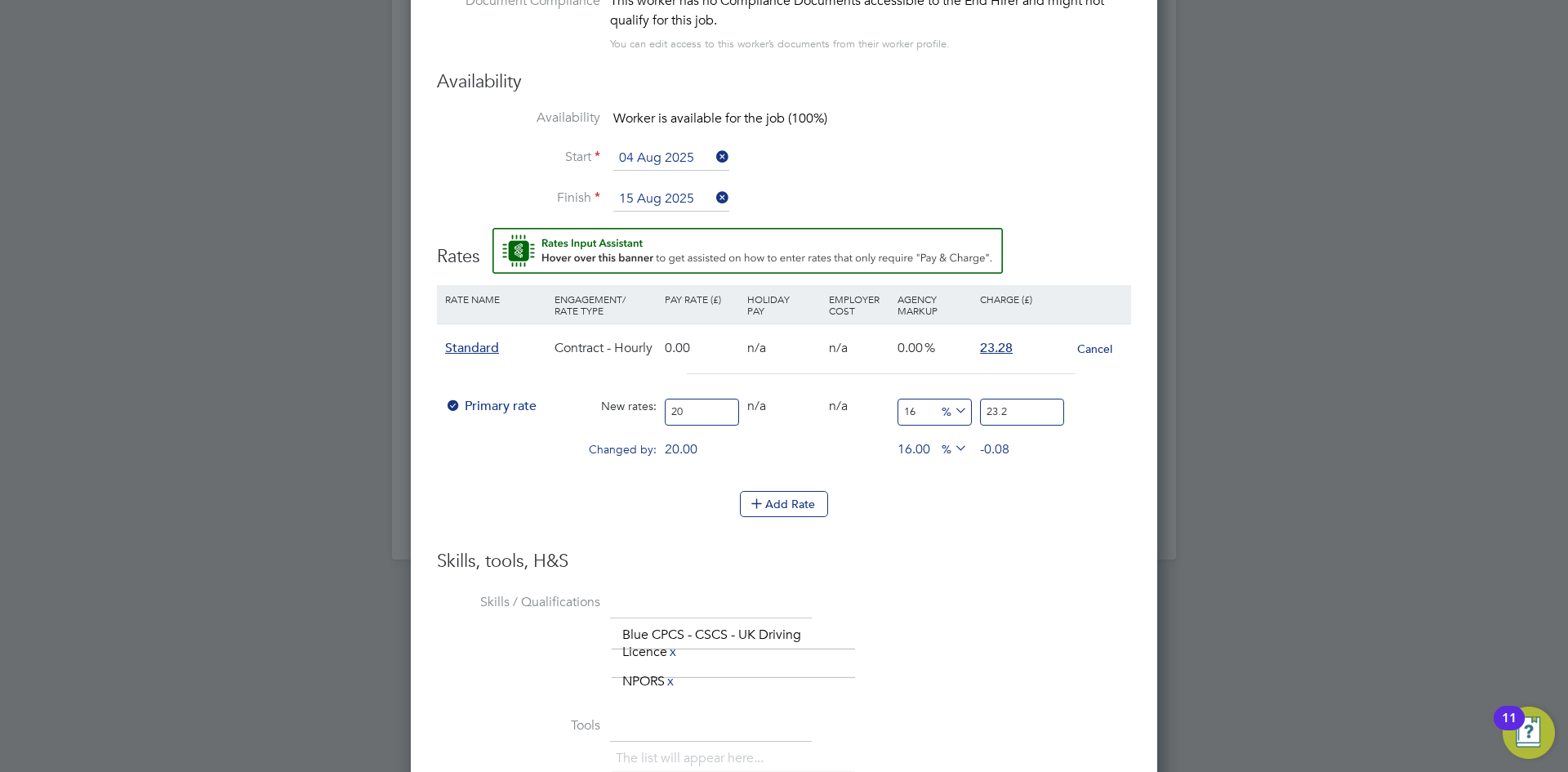 type on "16.4" 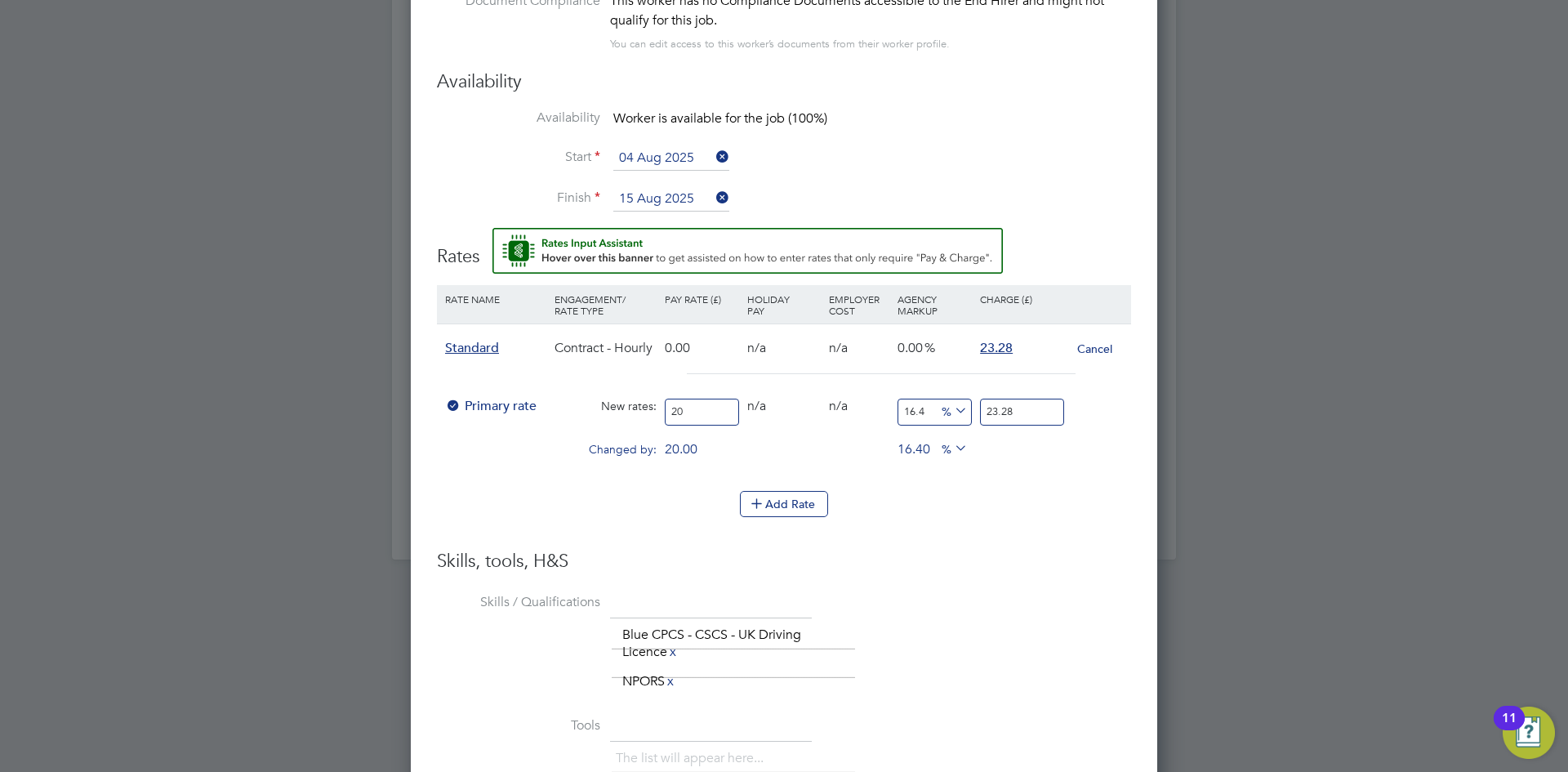 type on "23.28" 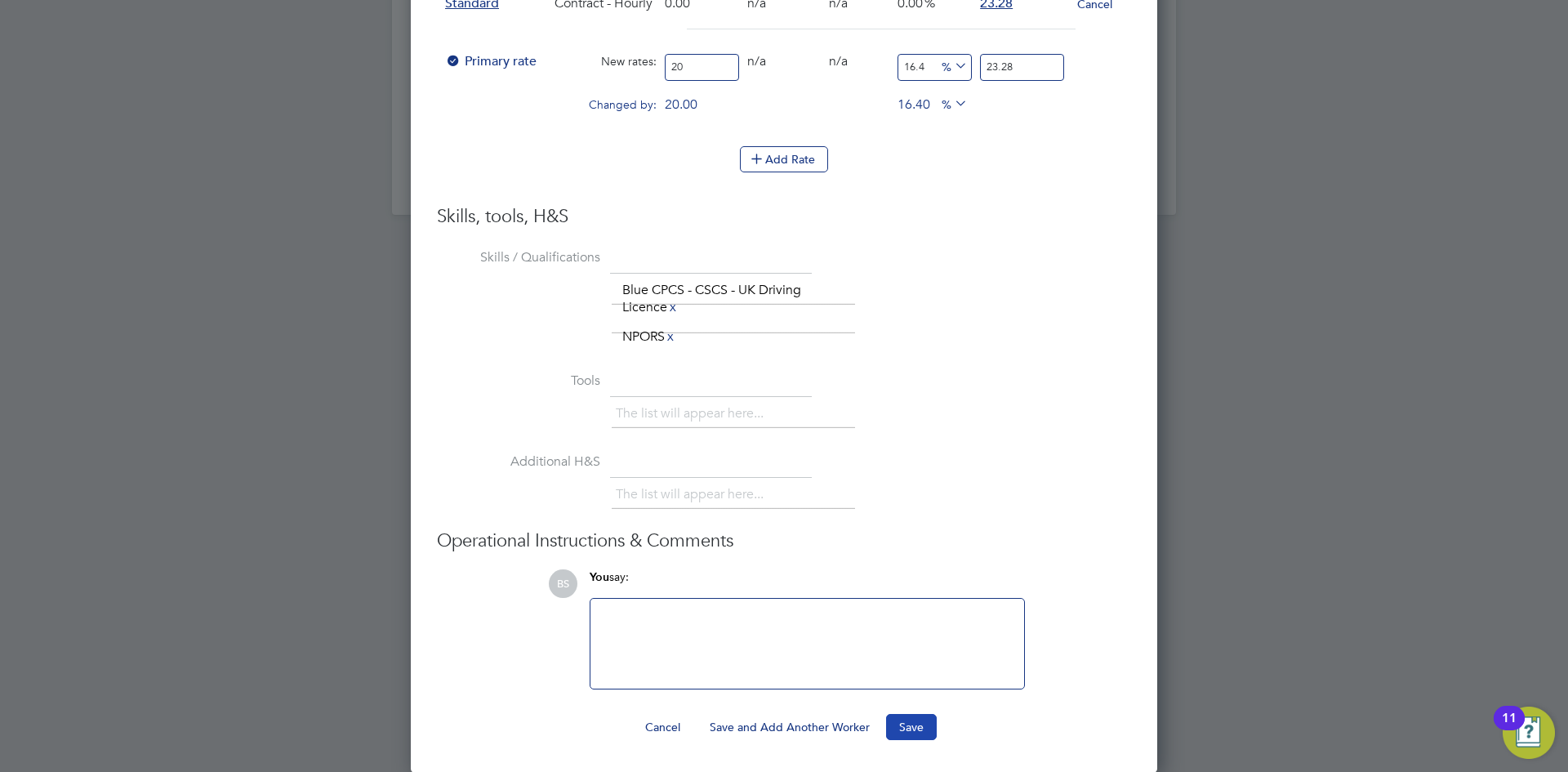 click on "Save" at bounding box center [911, 727] 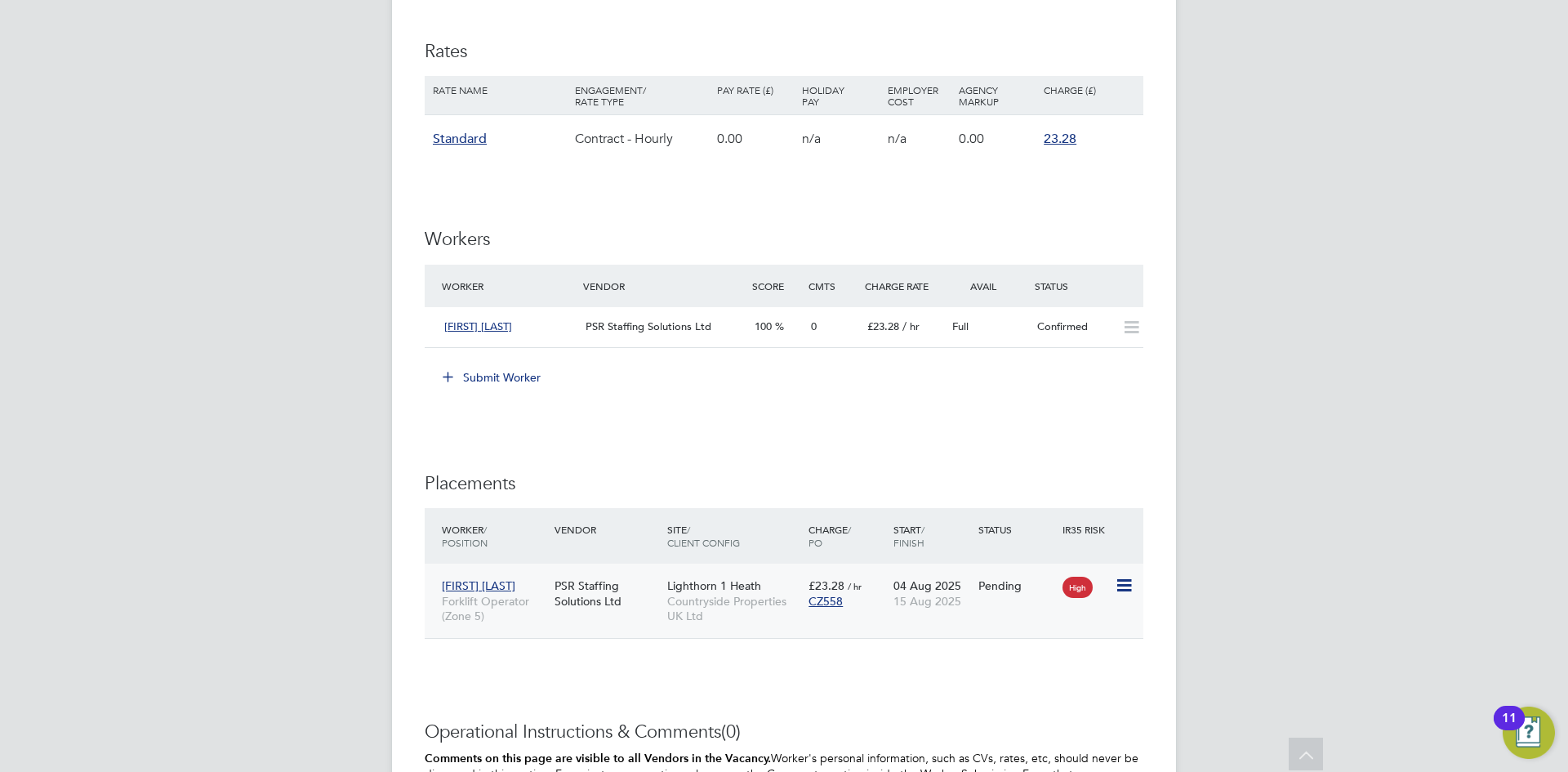 click 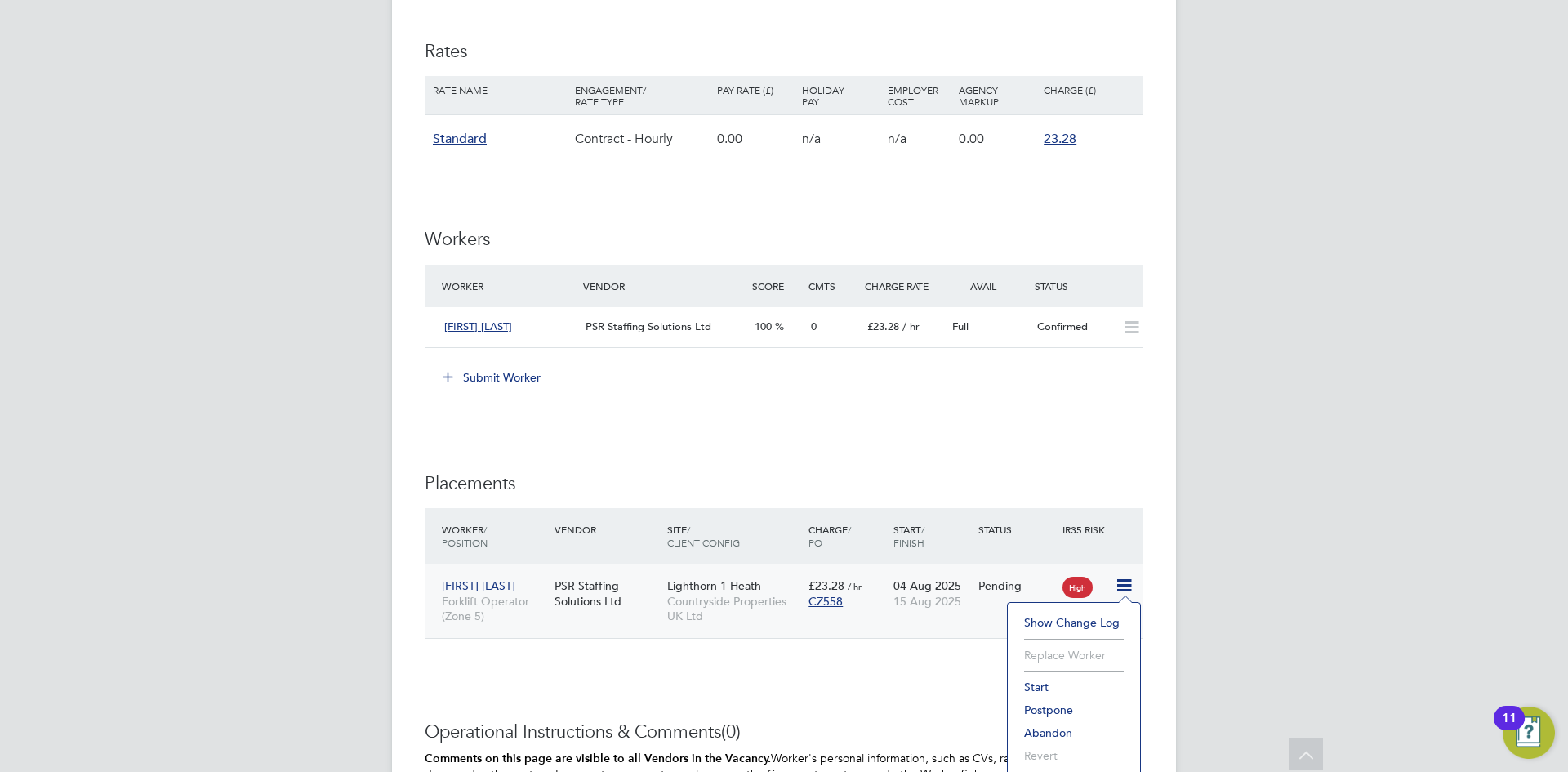 click on "Start" 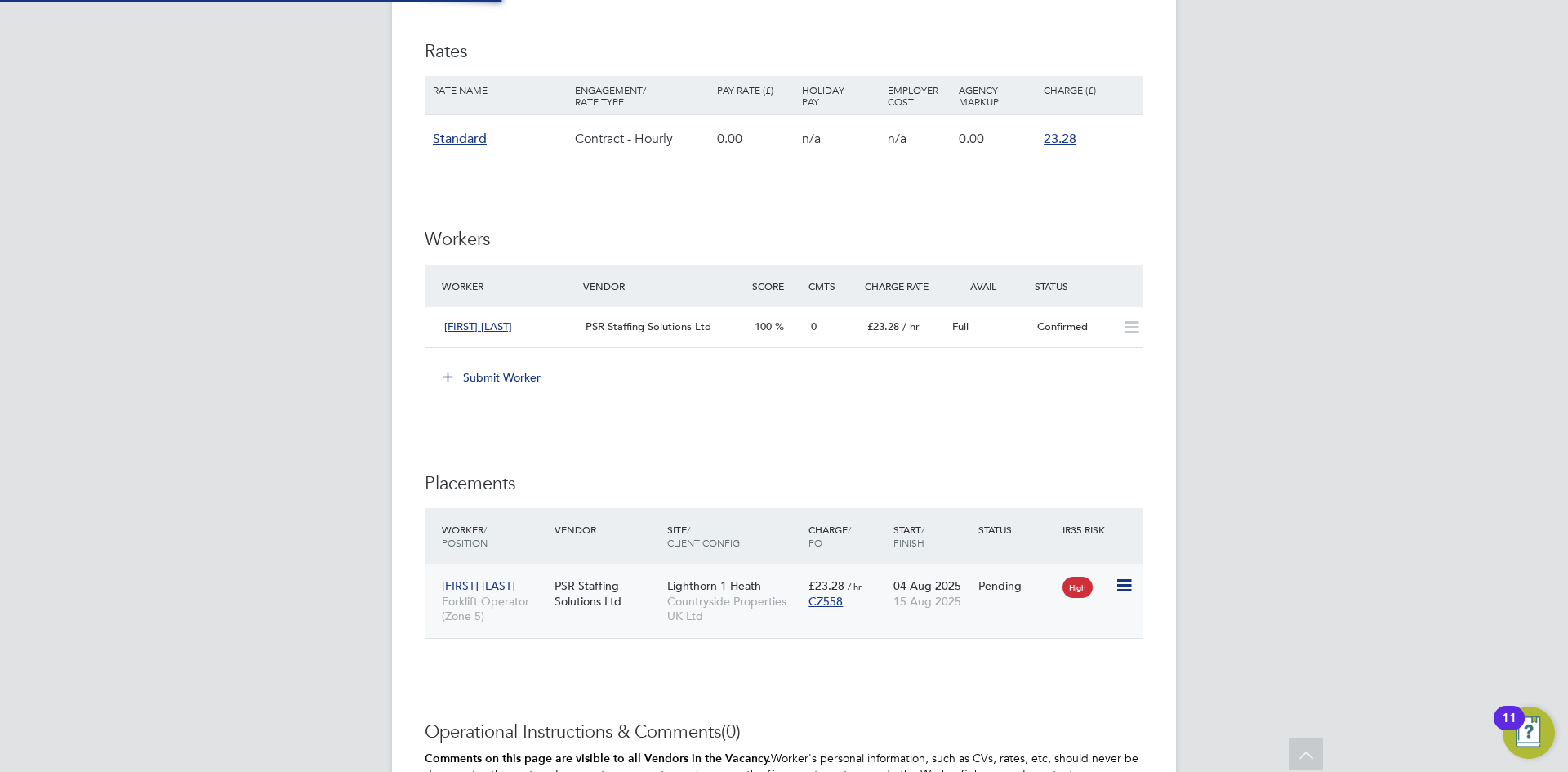 type on "Pete Darbyshire" 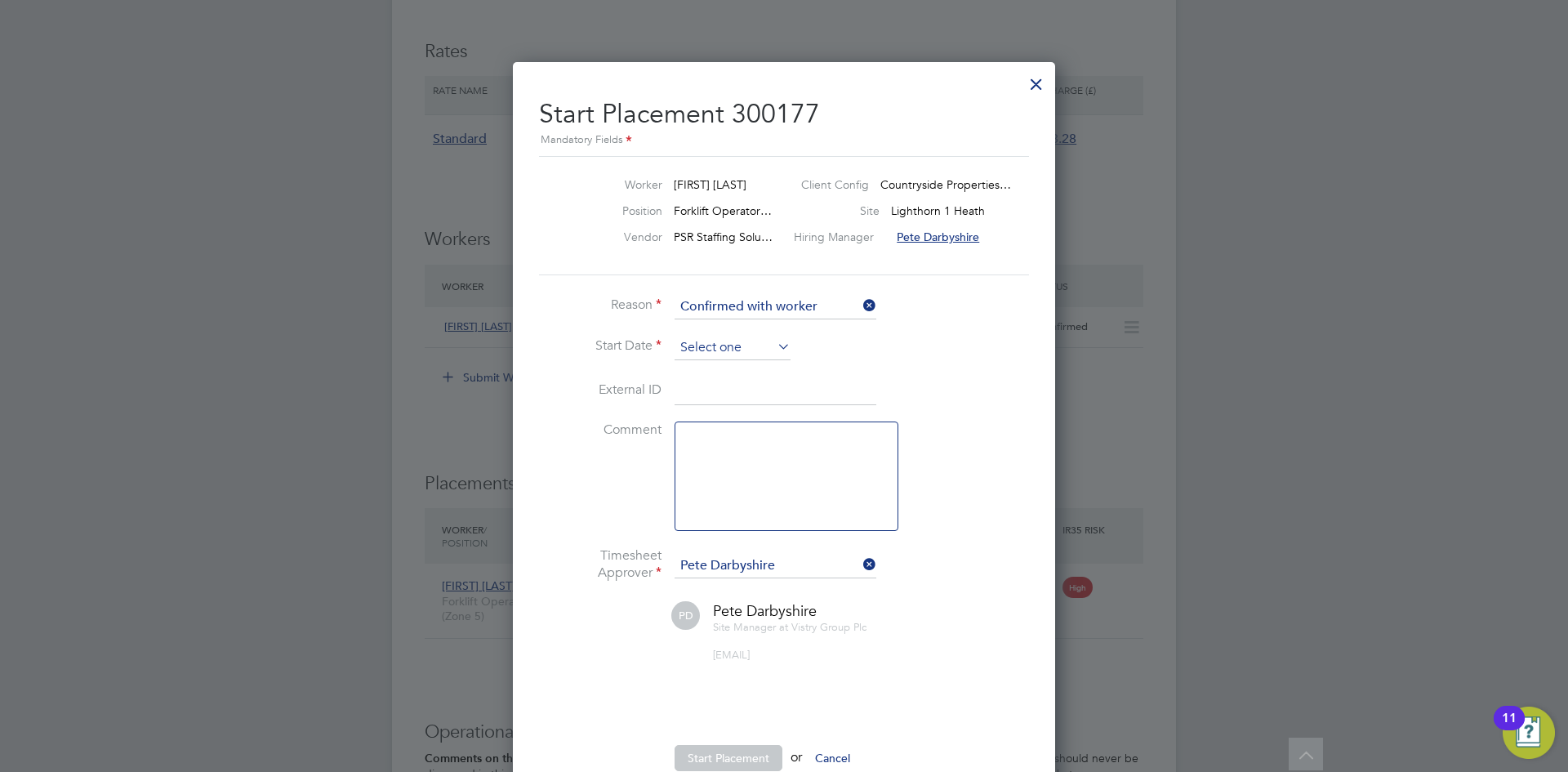 click 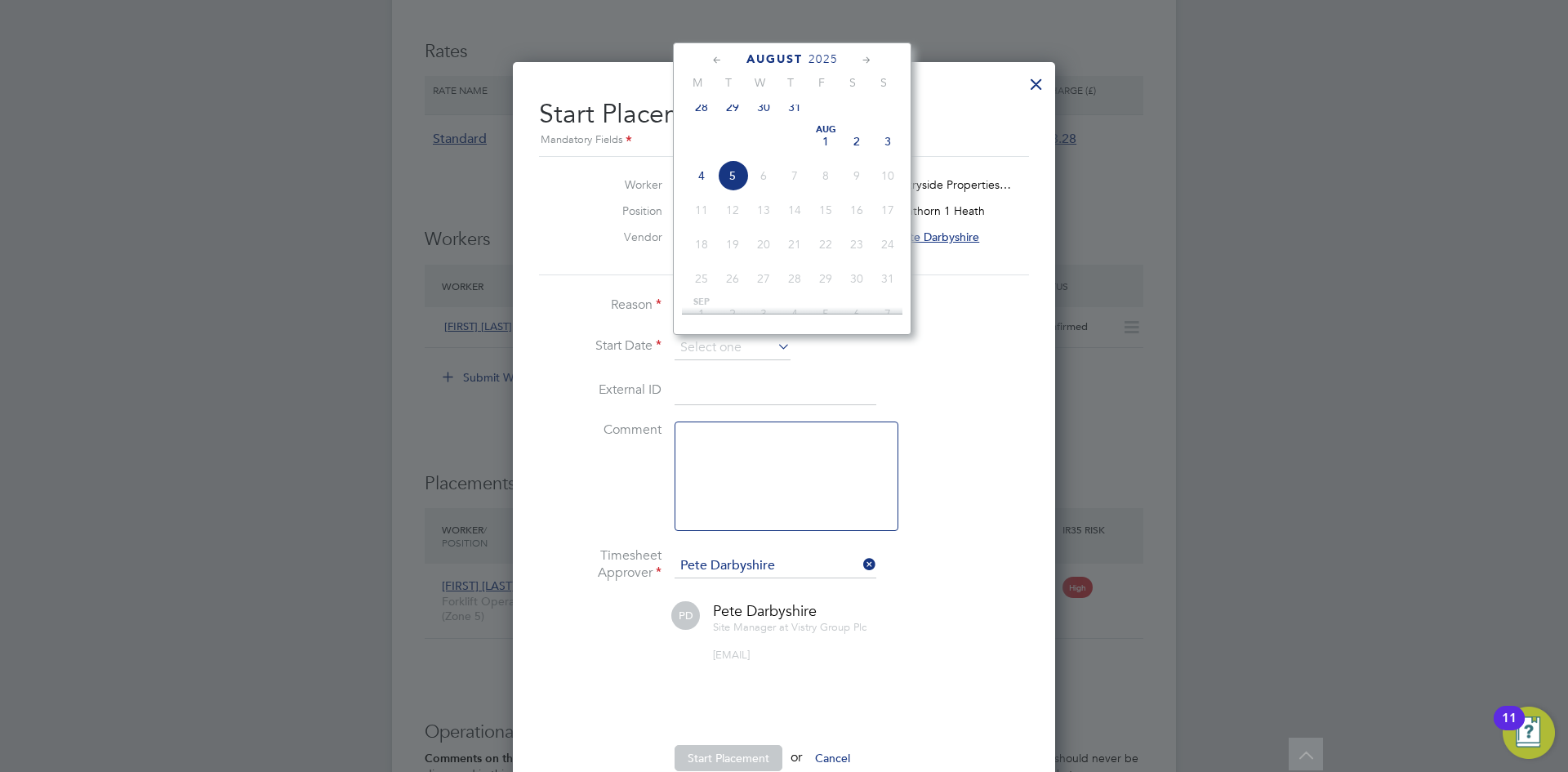 click on "4" 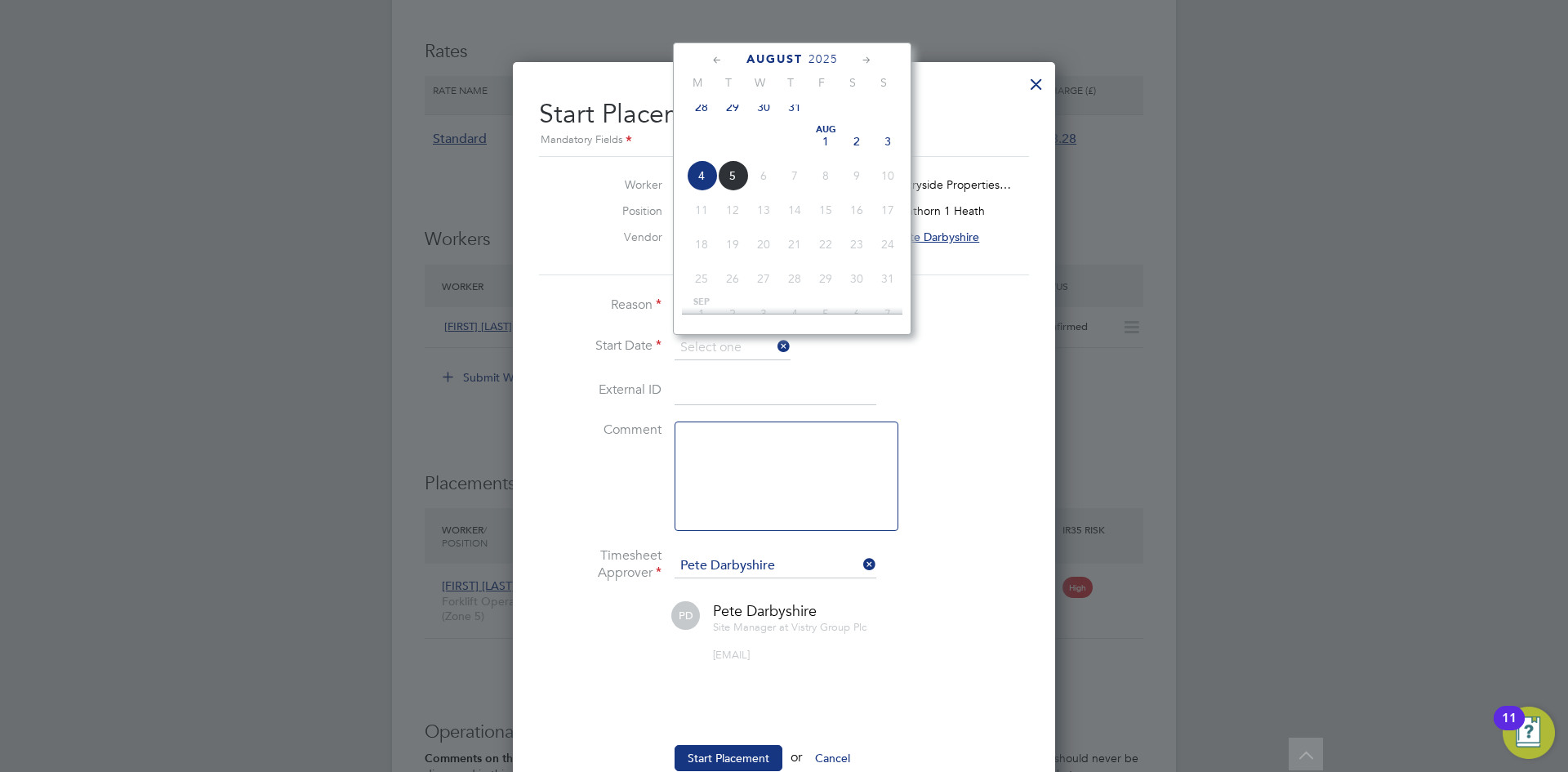type on "04 Aug 2025" 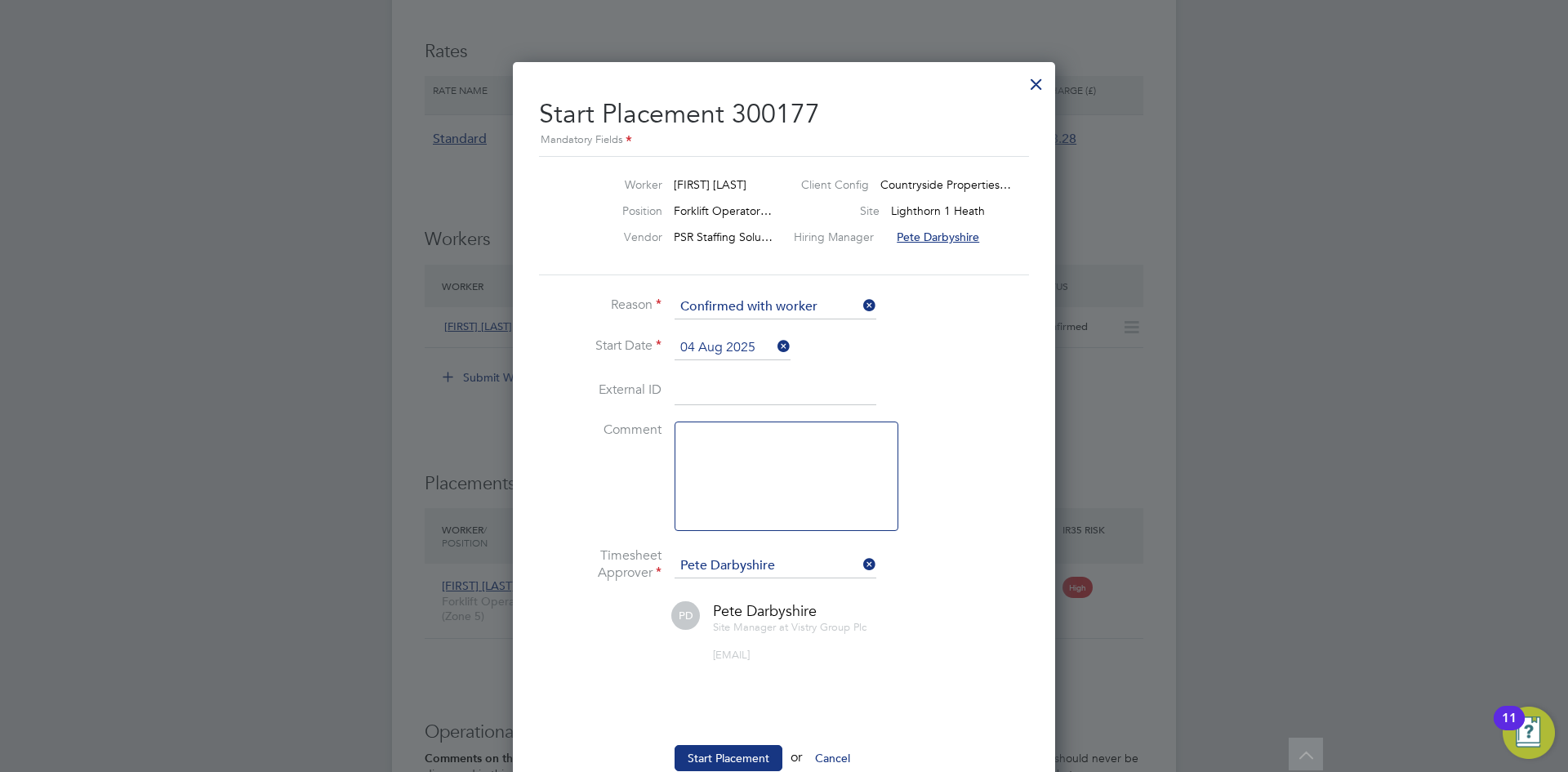click on "Start Date   04 Aug 2025" 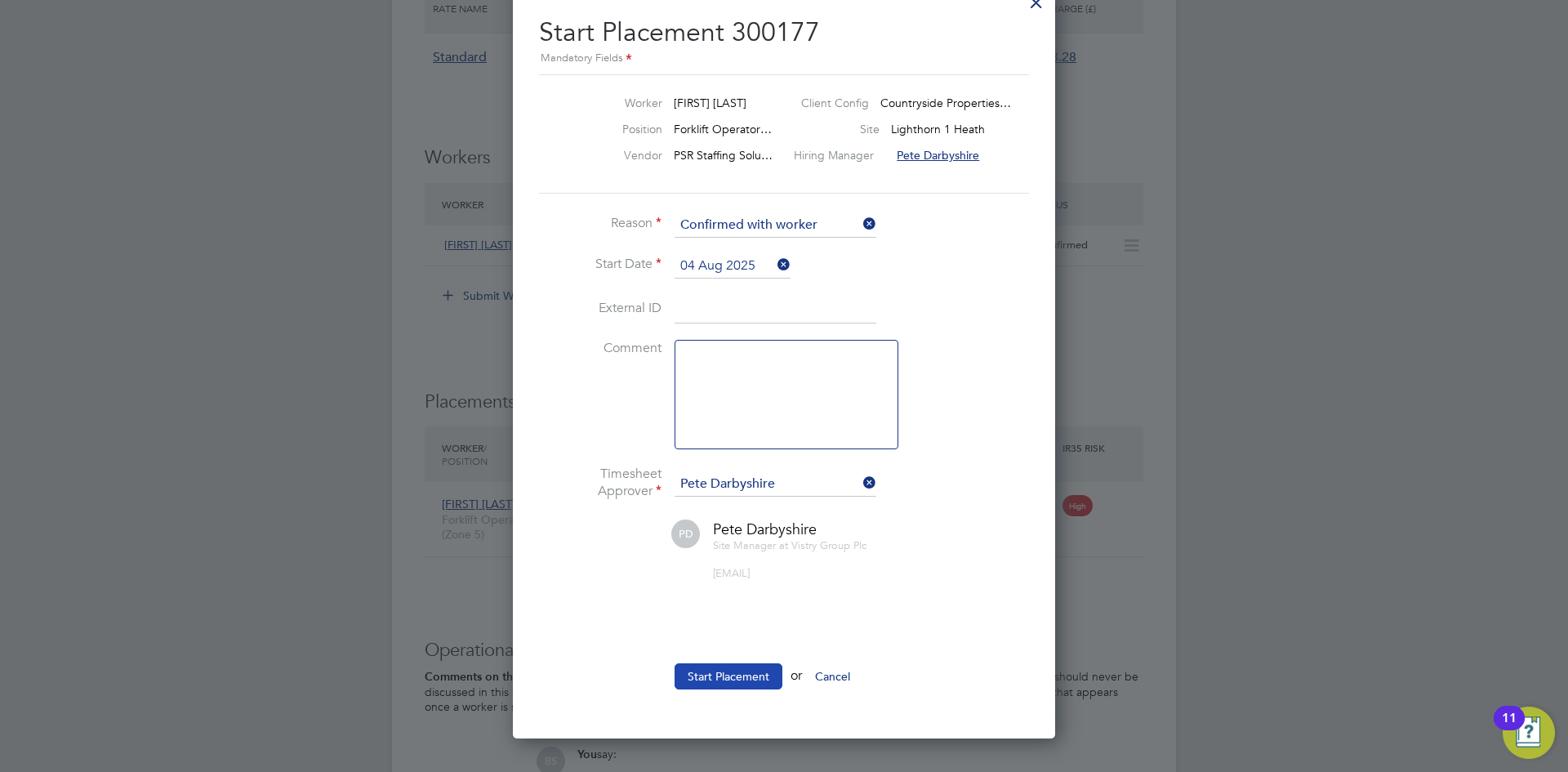 click on "Start Placement" 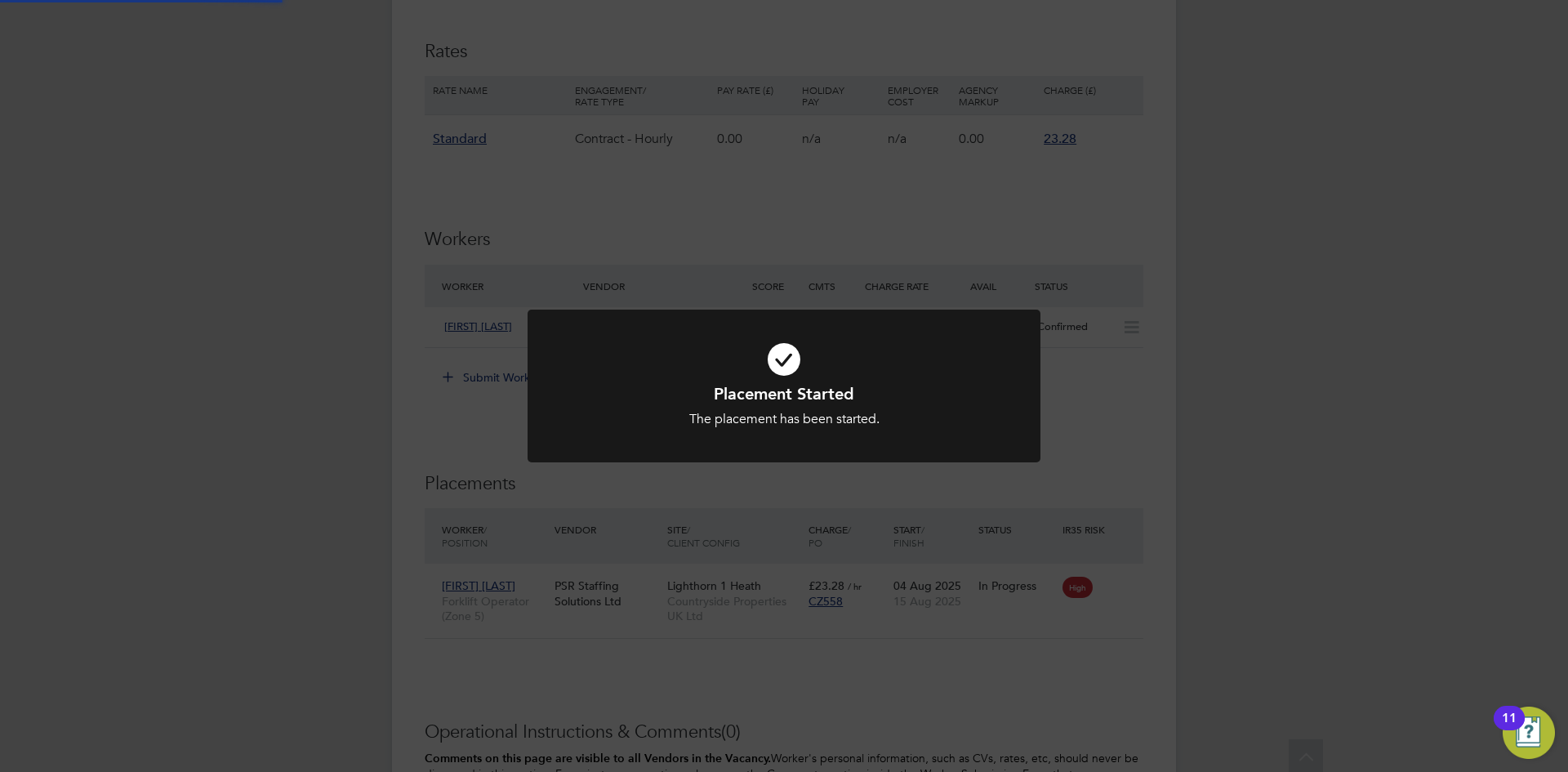 click on "Placement Started The placement has been started. Cancel Okay" 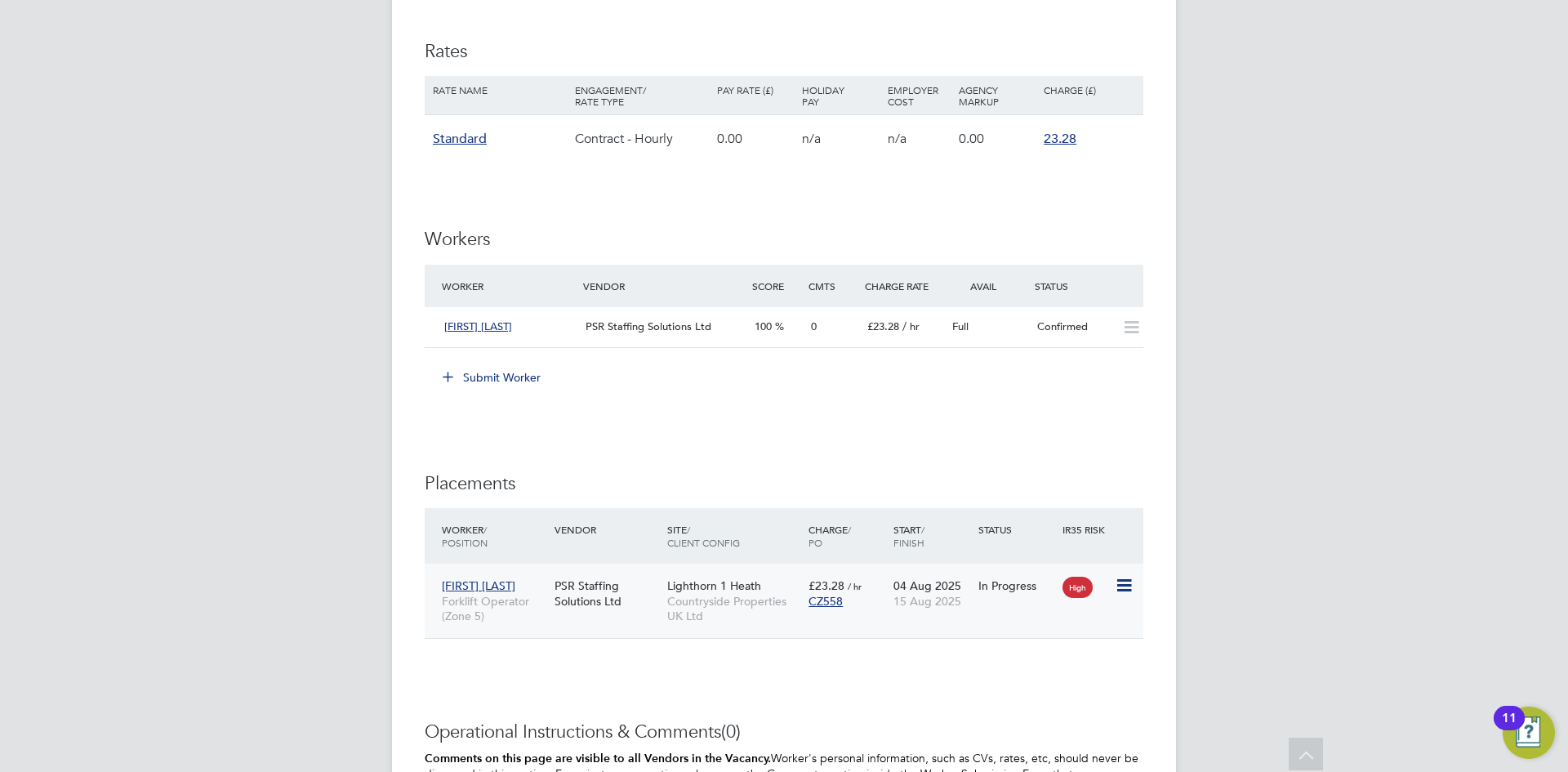 click on "PSR Staffing Solutions Ltd" 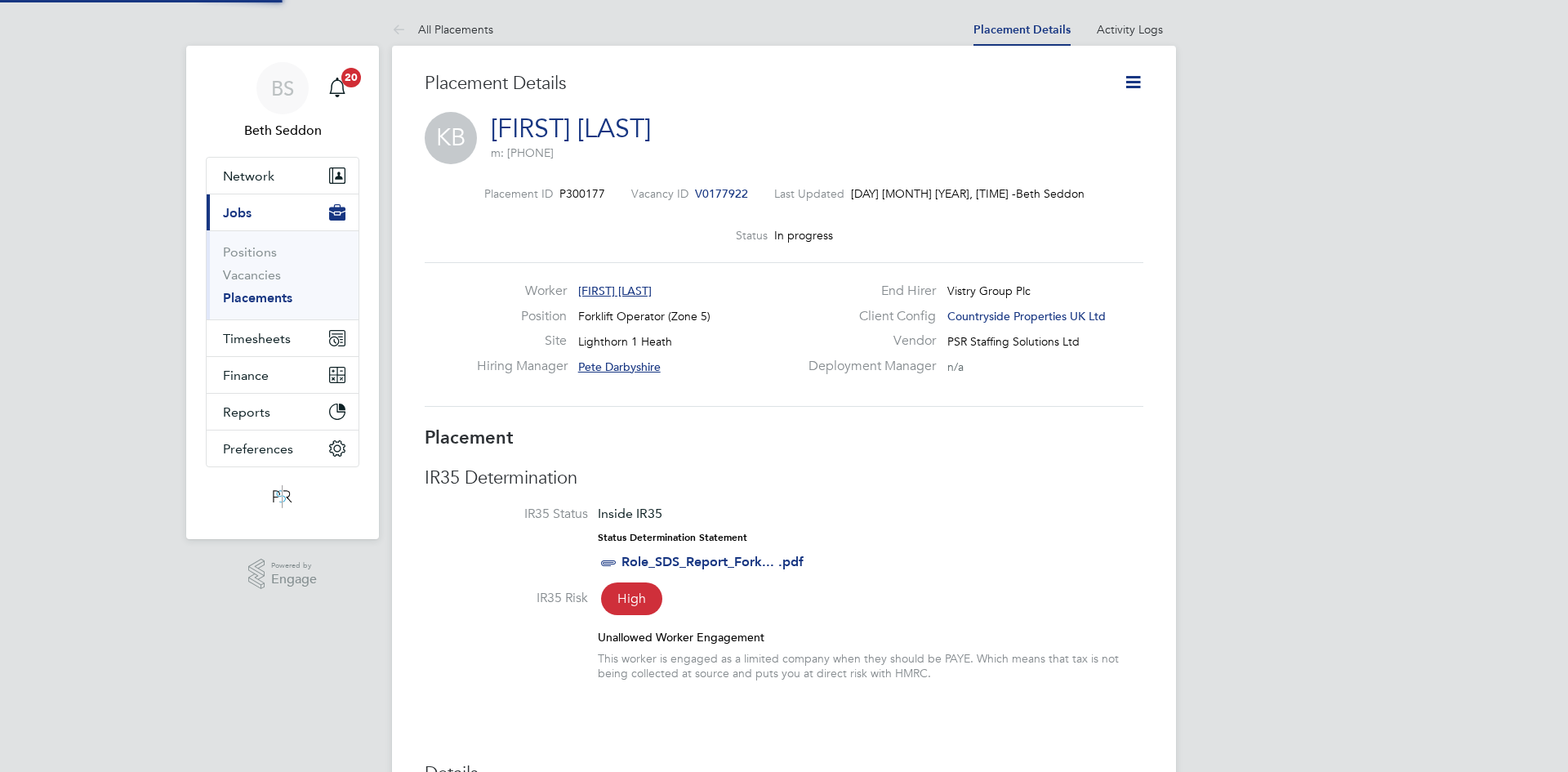 scroll, scrollTop: 0, scrollLeft: 0, axis: both 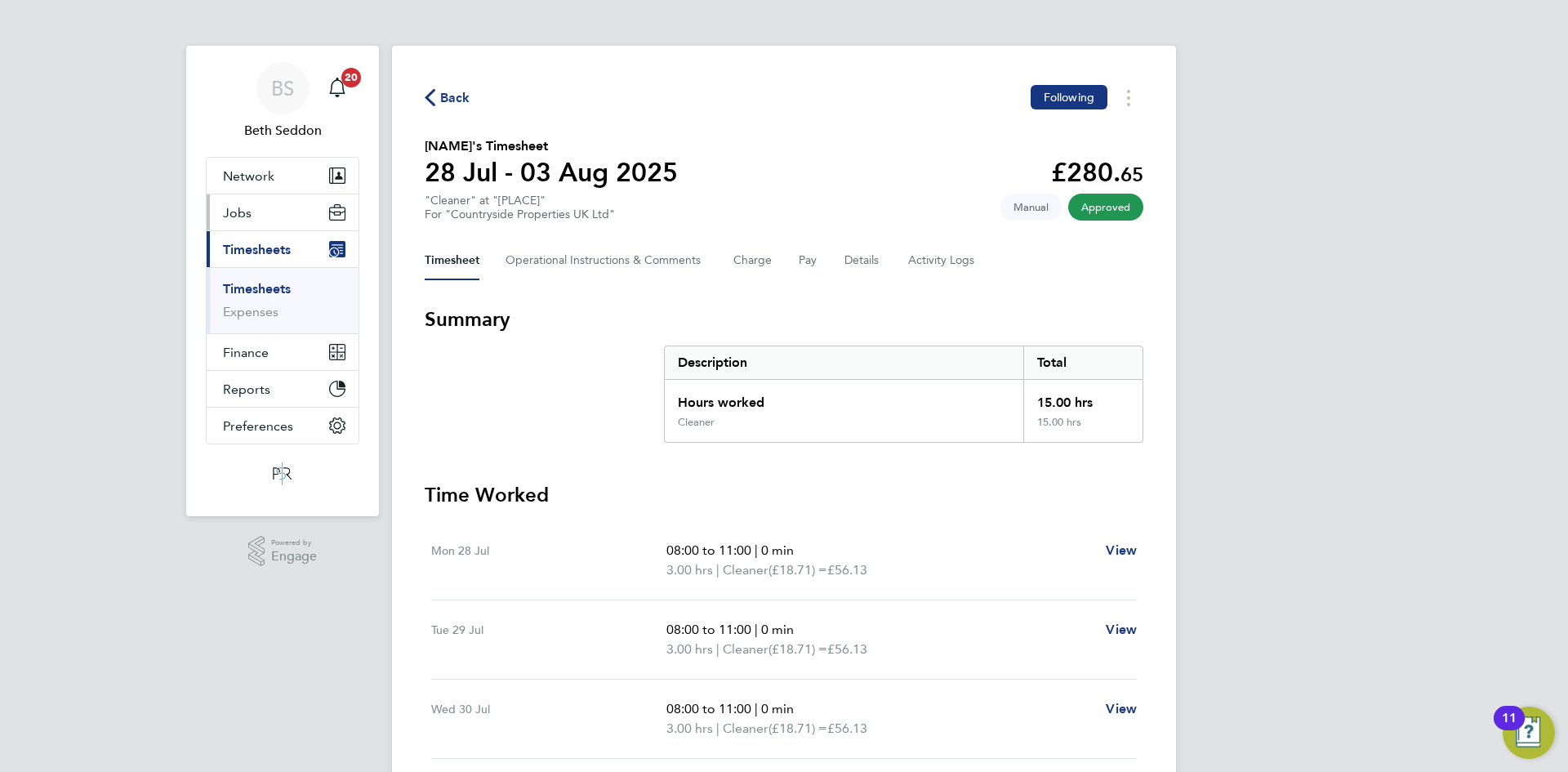click on "Jobs" at bounding box center [283, 212] 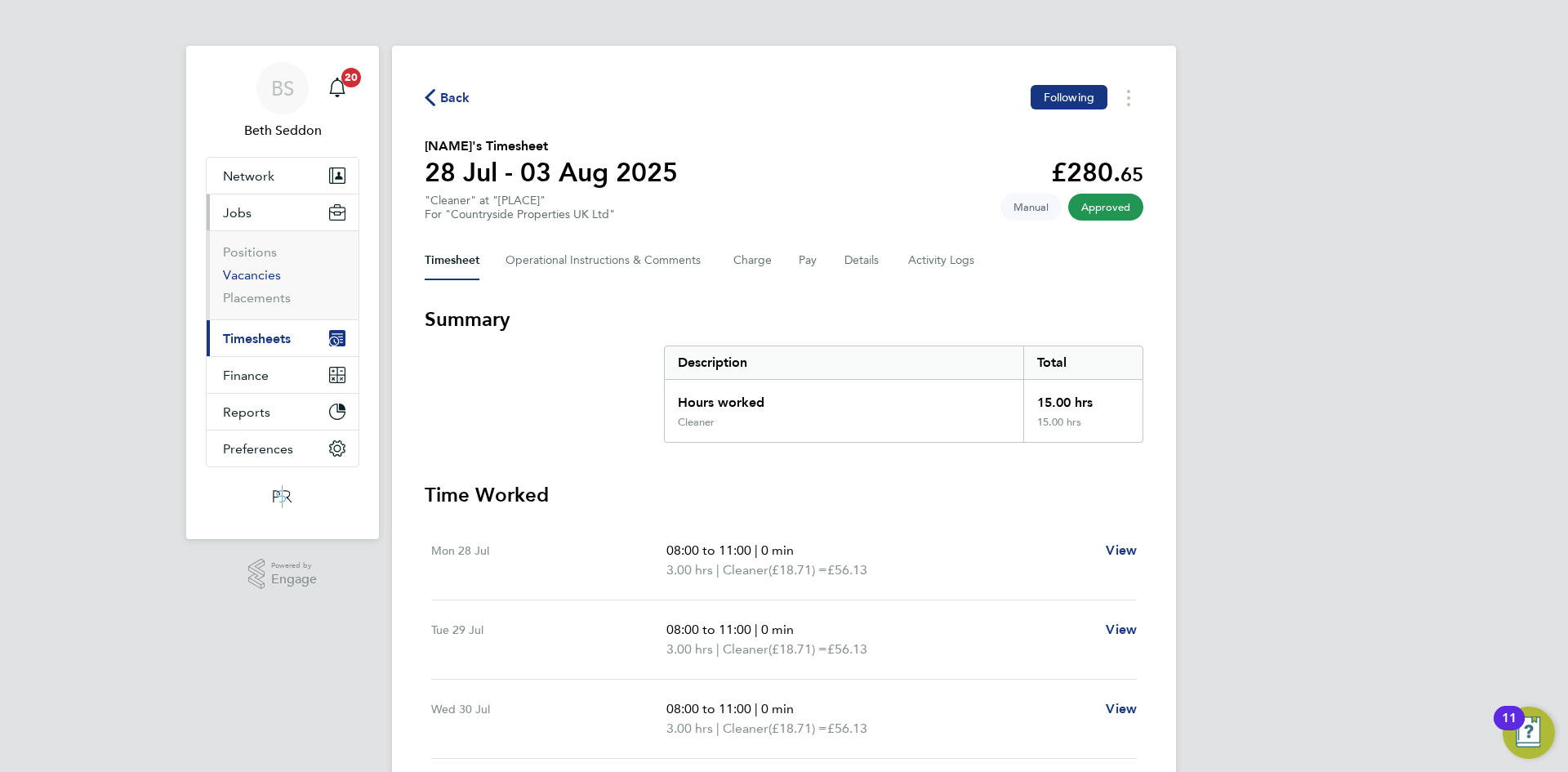click on "Vacancies" at bounding box center [252, 274] 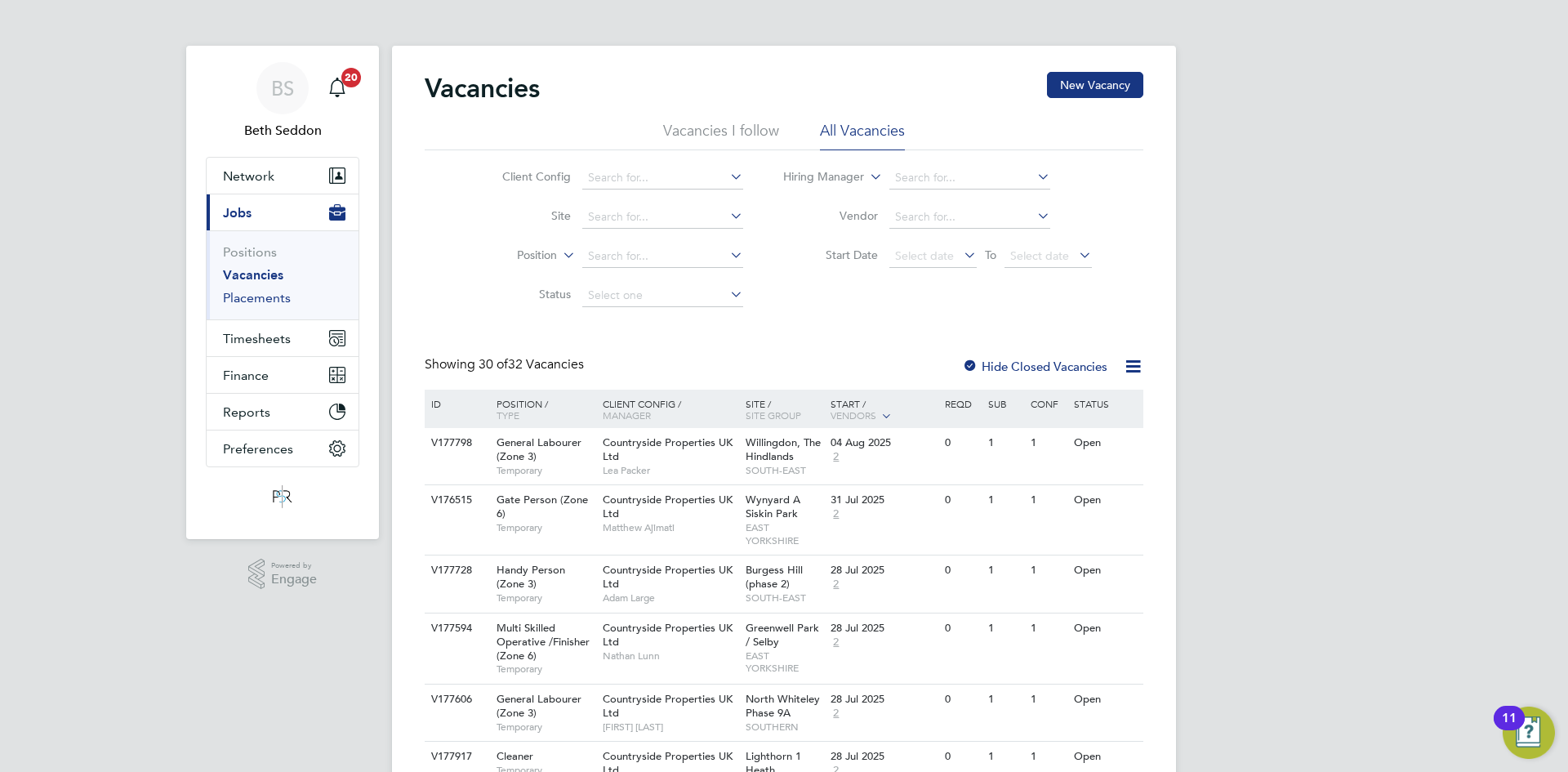 click on "Placements" at bounding box center [256, 297] 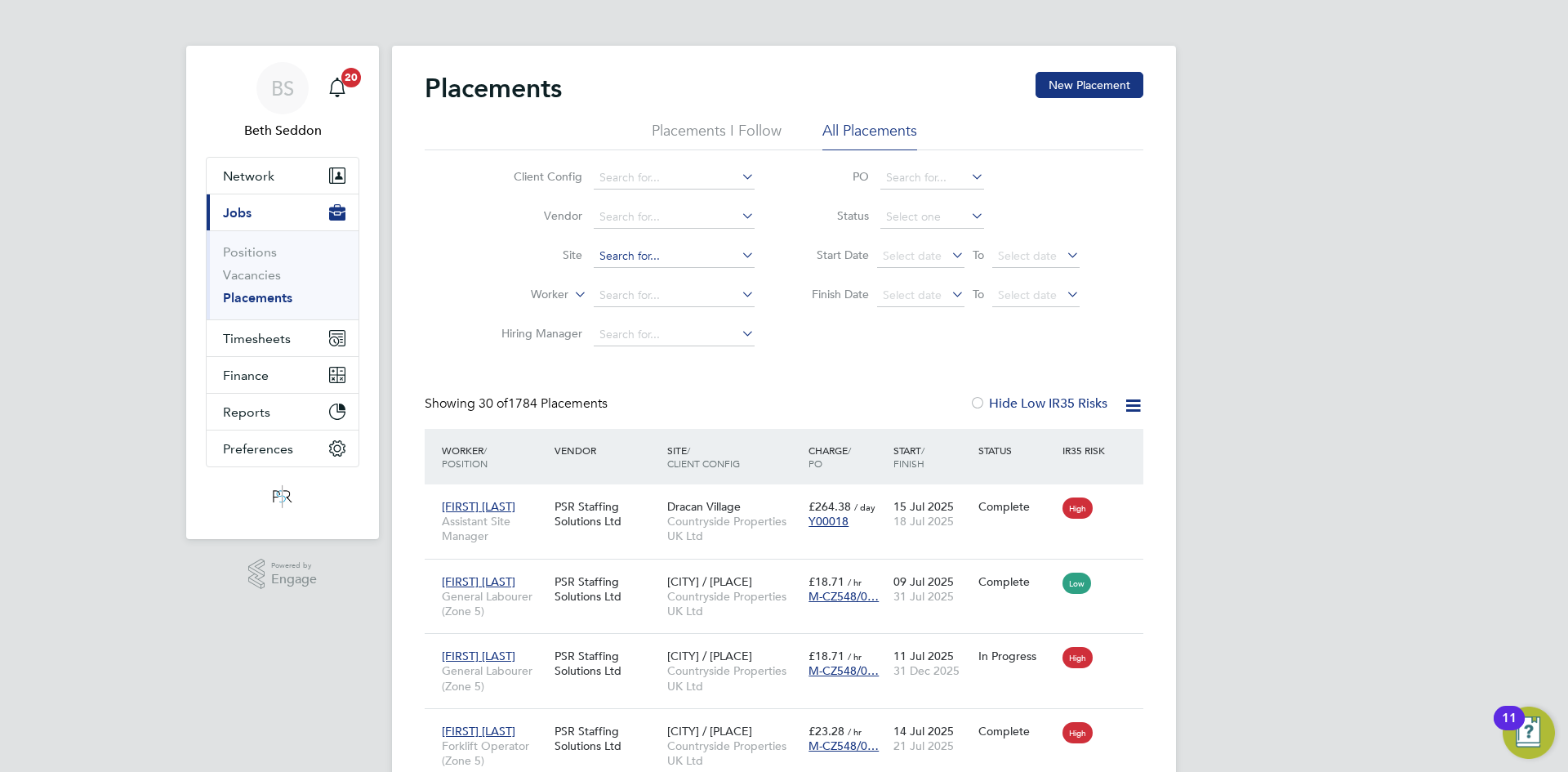 scroll, scrollTop: 8, scrollLeft: 8, axis: both 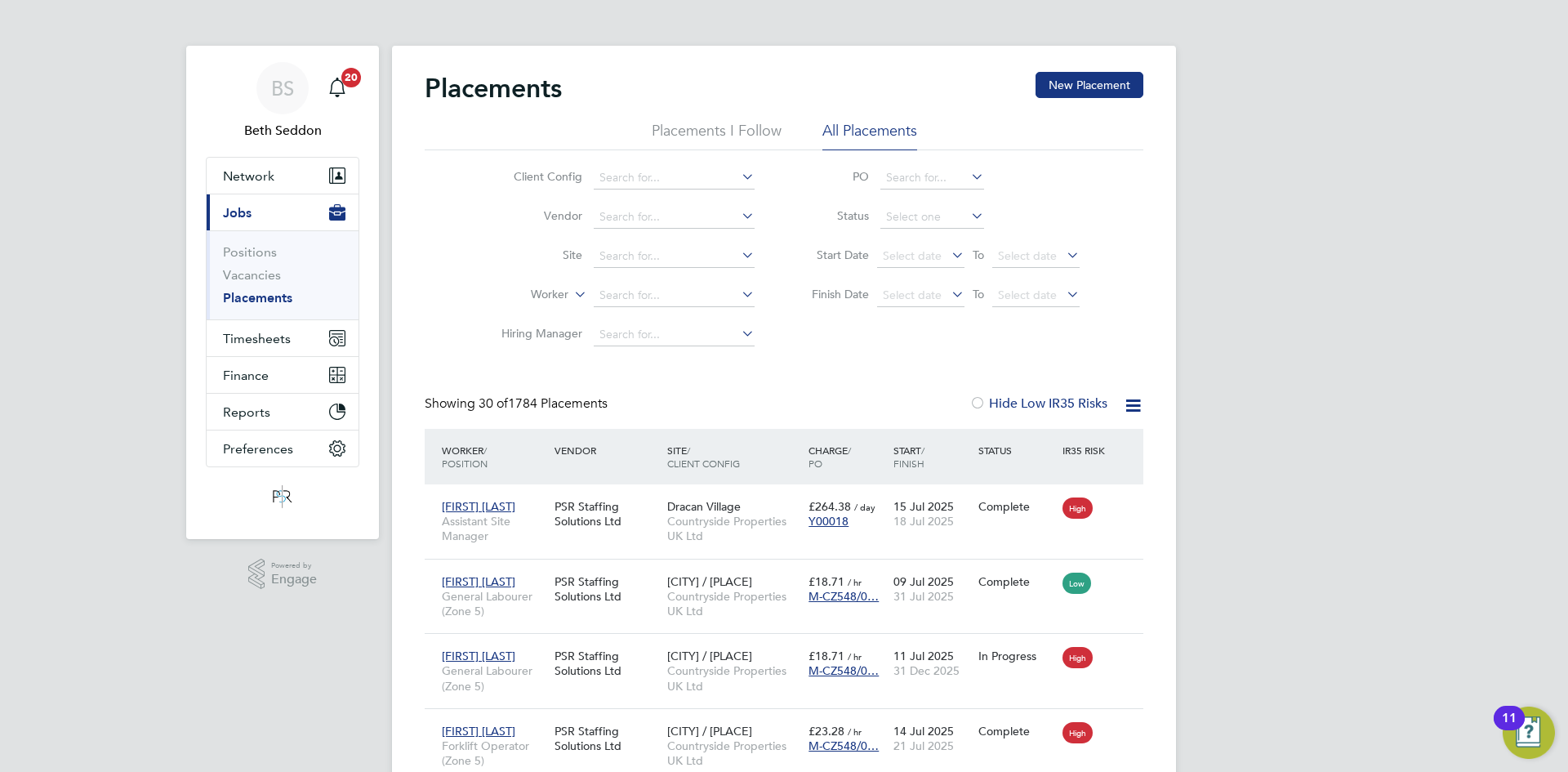 click 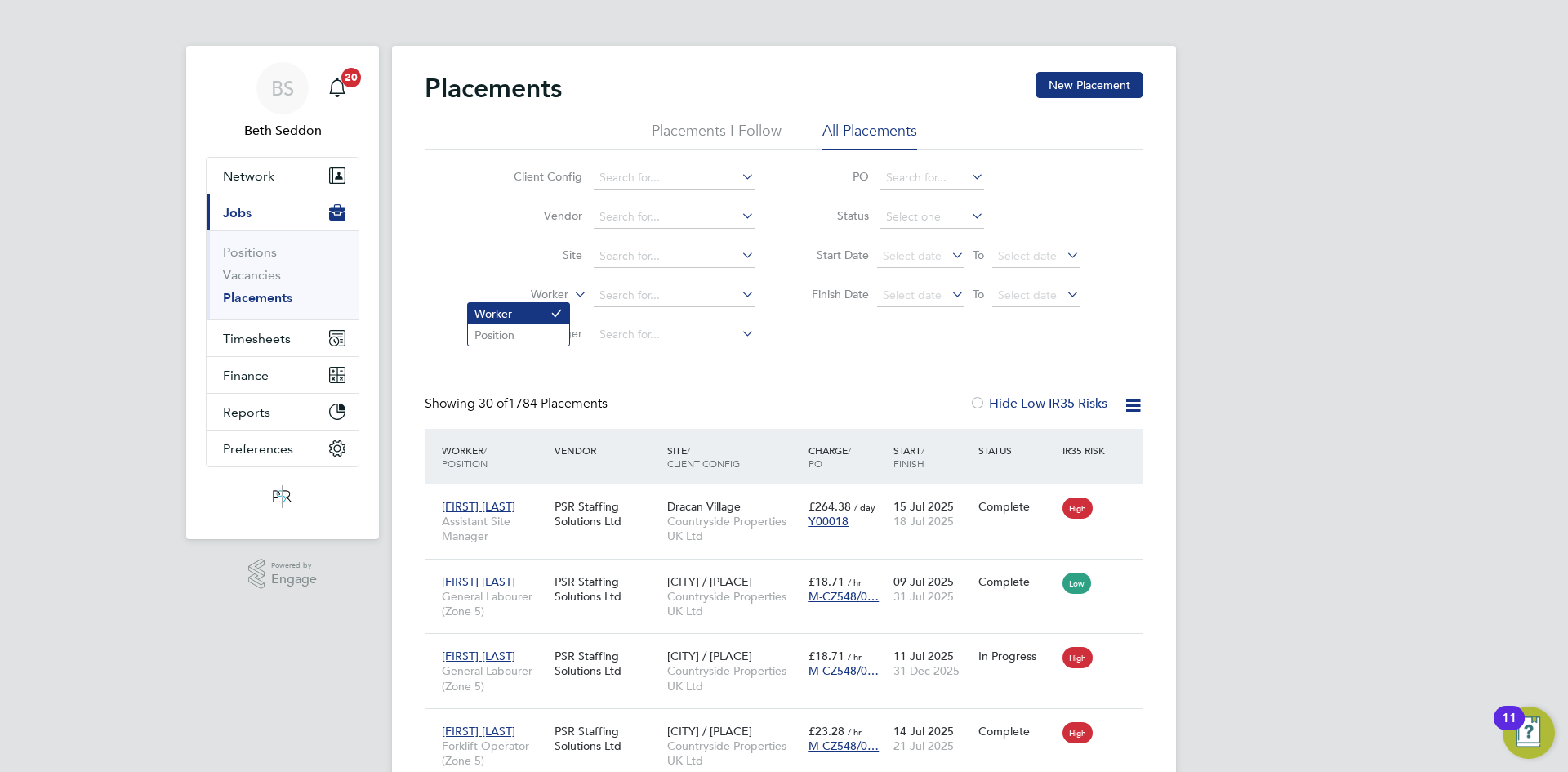 click 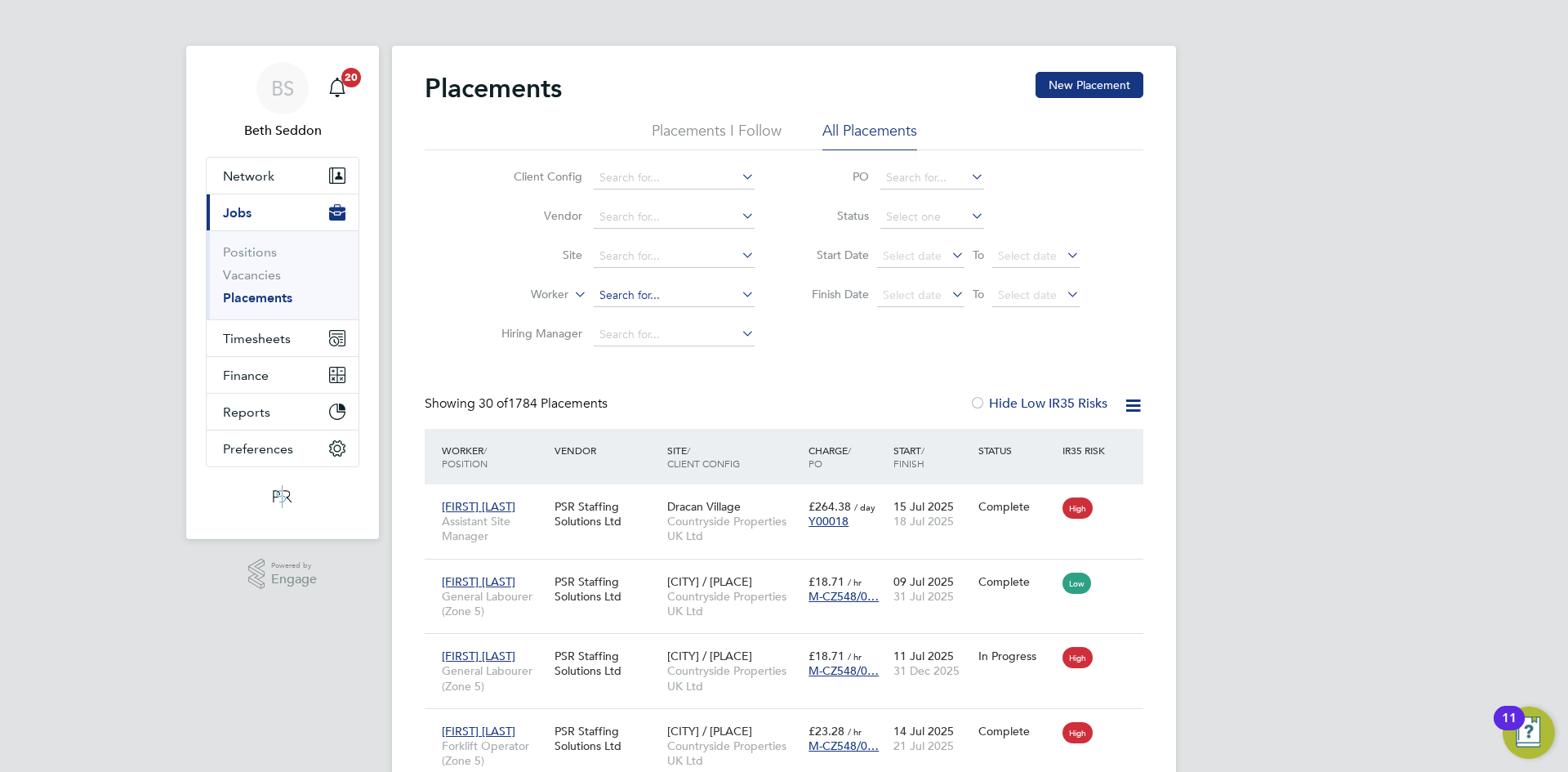 click 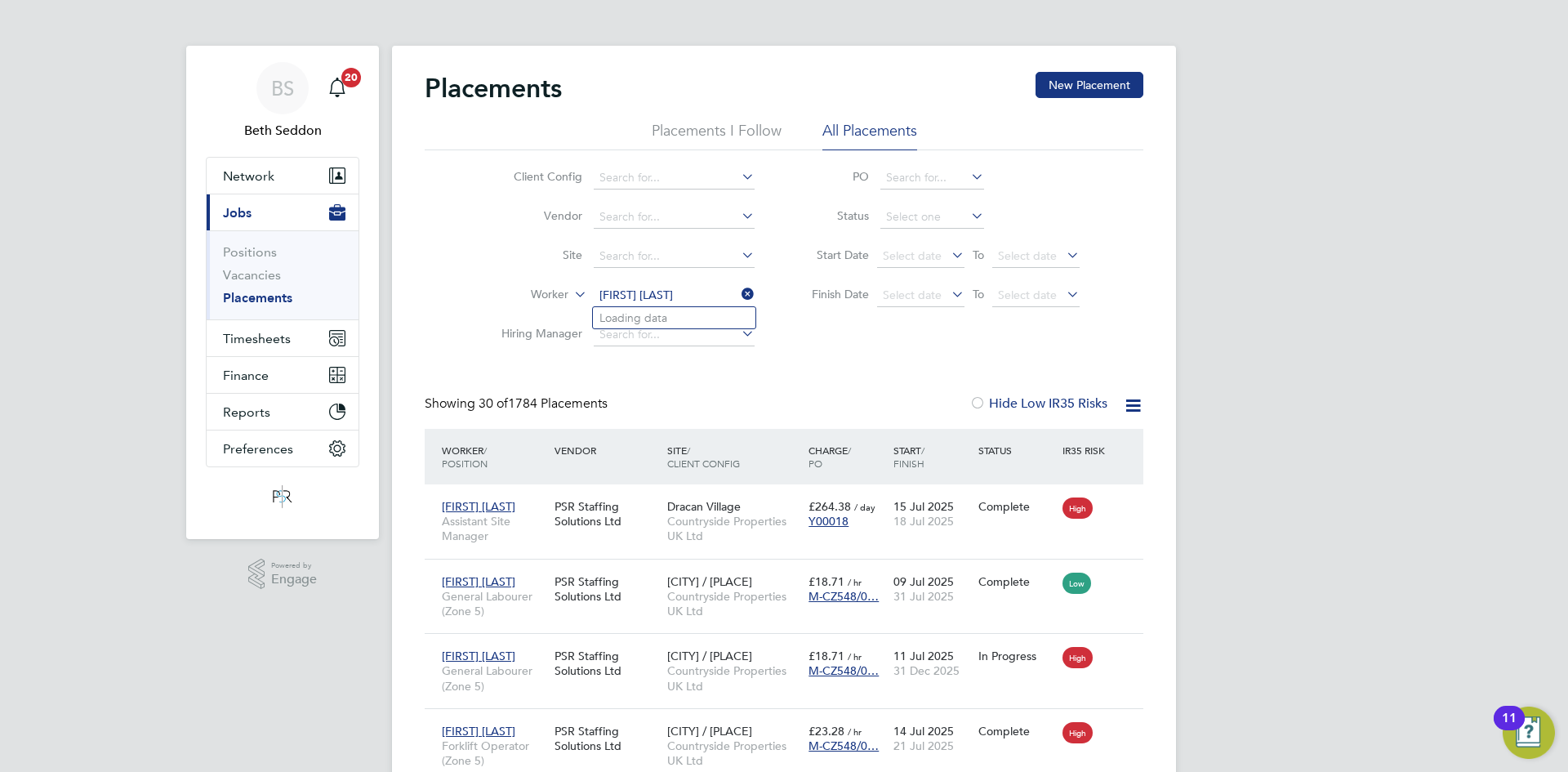 type on "keith bates" 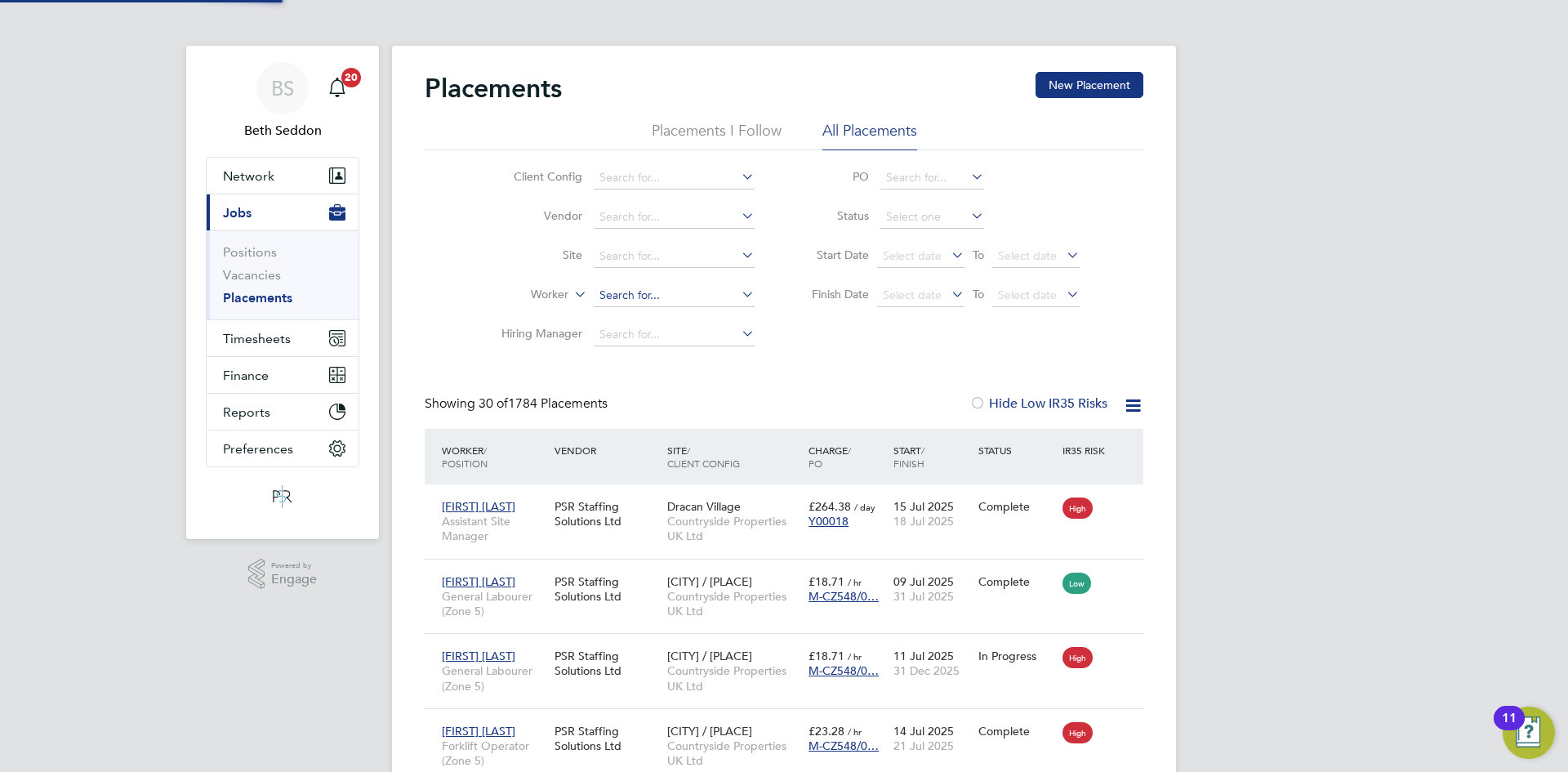 click 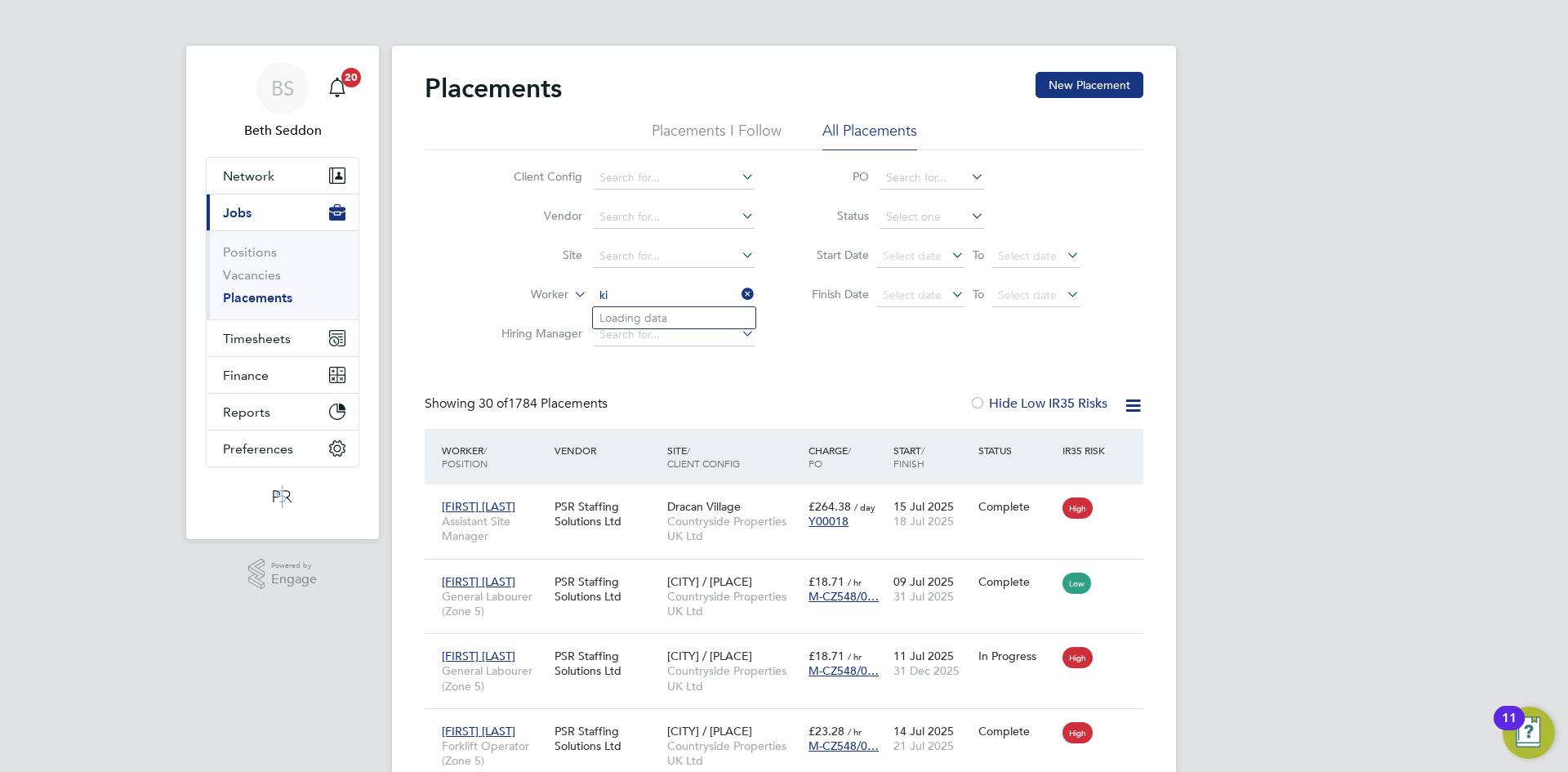 type on "k" 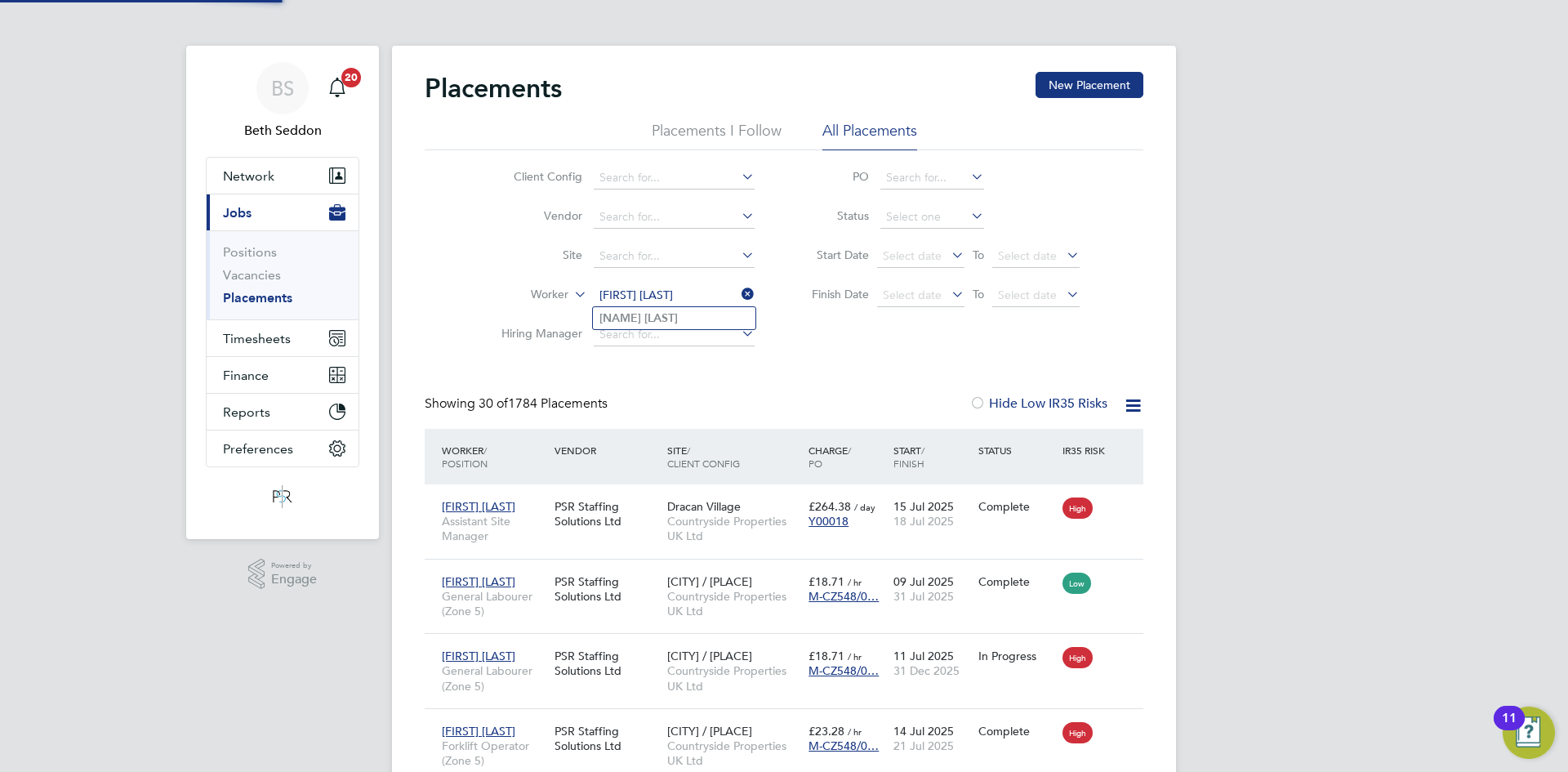 click on "Keith   Bates" 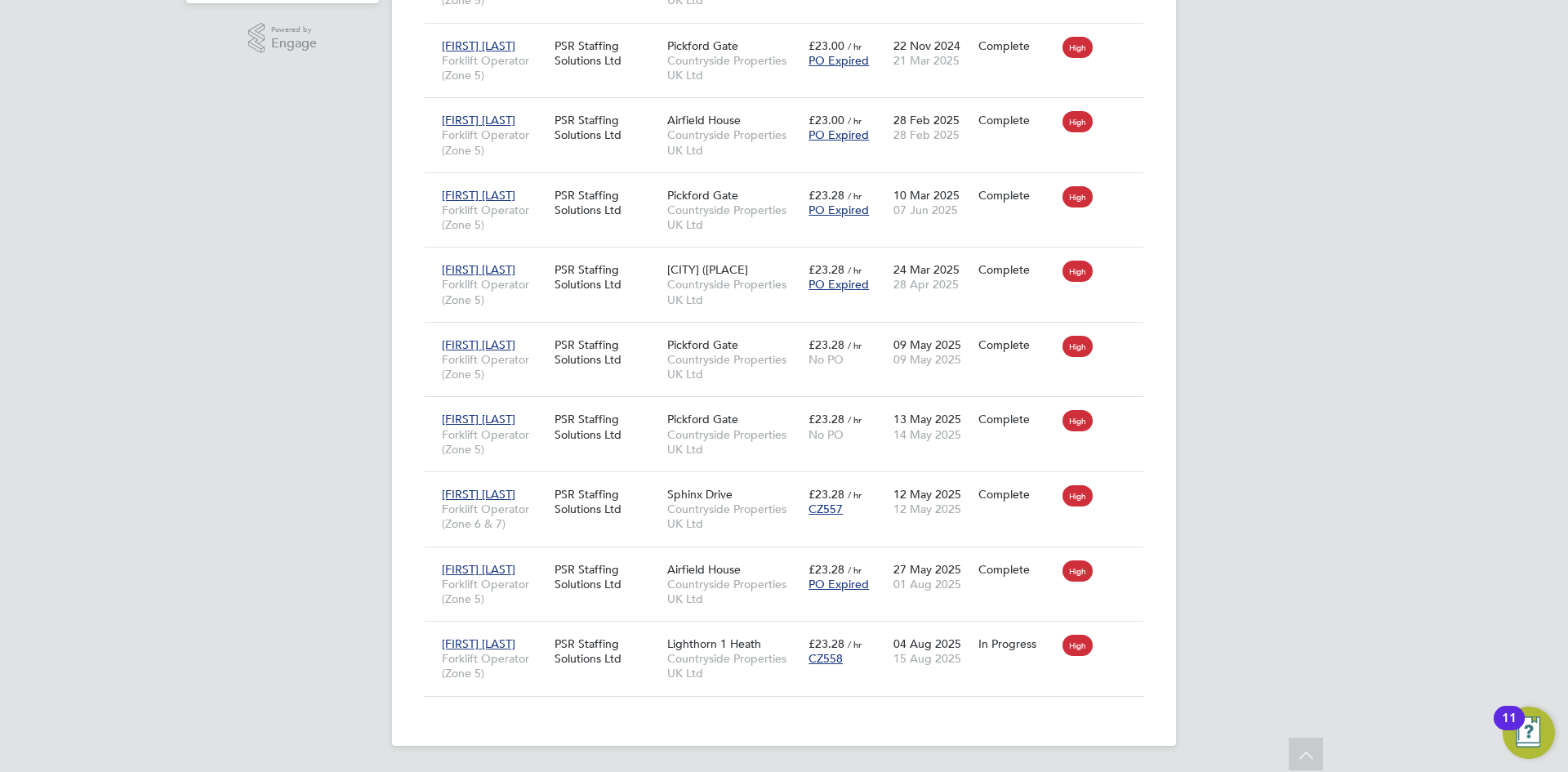 click on "BS   Beth Seddon   Notifications
20   Applications:   Network
Team Members   Businesses   Sites   Workers   Contacts   Current page:   Jobs
Positions   Vacancies   Placements   Timesheets
Timesheets   Expenses   Finance
Invoices & Credit Notes   Statements   Payments   Reports
Margin Report   Report Downloads   Preferences
My Business   Doc. Requirements   VMS Configurations   Notifications   Activity Logs
.st0{fill:#C0C1C2;}
Powered by Engage Placements New Placement Placements I Follow All Placements Client Config   Vendor     Site     Worker   Keith Bates   Hiring Manager   PO   Status   Start Date
Select date
To
Select date
Finish Date
Select date
To
Select date
Showing   10 of  Worker" at bounding box center [784, 118] 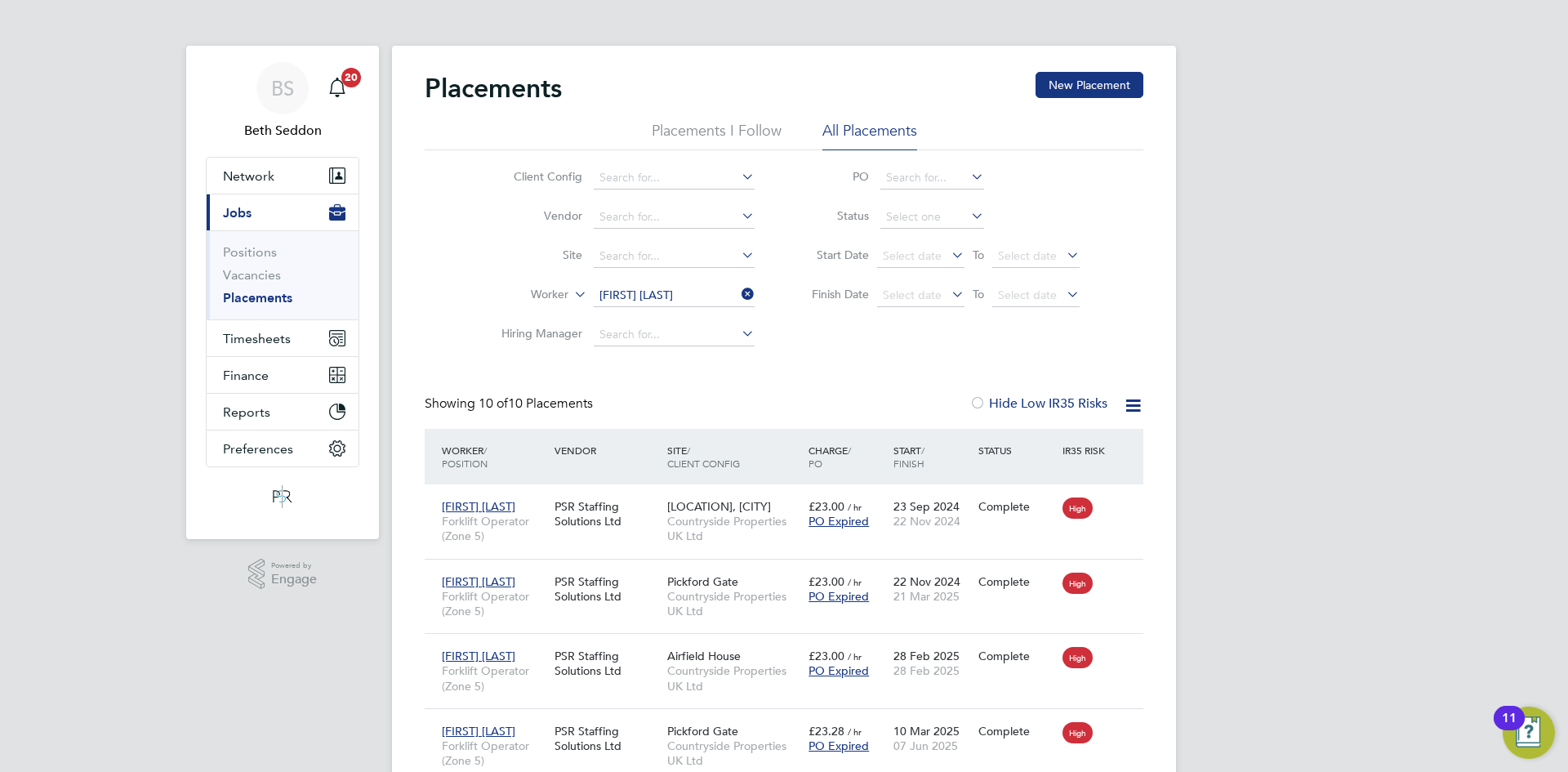 scroll, scrollTop: 0, scrollLeft: 0, axis: both 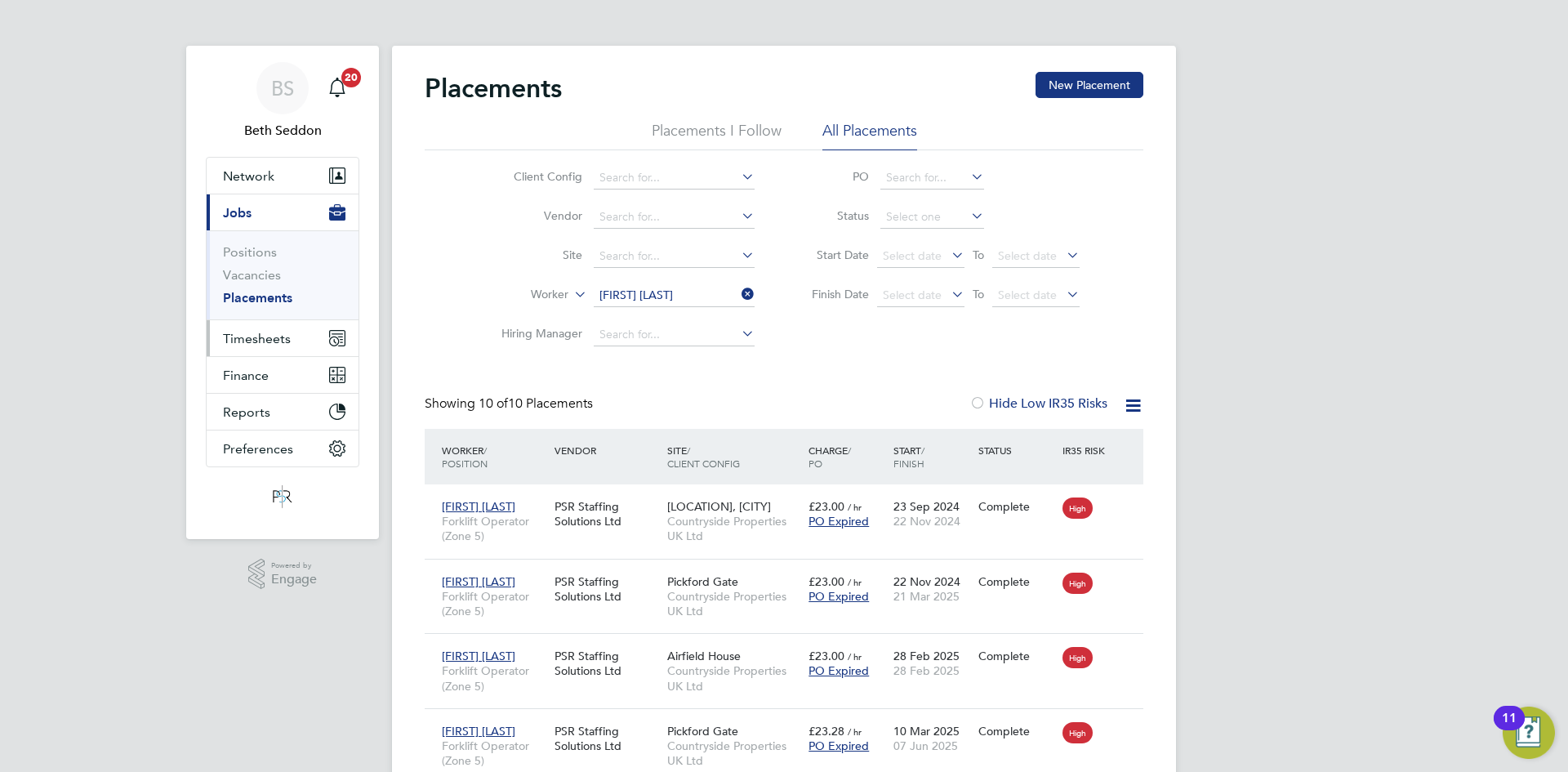 click on "Timesheets" at bounding box center [283, 338] 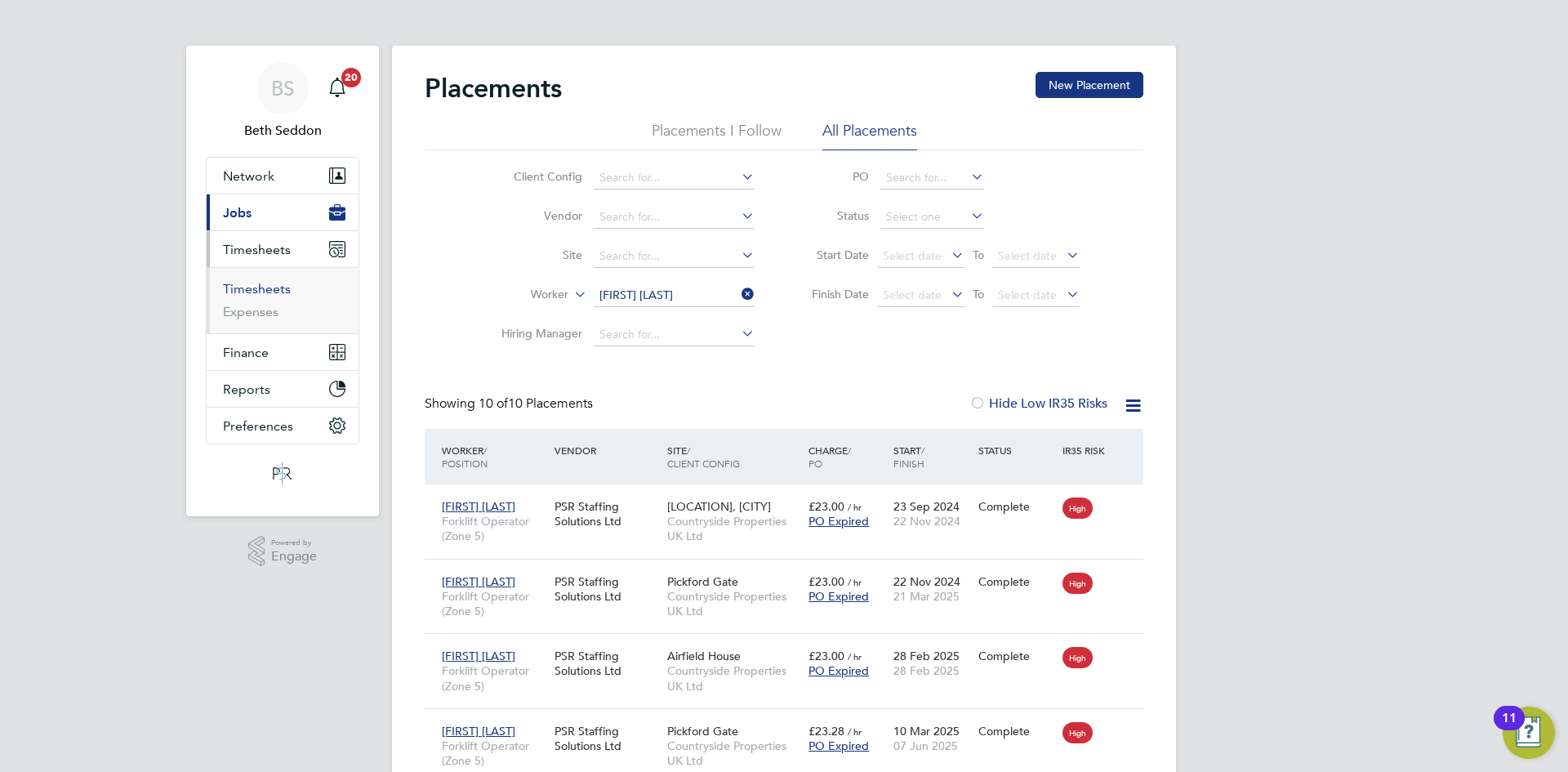 click on "Timesheets" at bounding box center [256, 288] 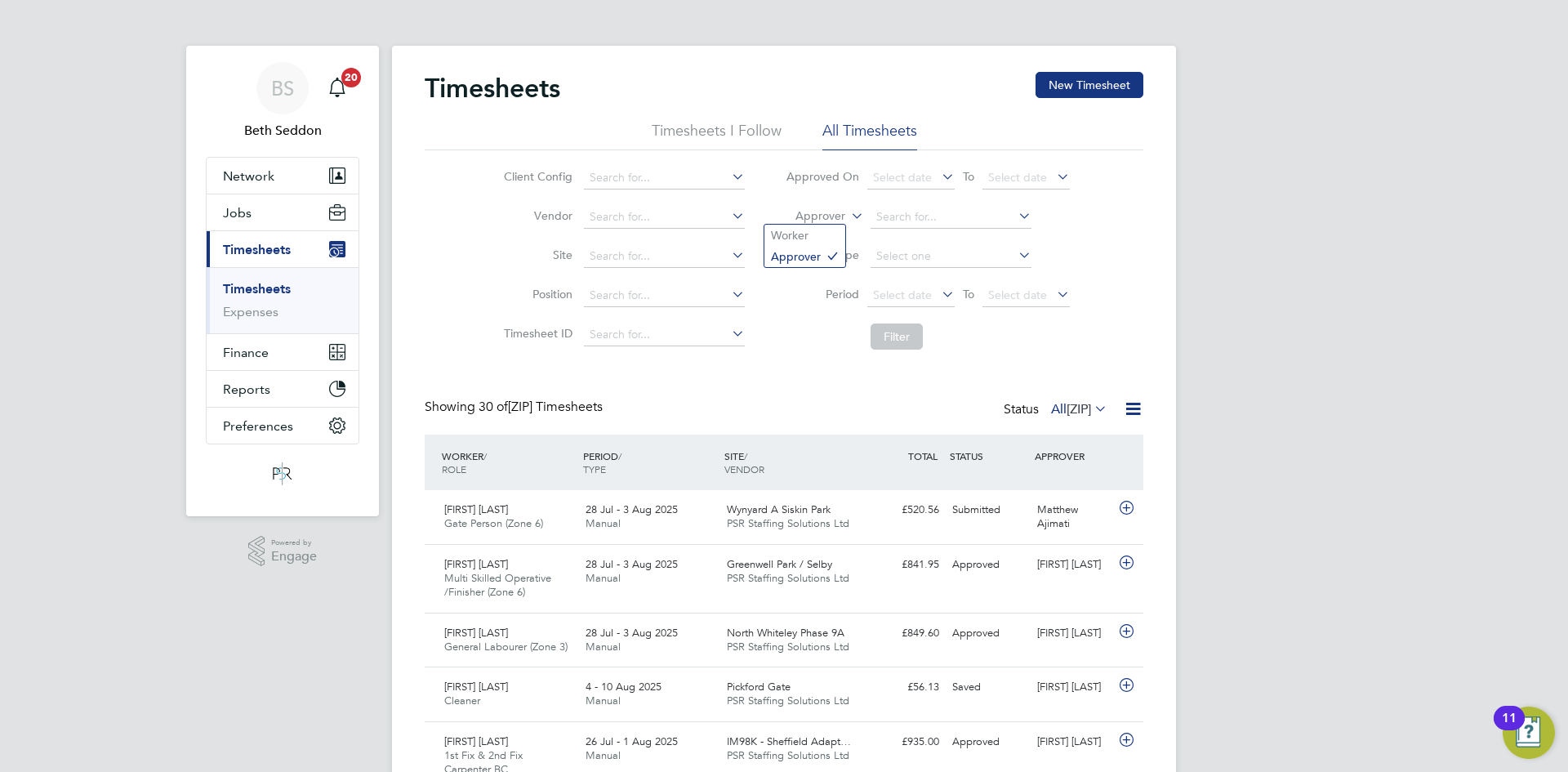 click on "Approver" 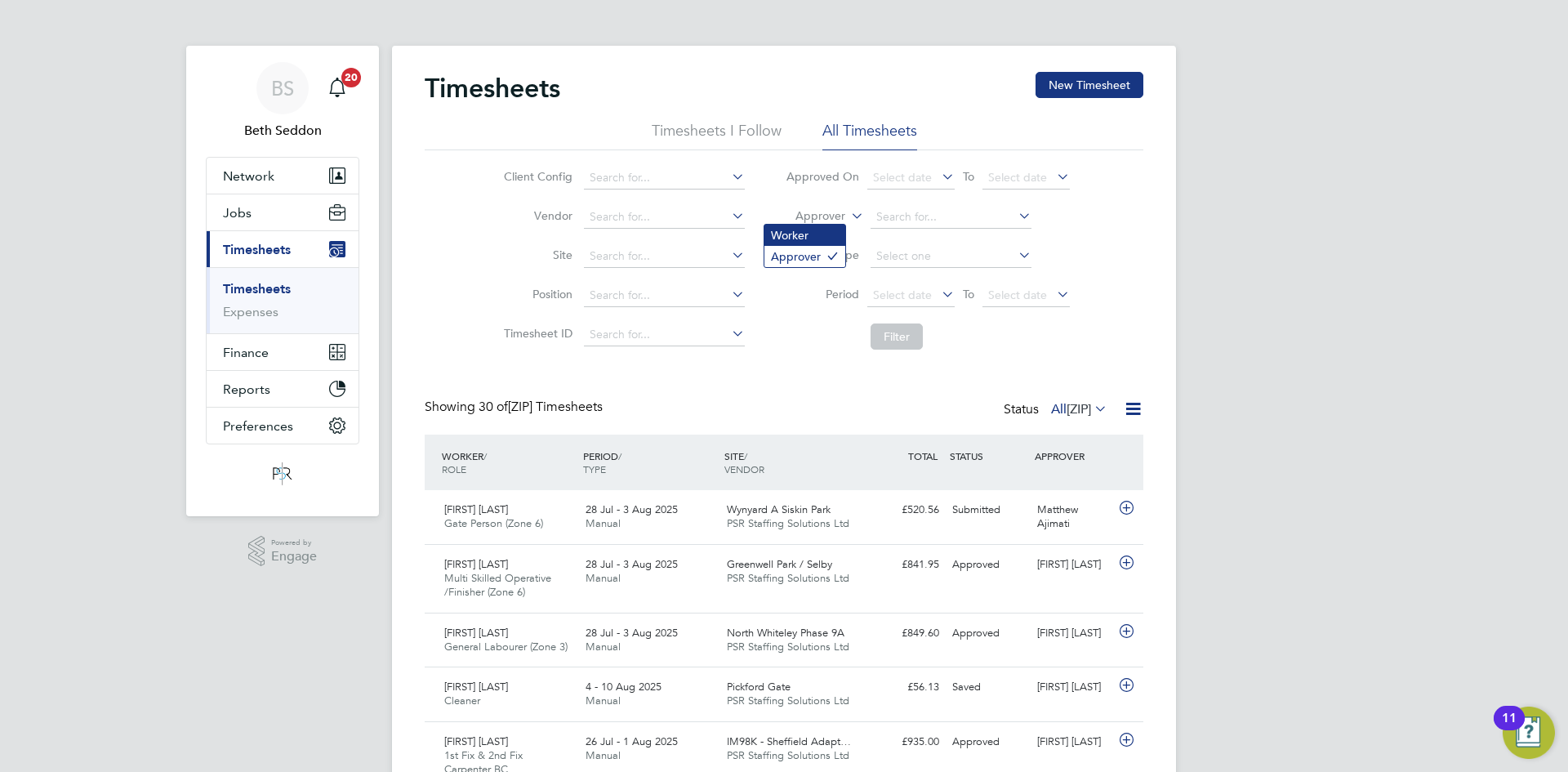 click on "Worker" 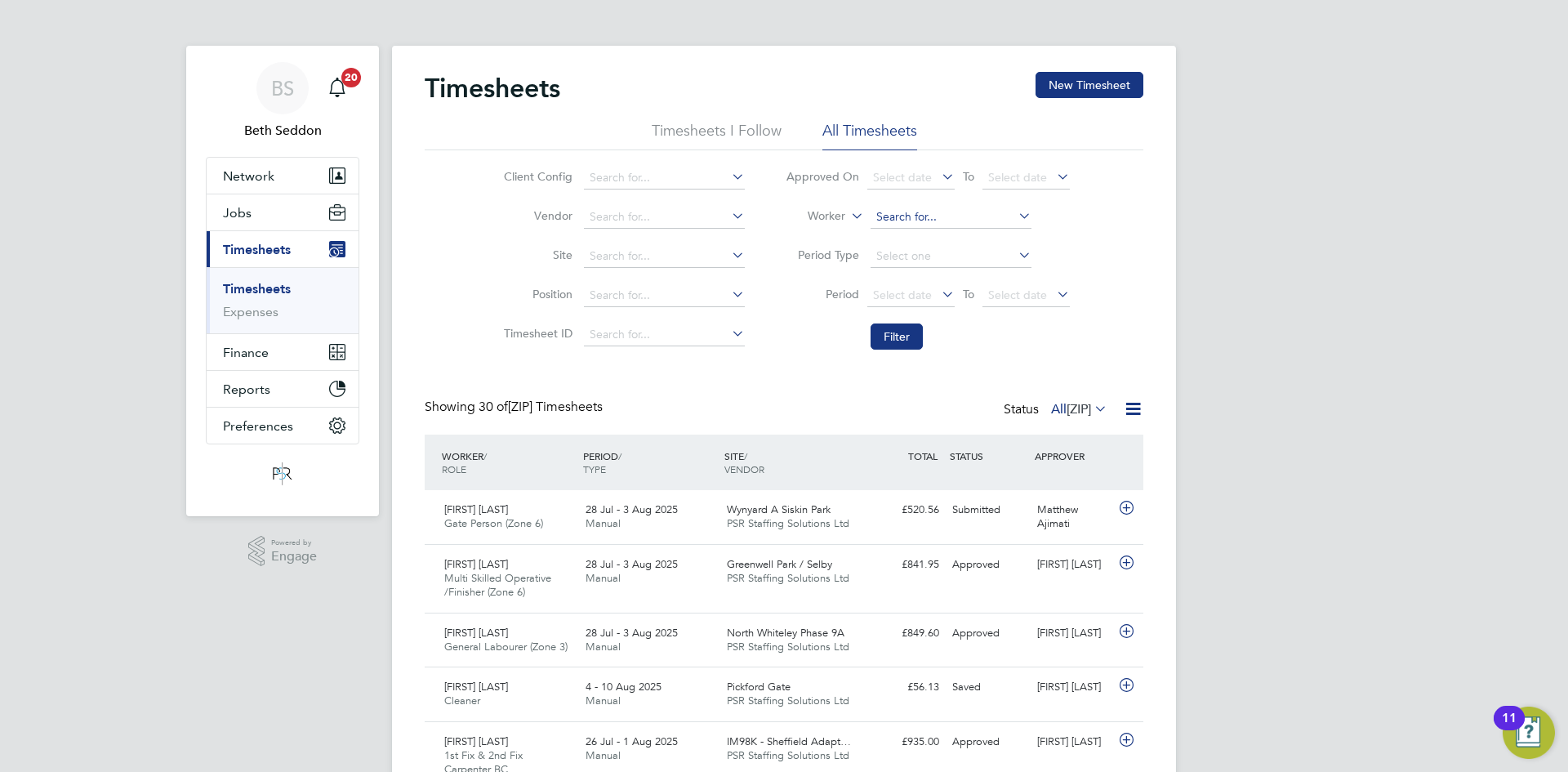 click 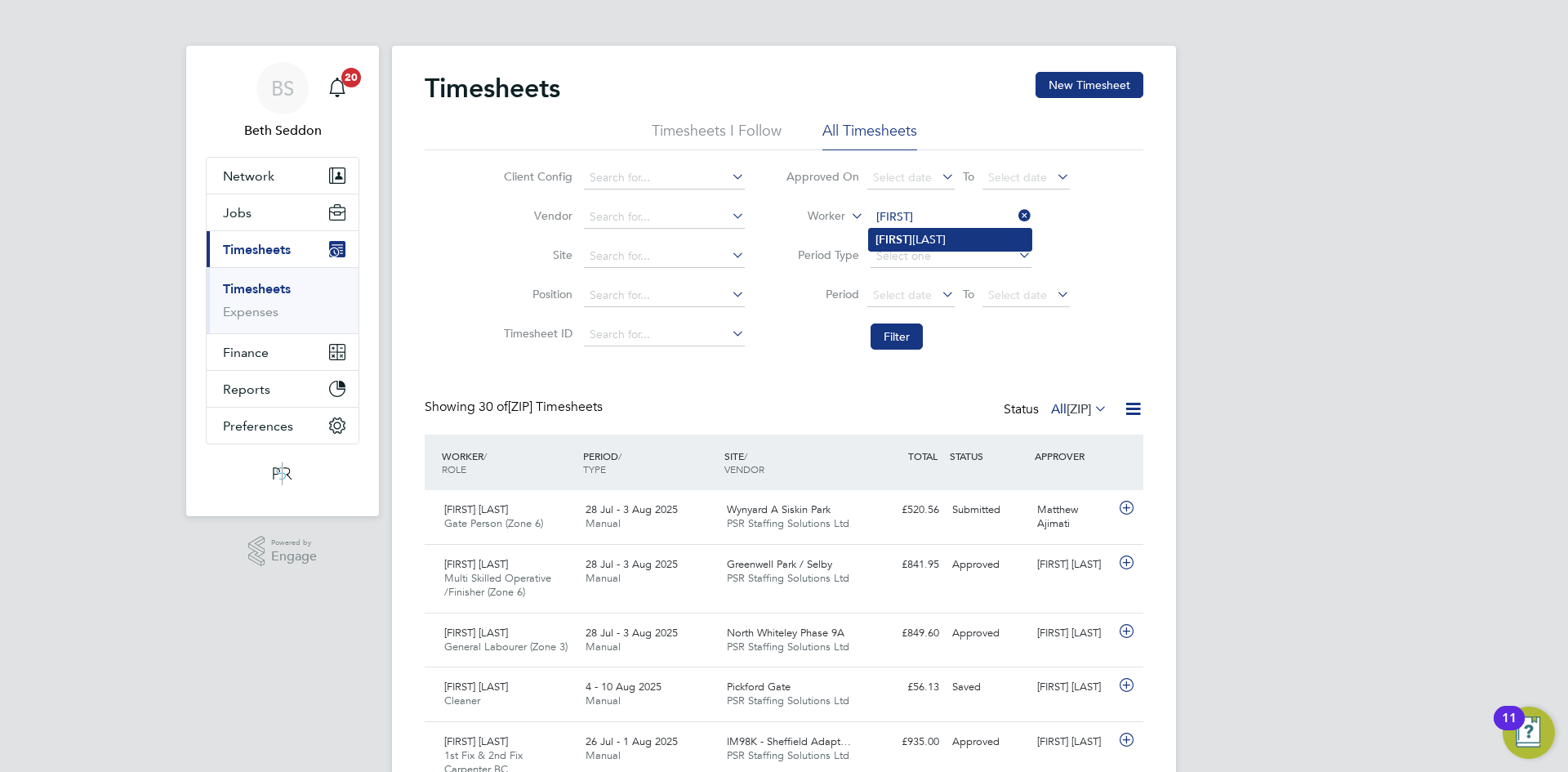 click on "Nanah  Nicoline" 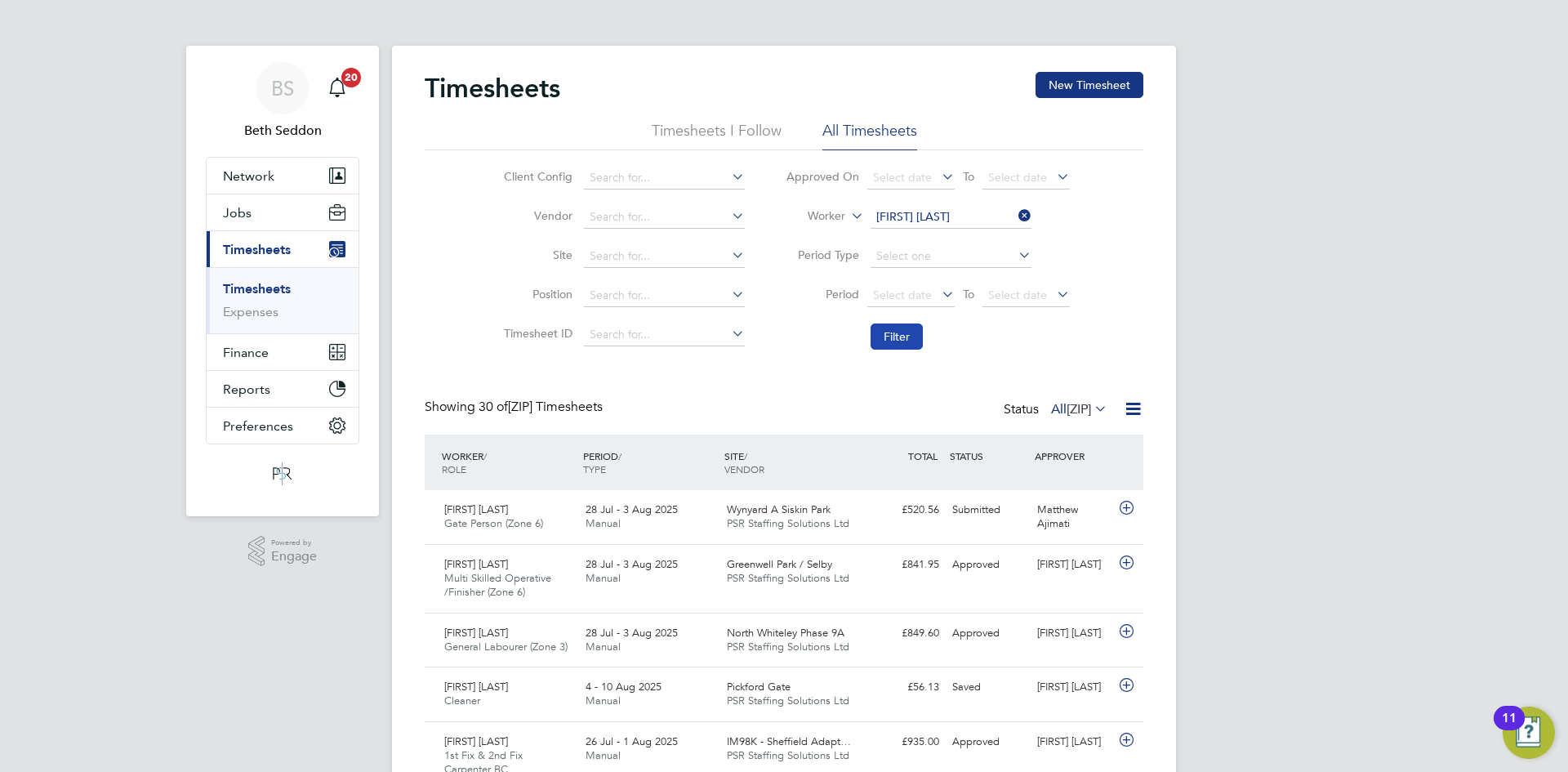 drag, startPoint x: 890, startPoint y: 334, endPoint x: 904, endPoint y: 337, distance: 14.317821 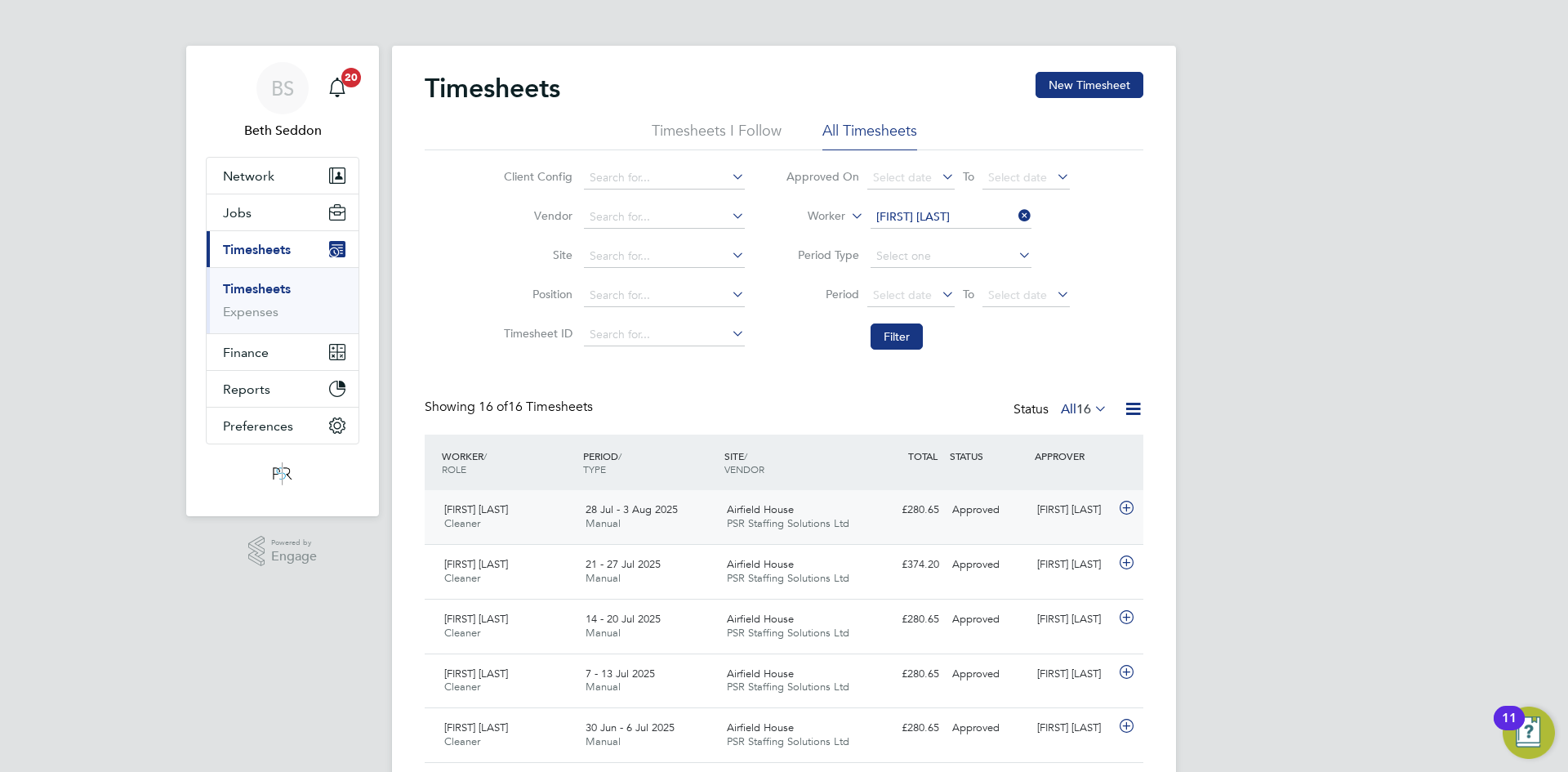 click on "£280.65 Approved" 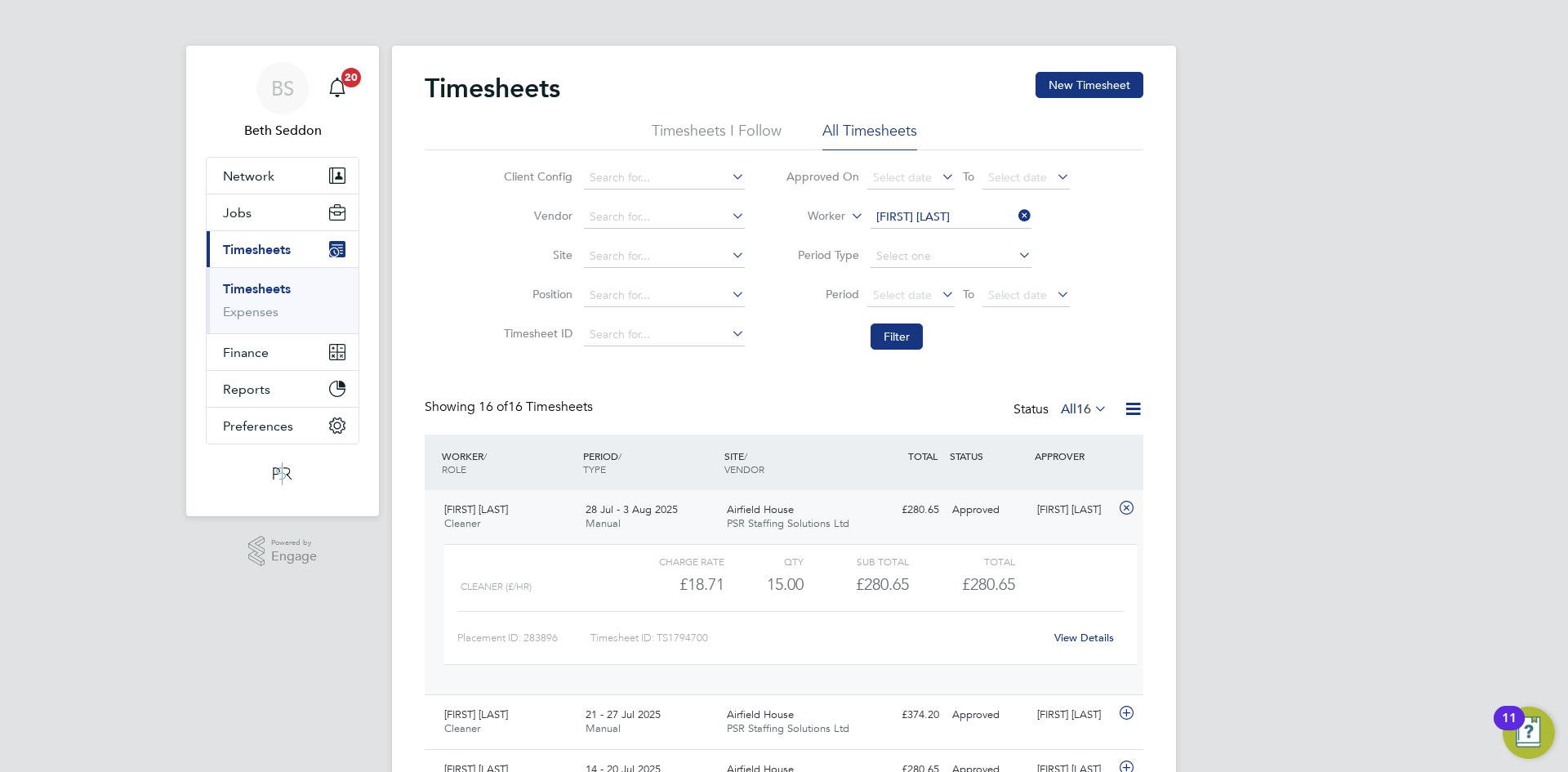 click on "View Details" 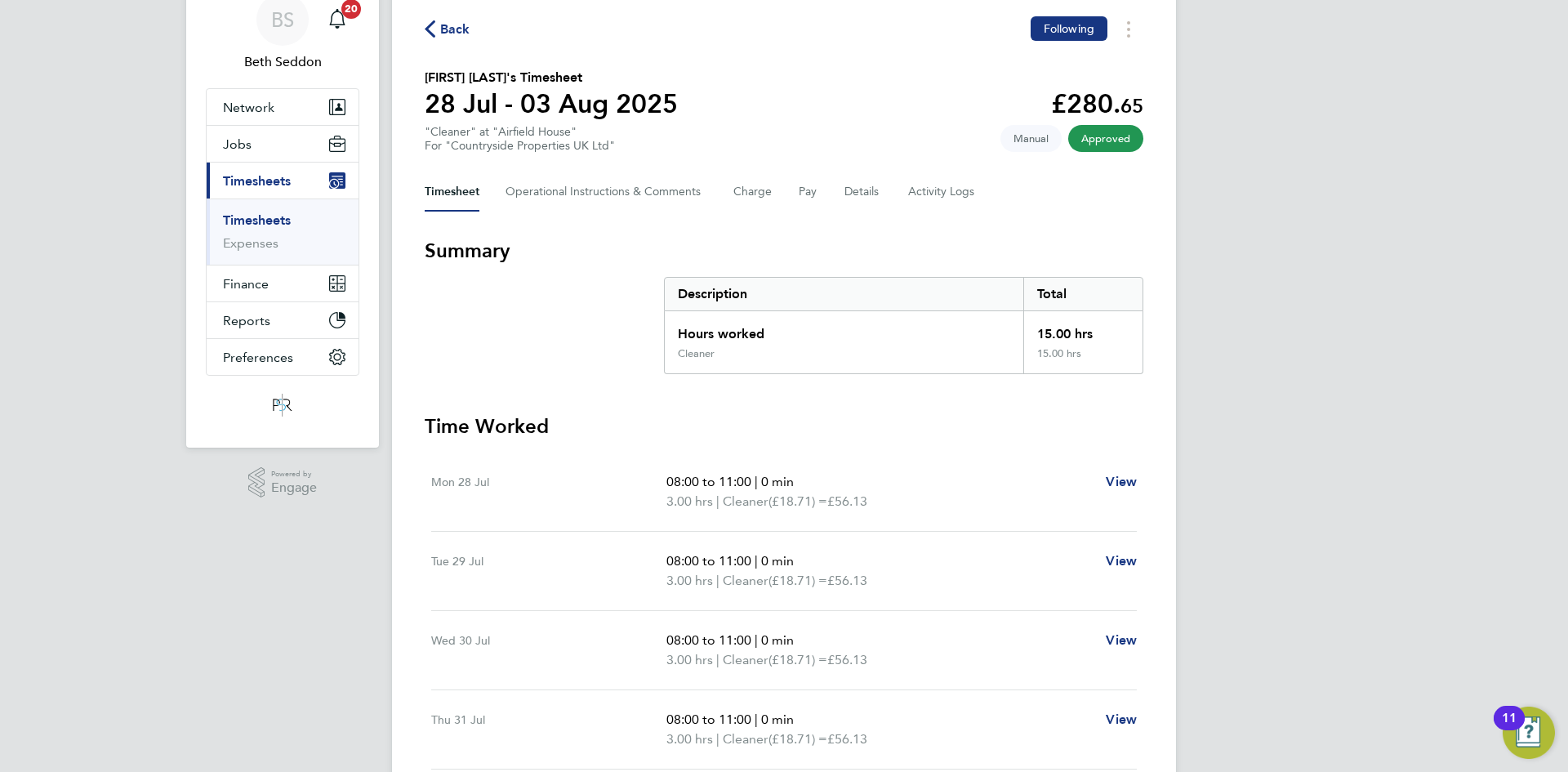 scroll, scrollTop: 0, scrollLeft: 0, axis: both 